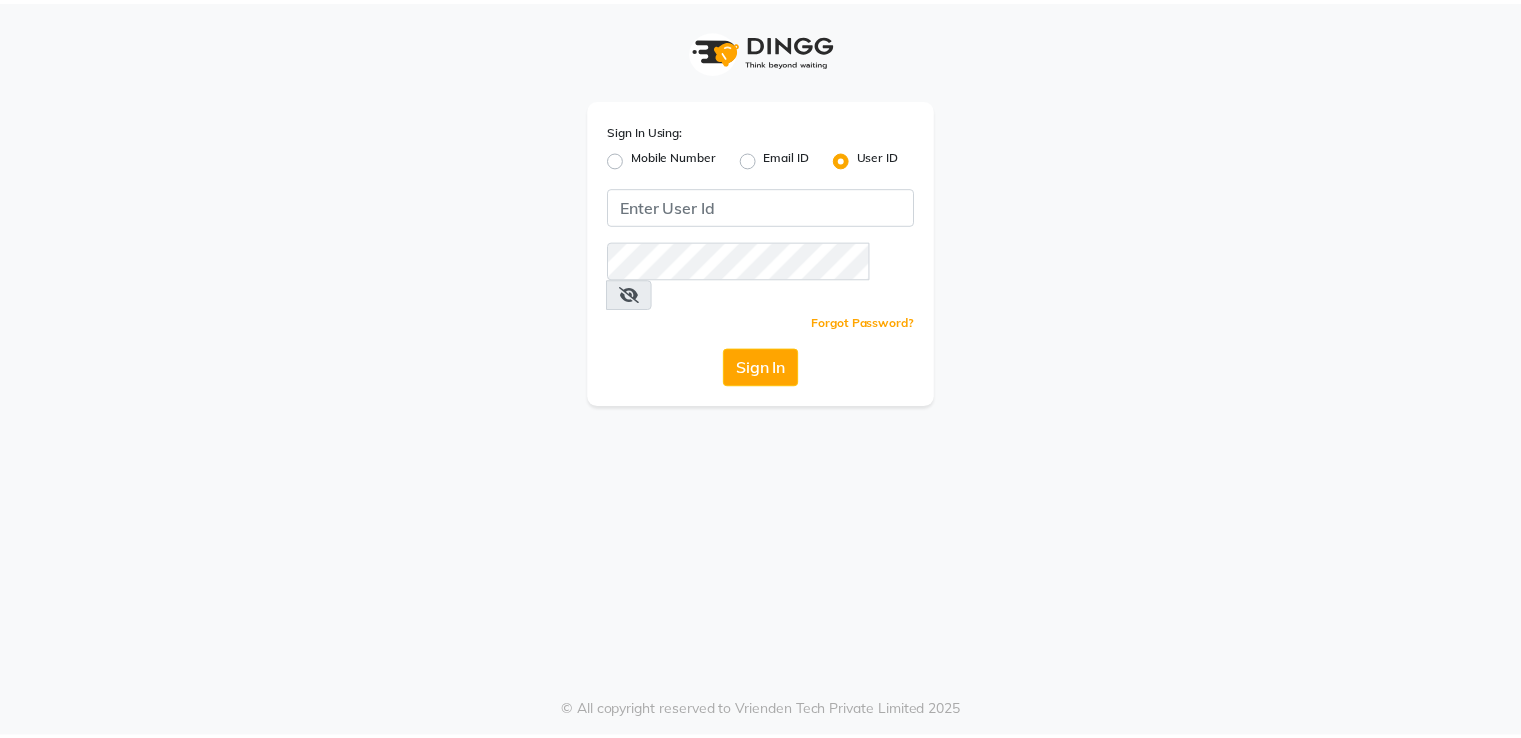 scroll, scrollTop: 0, scrollLeft: 0, axis: both 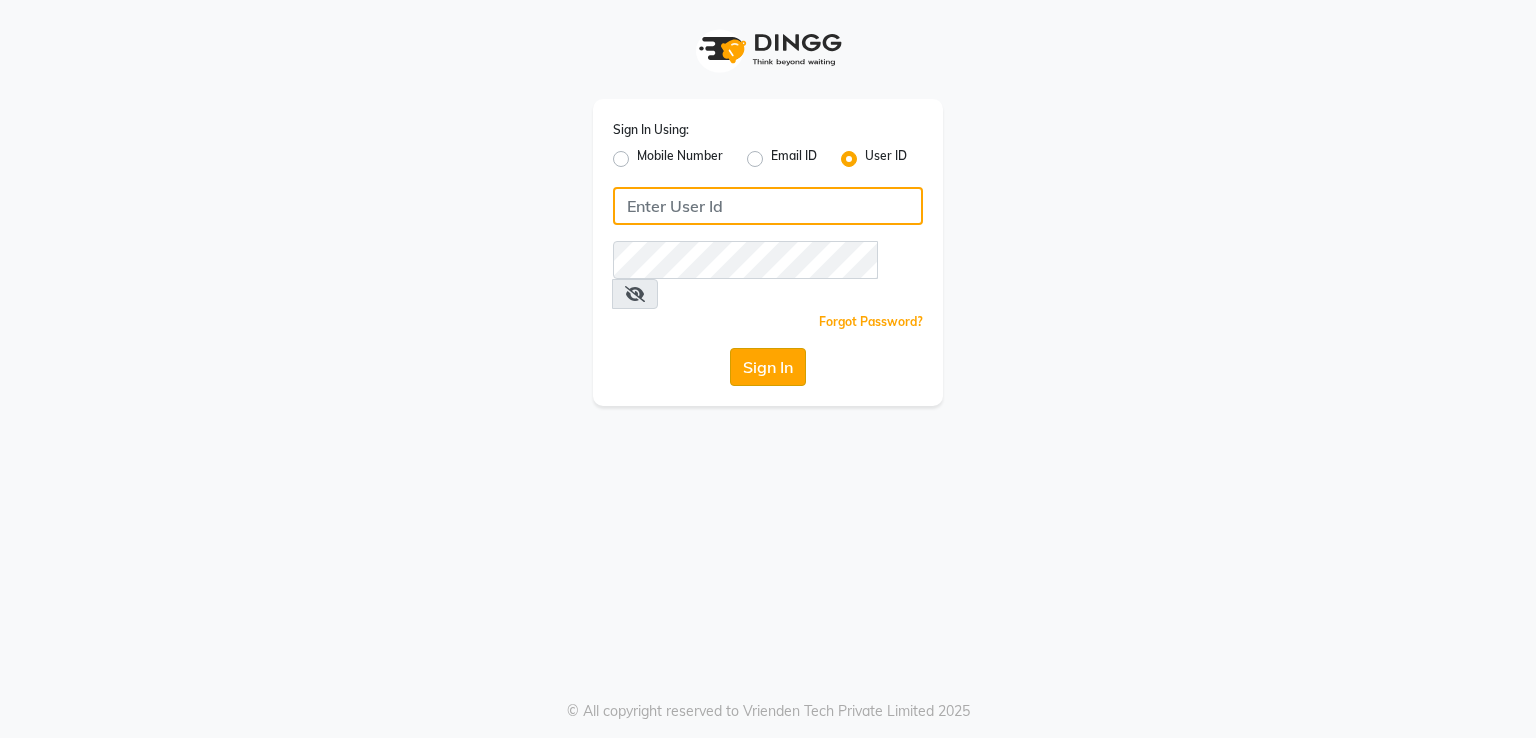 type on "e2691-01" 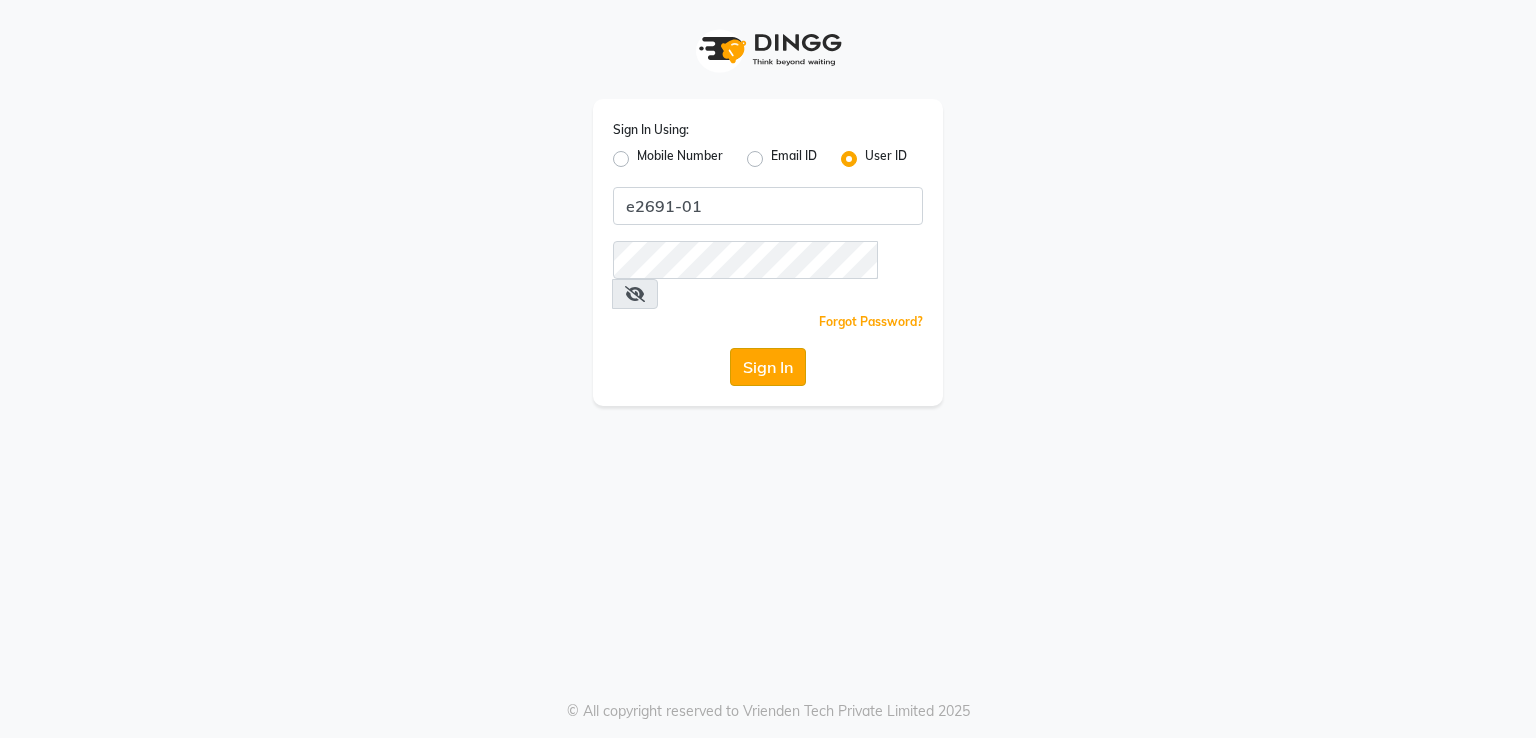 click on "Sign In" 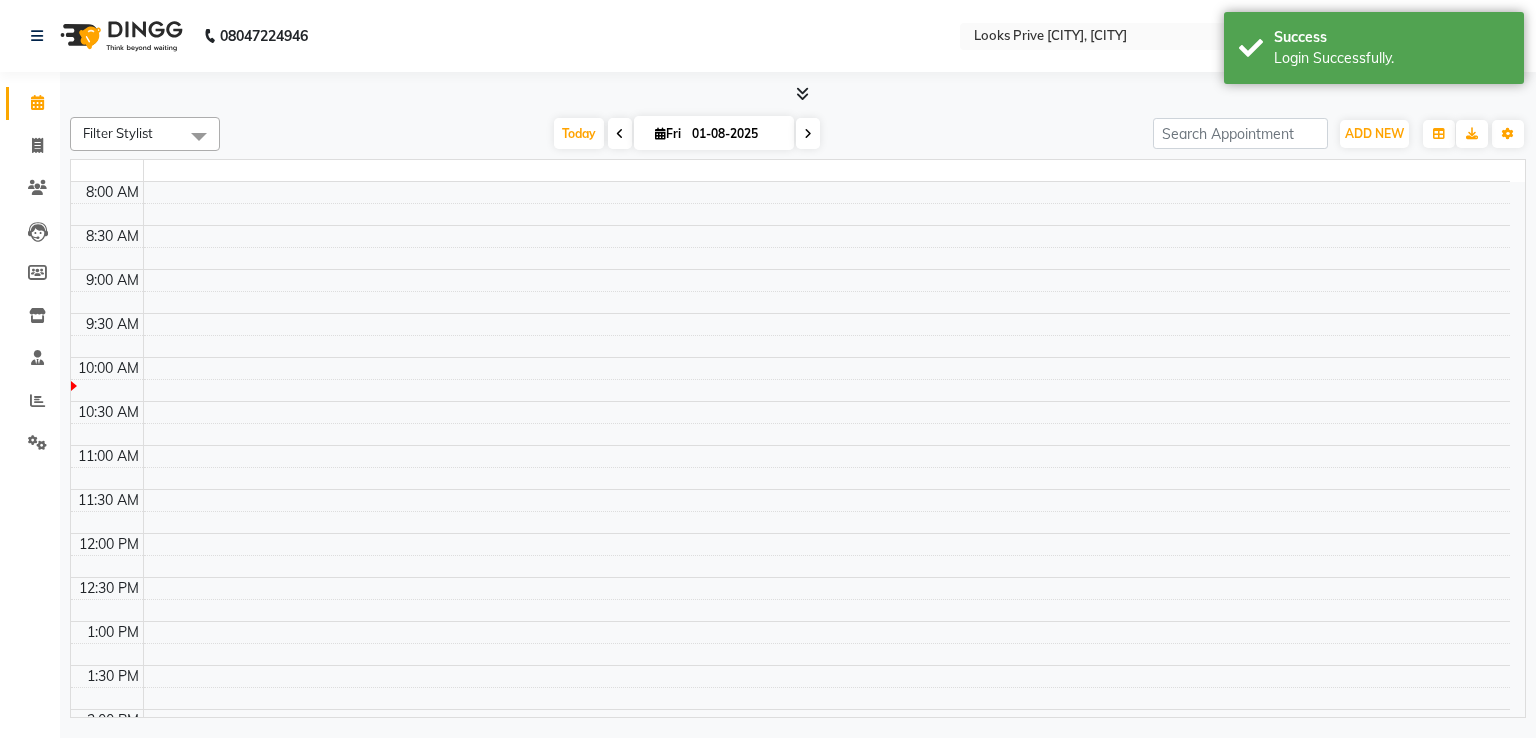 select on "en" 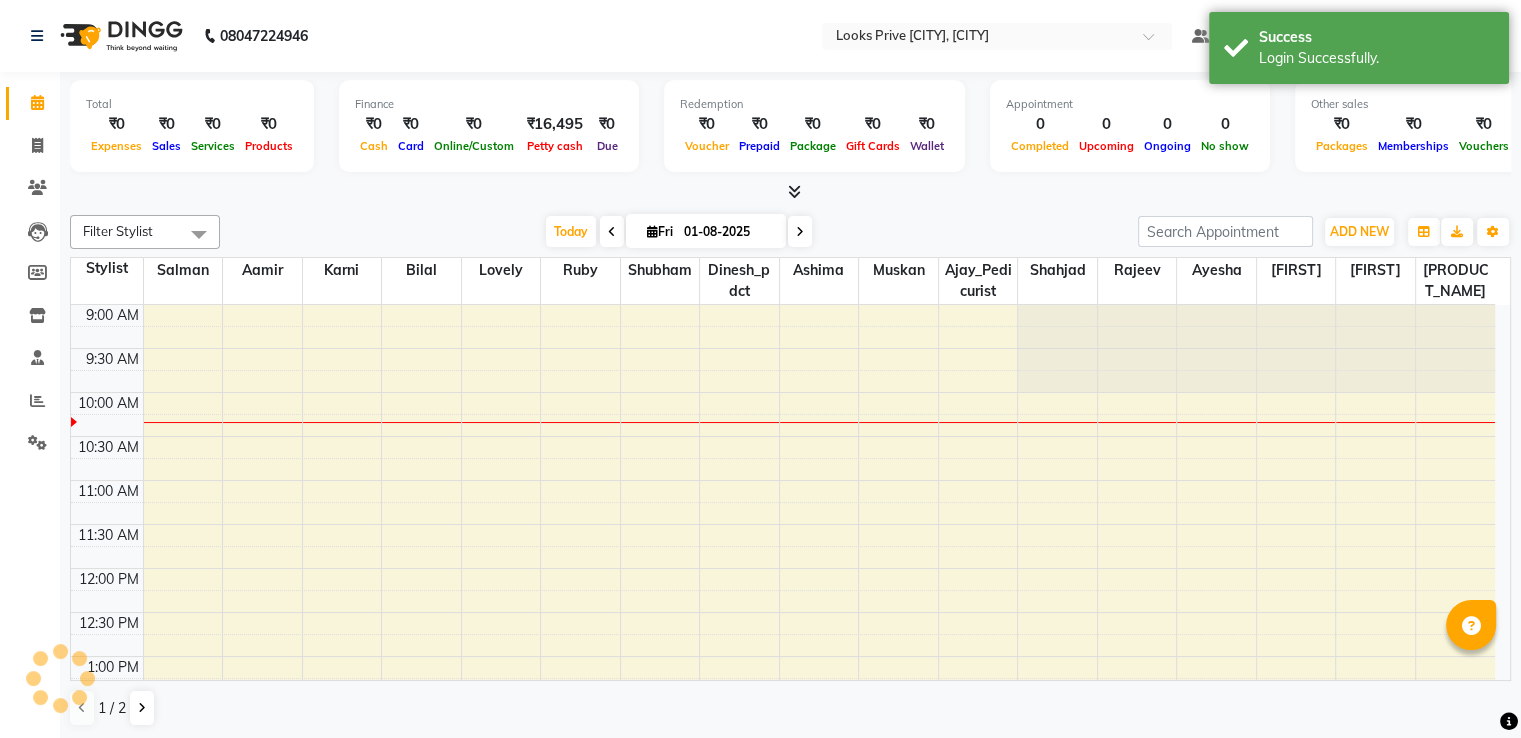 scroll, scrollTop: 0, scrollLeft: 0, axis: both 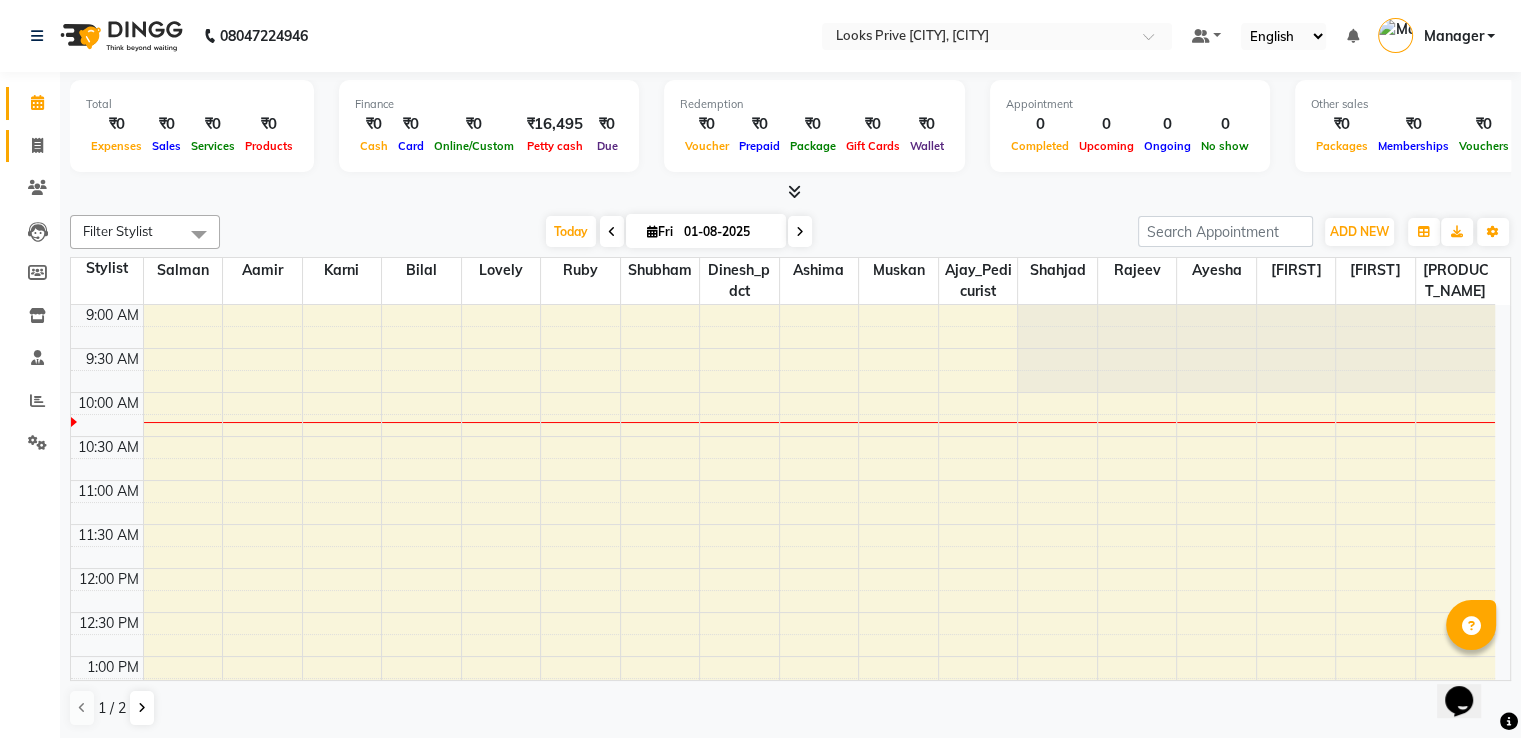 click 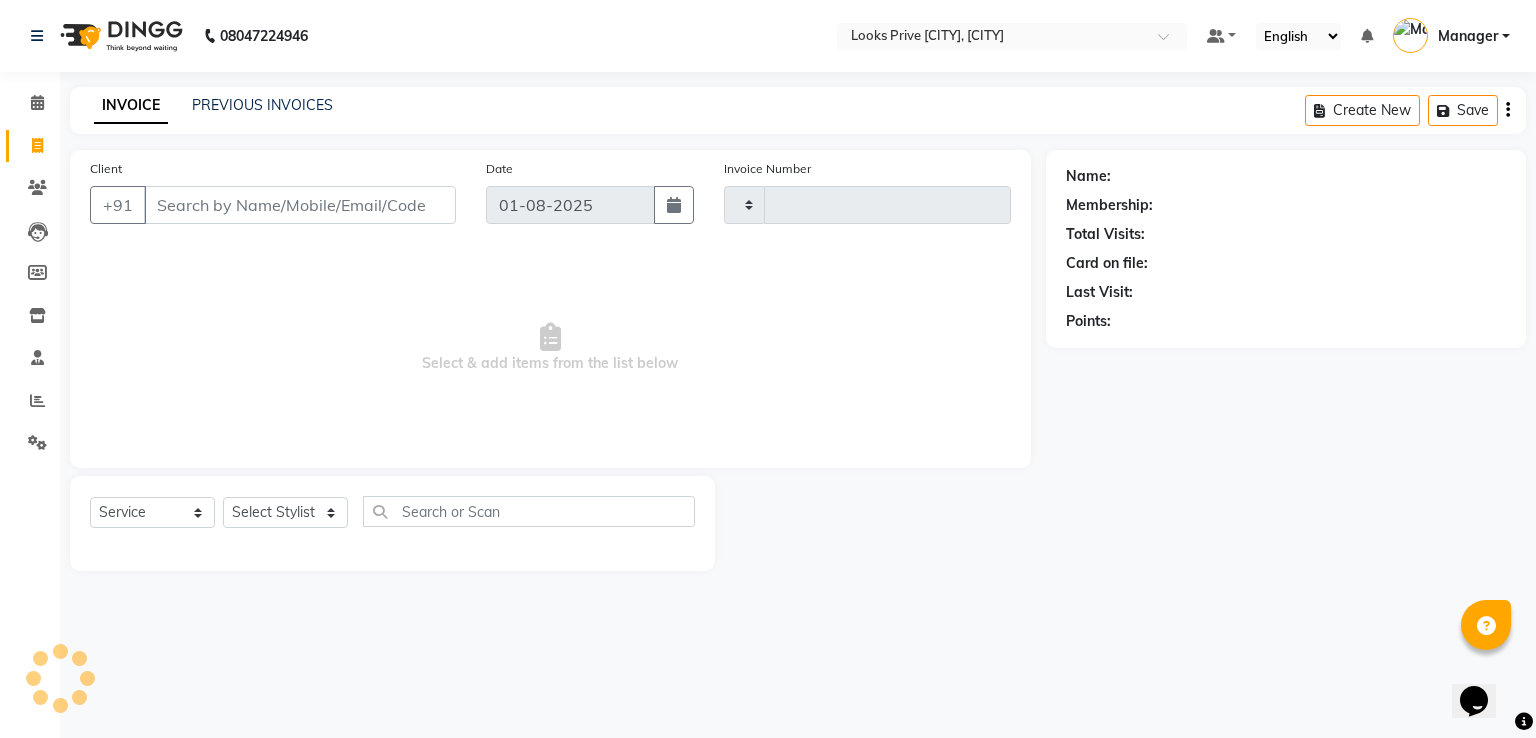 type on "2196" 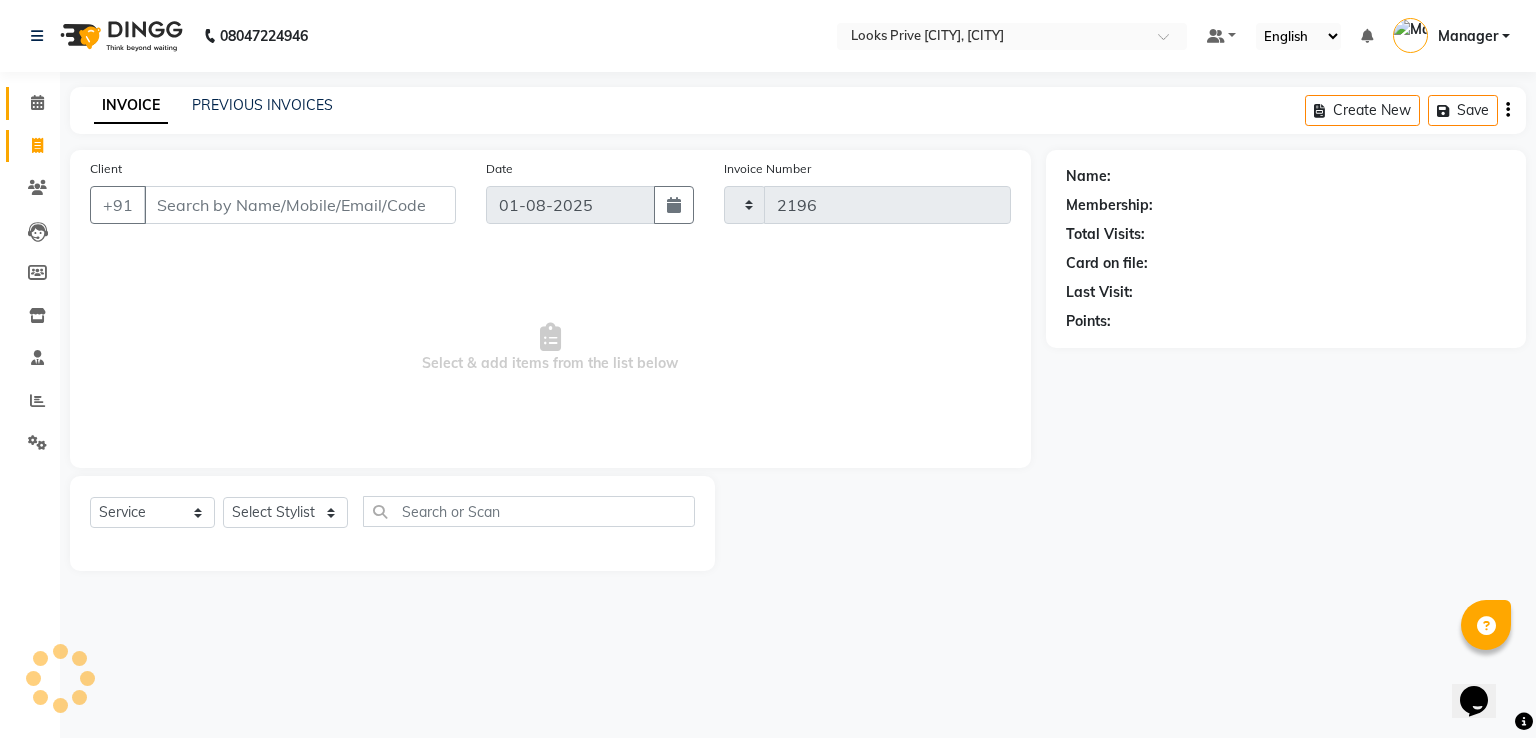 select on "6205" 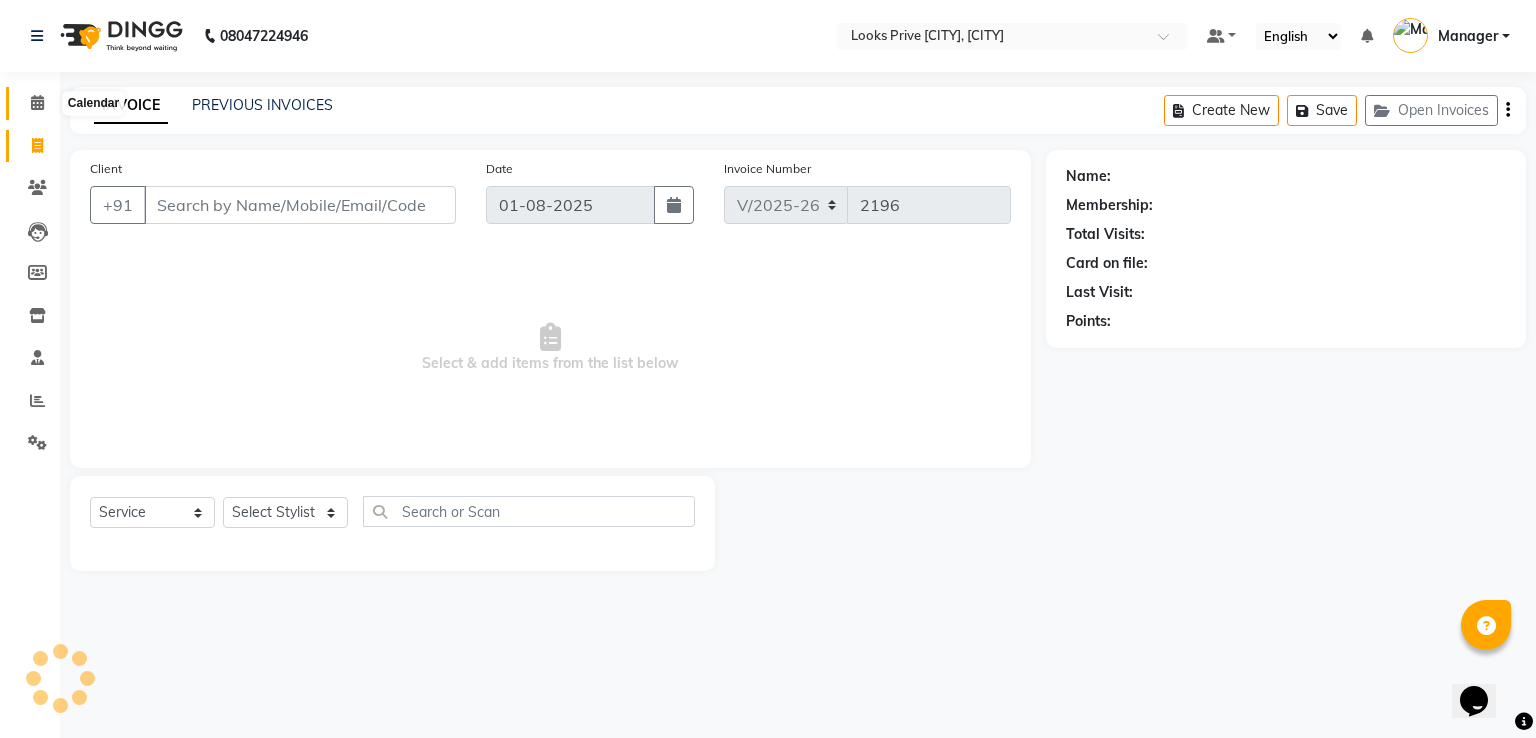 click 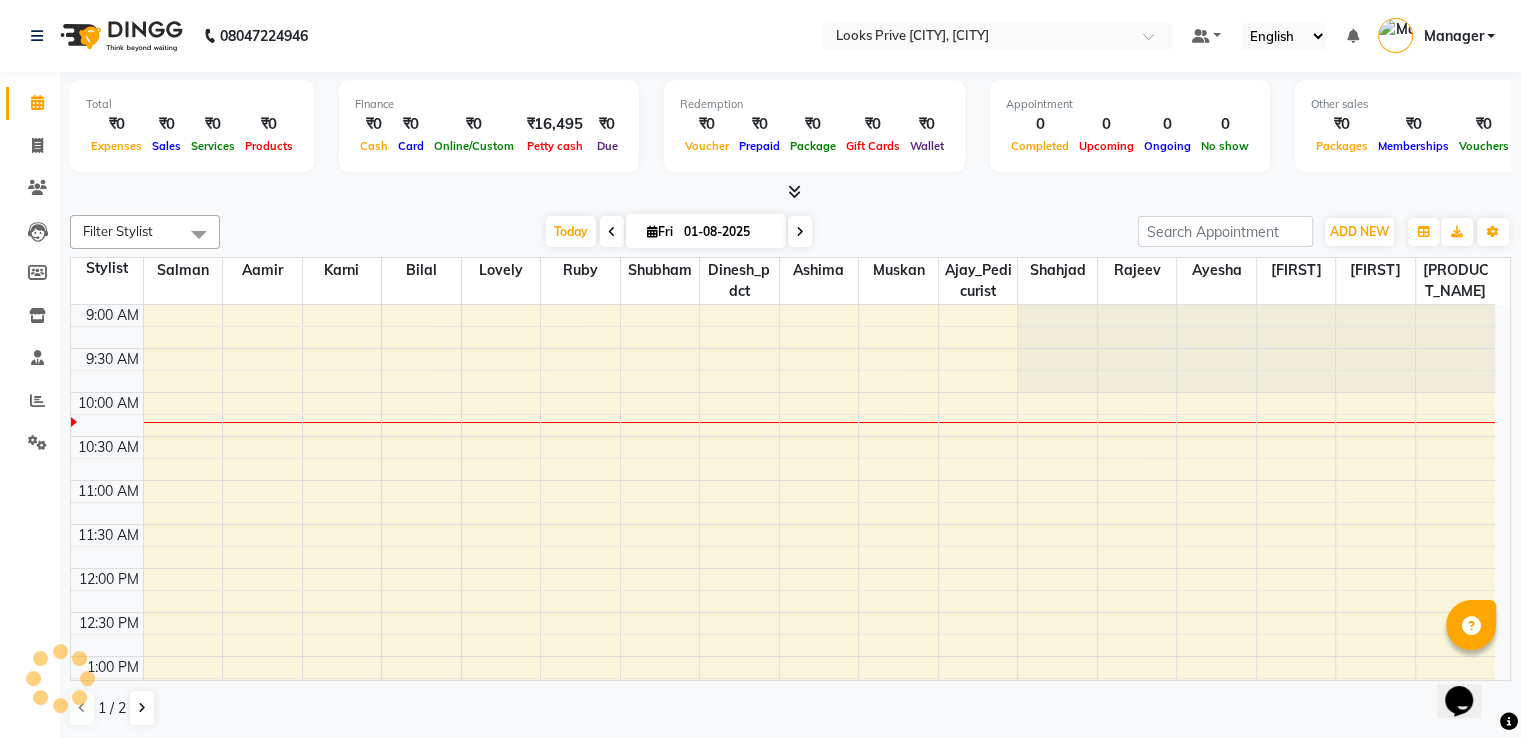 scroll, scrollTop: 88, scrollLeft: 0, axis: vertical 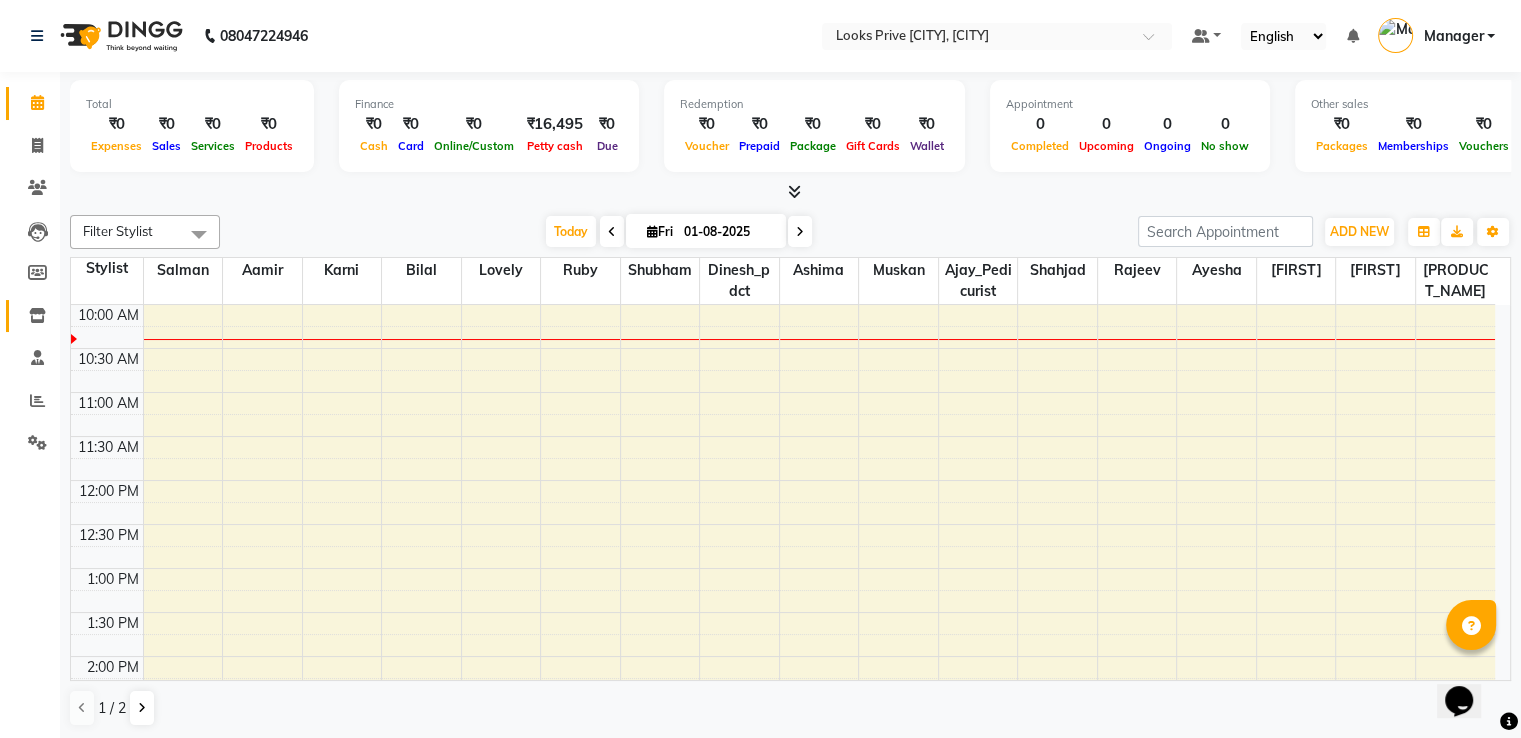 click 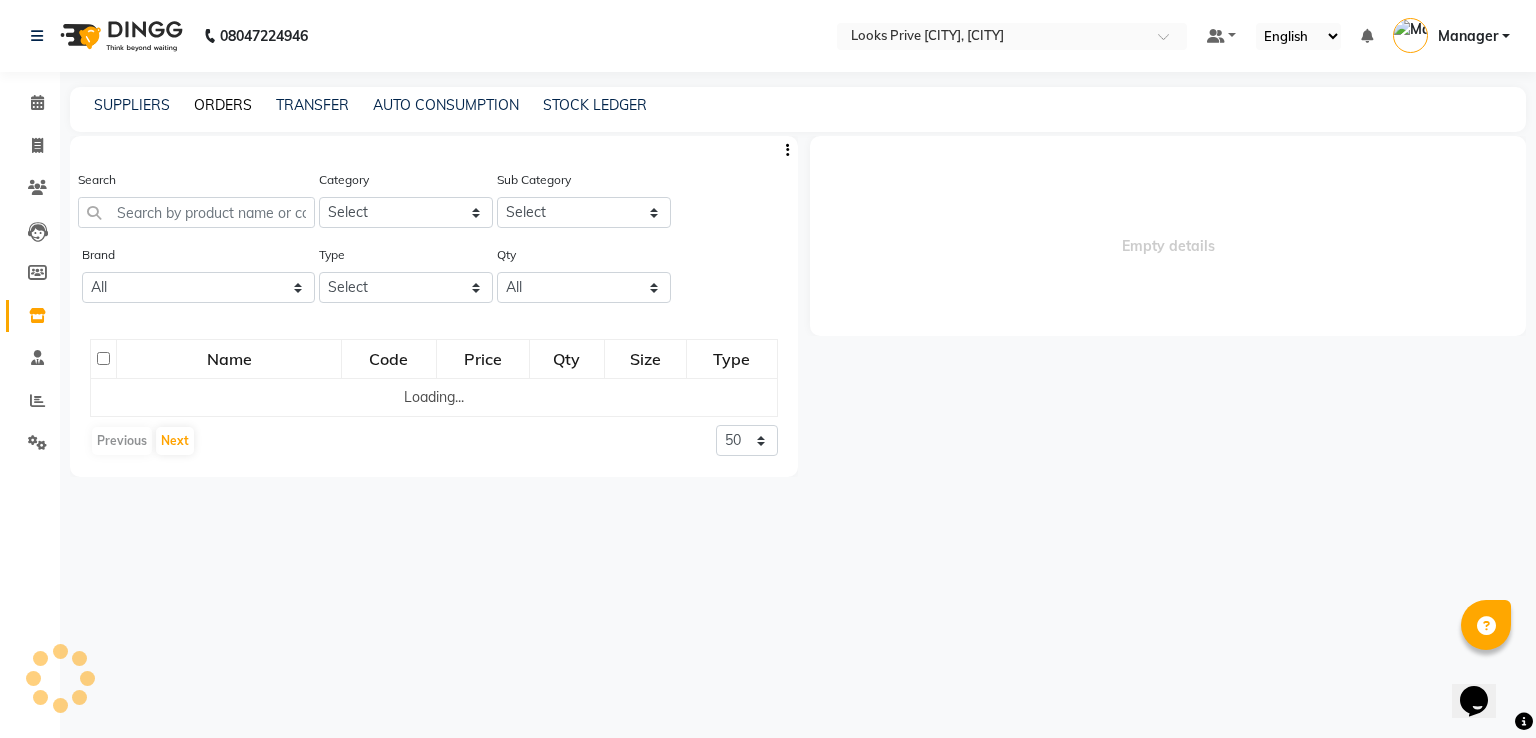 select 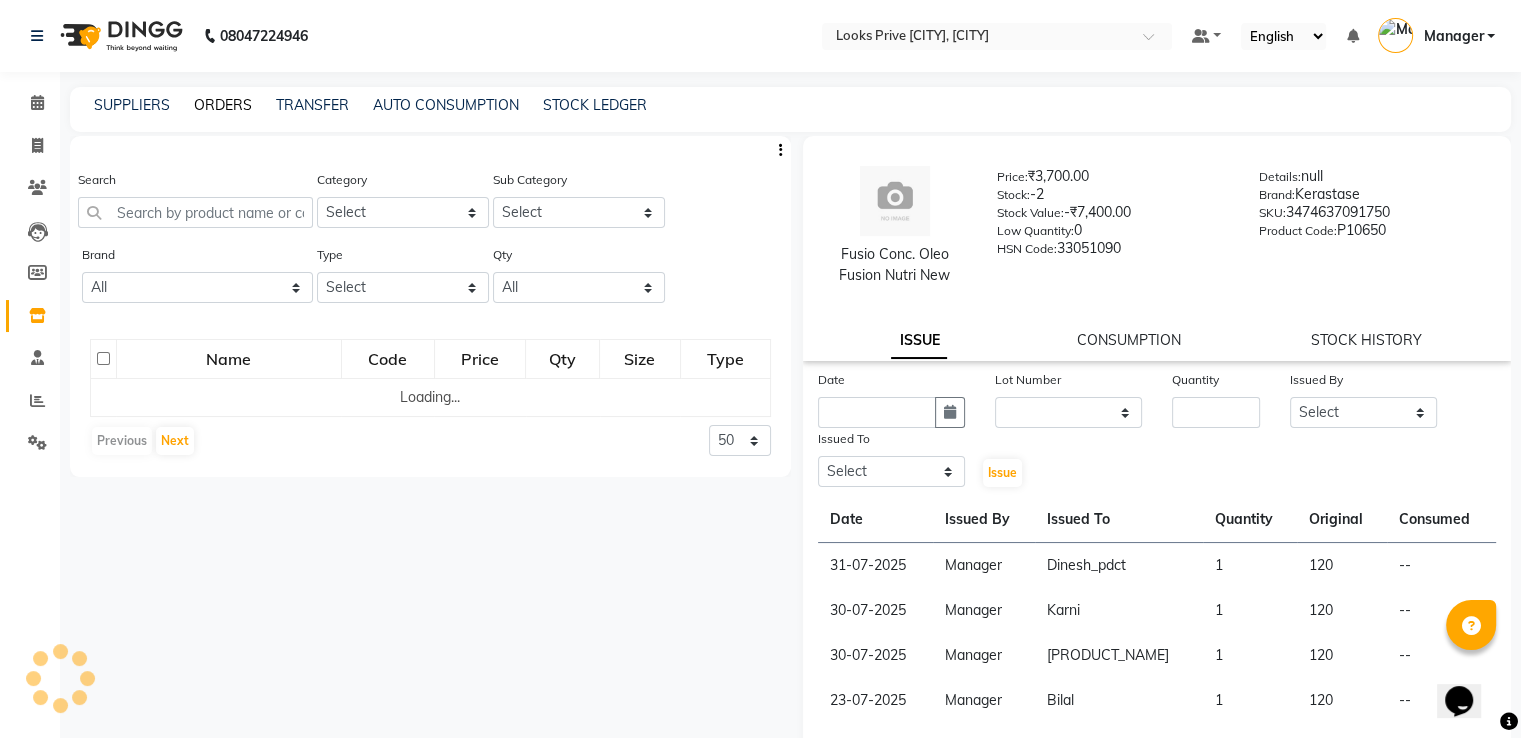 click on "ORDERS" 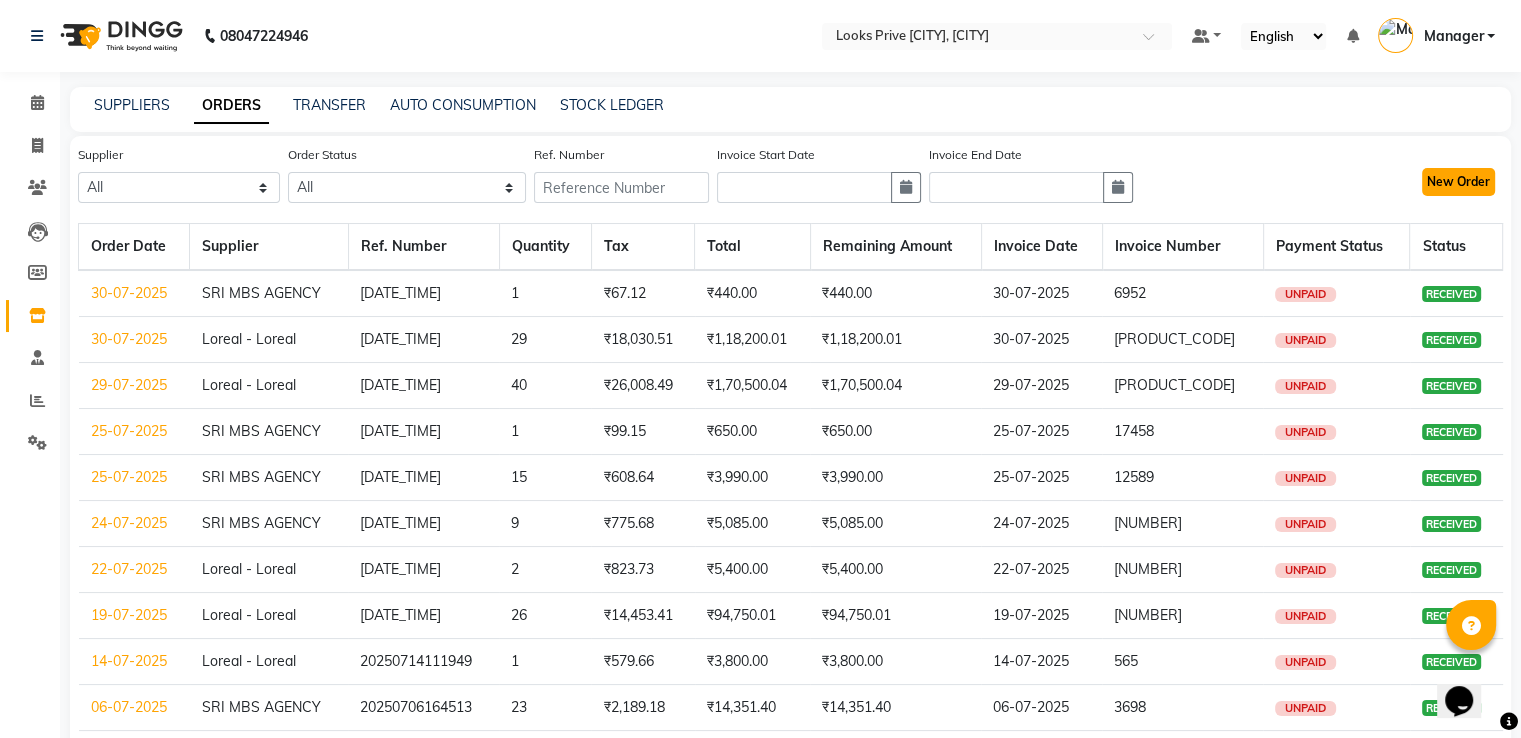 click on "New Order" 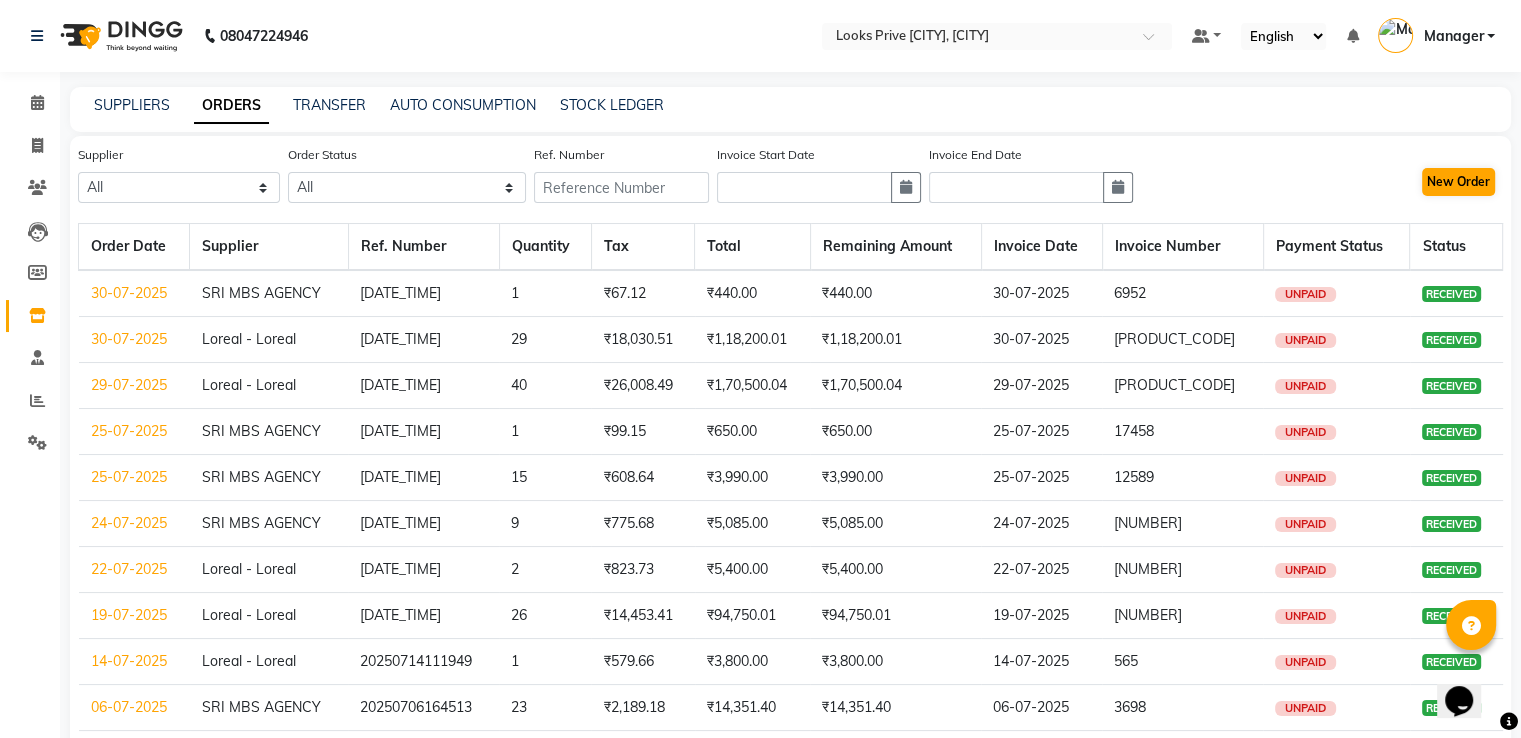 select on "true" 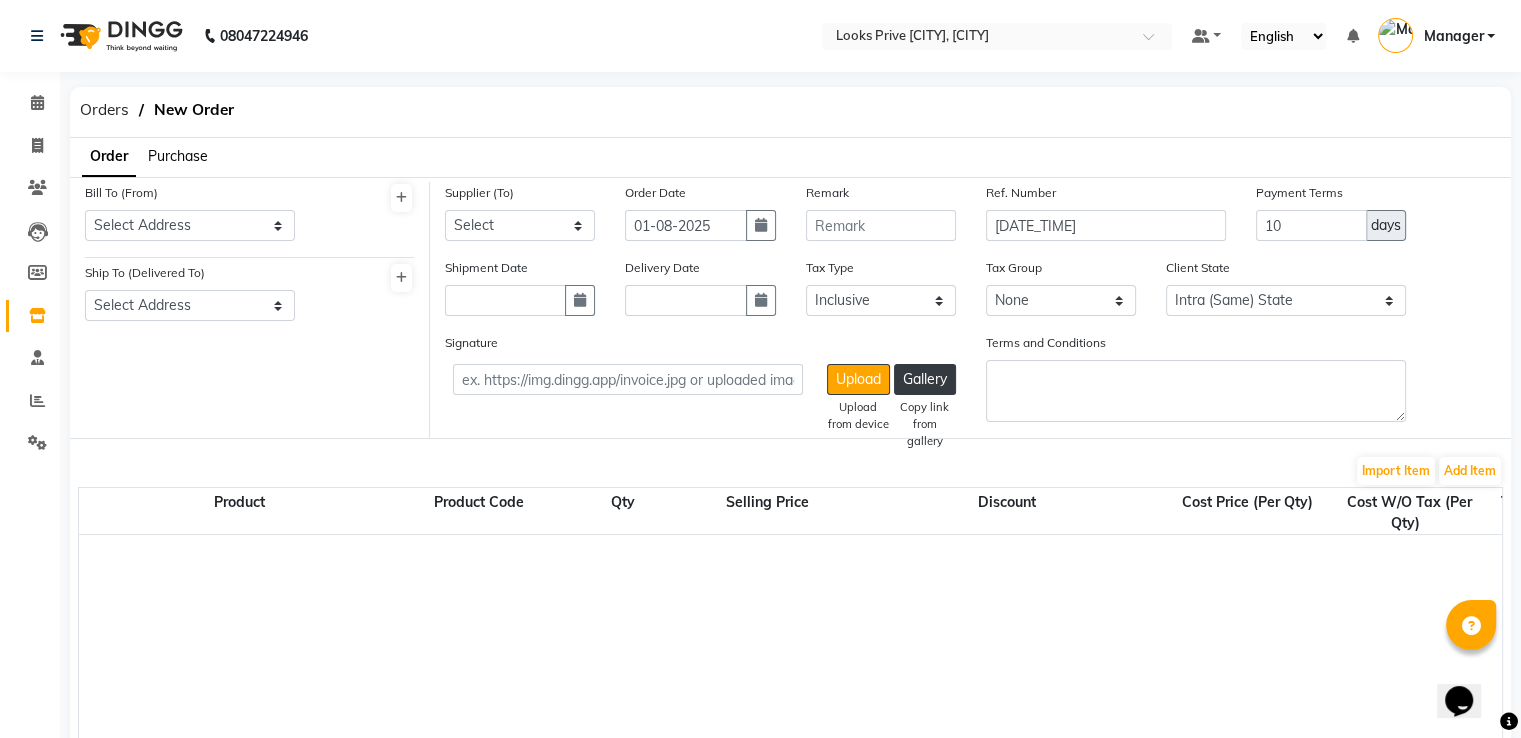 select on "2697" 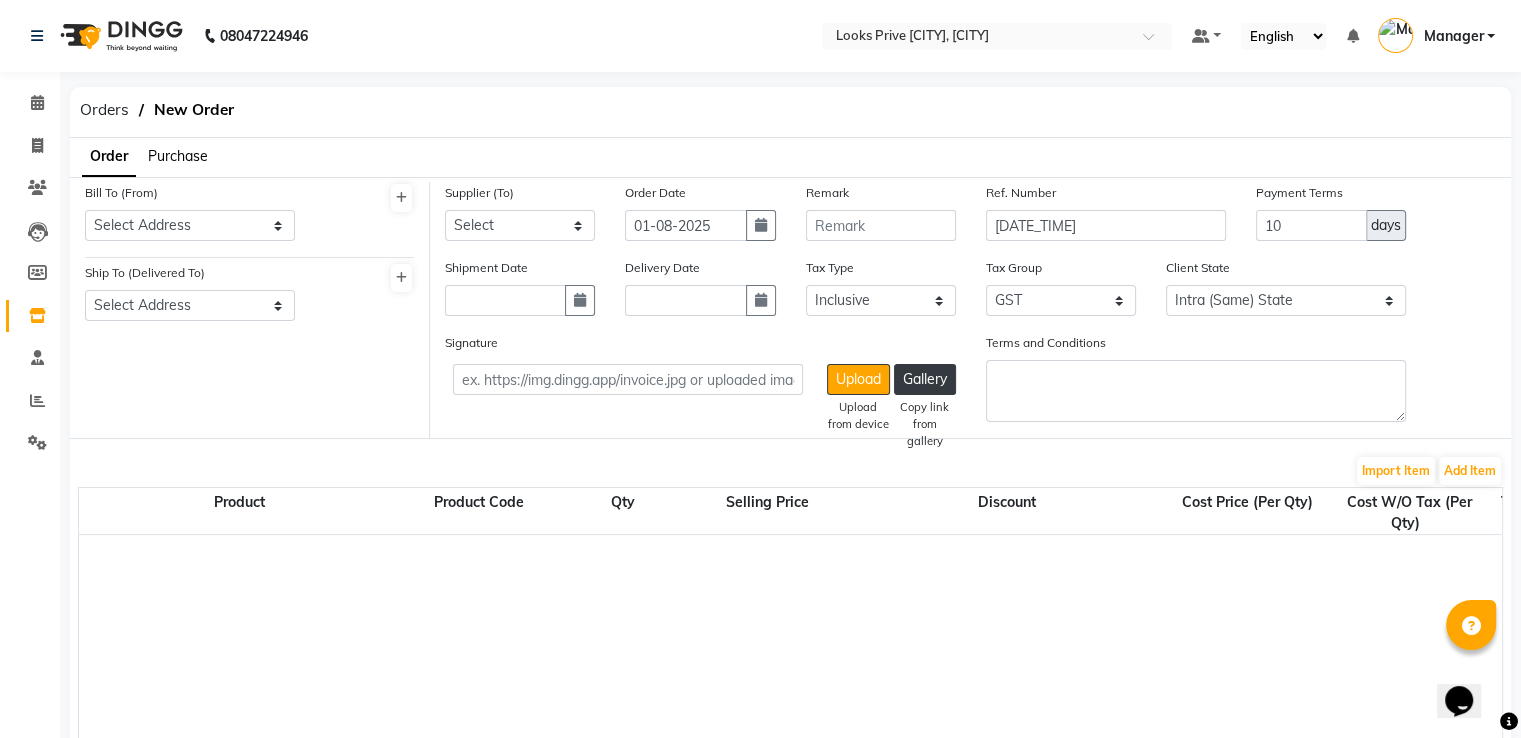 click on "Purchase" 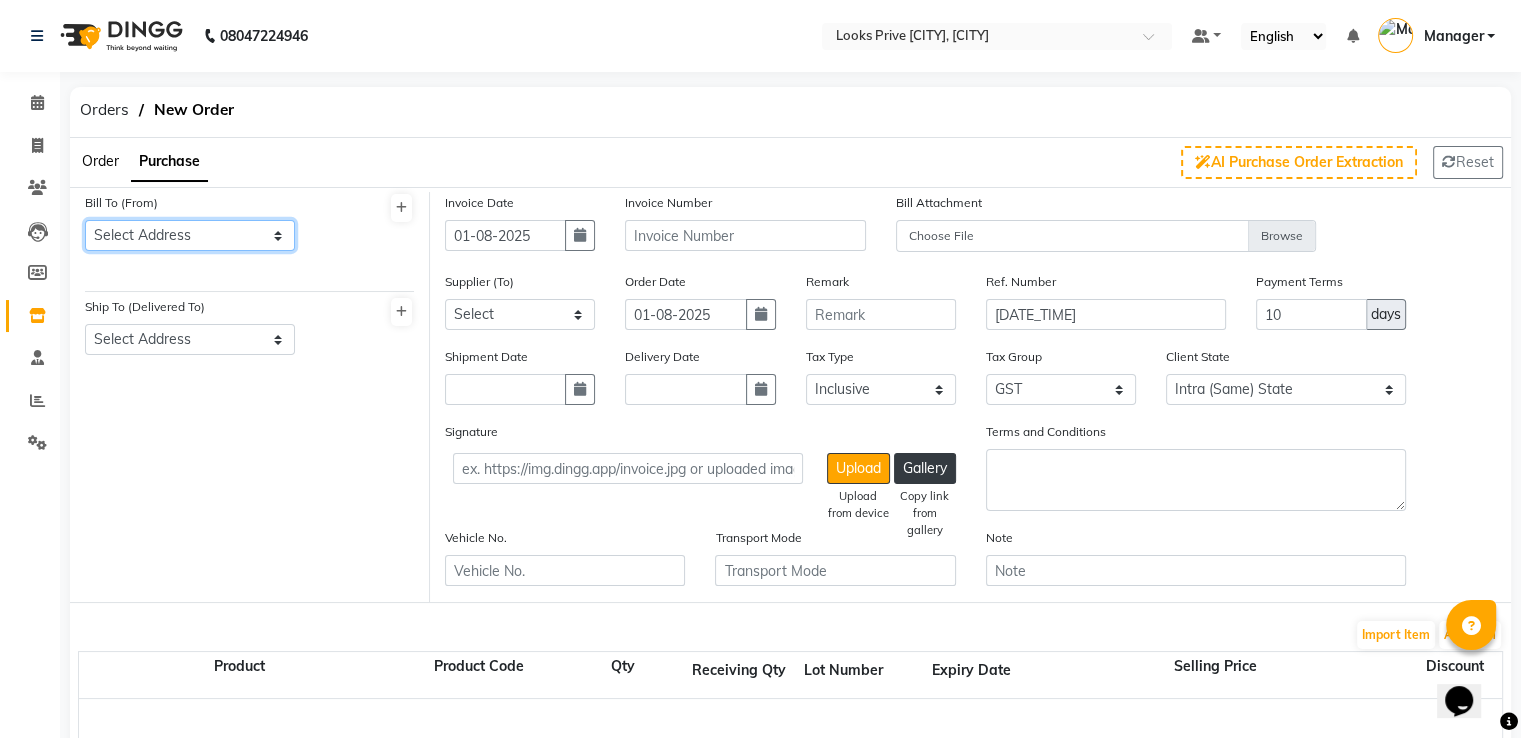 drag, startPoint x: 183, startPoint y: 233, endPoint x: 184, endPoint y: 245, distance: 12.0415945 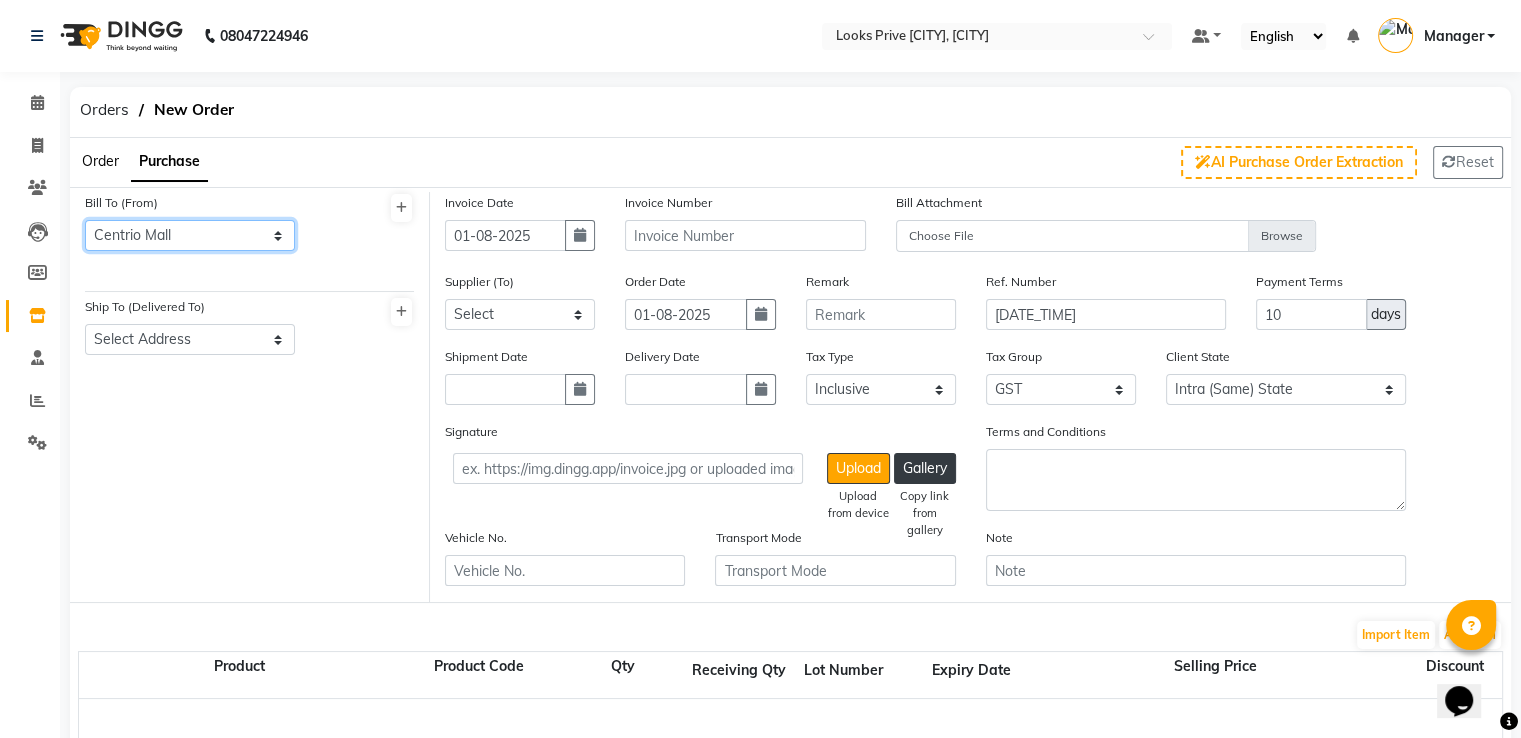 click on "Select Address  [CITY]" 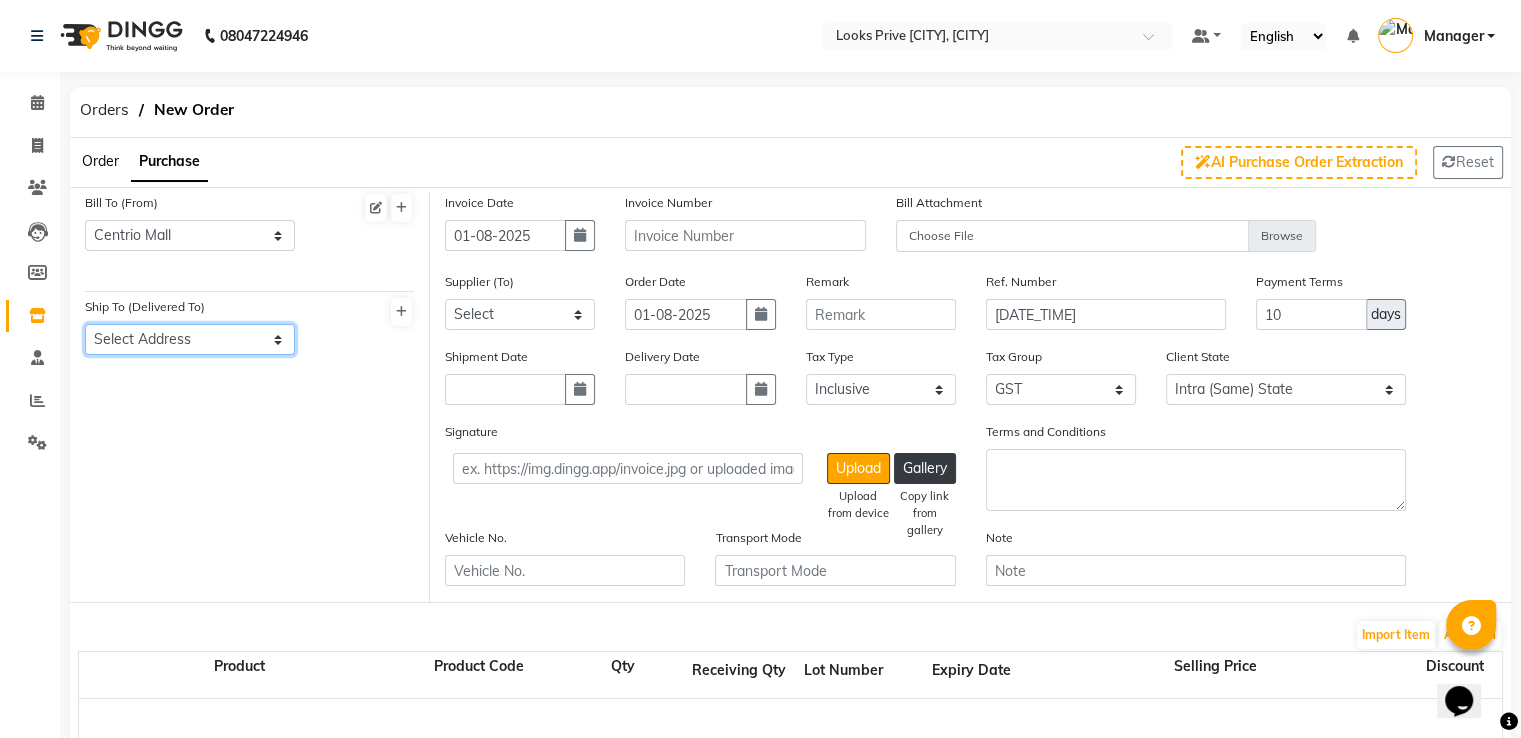 click on "Select Address  [CITY]" 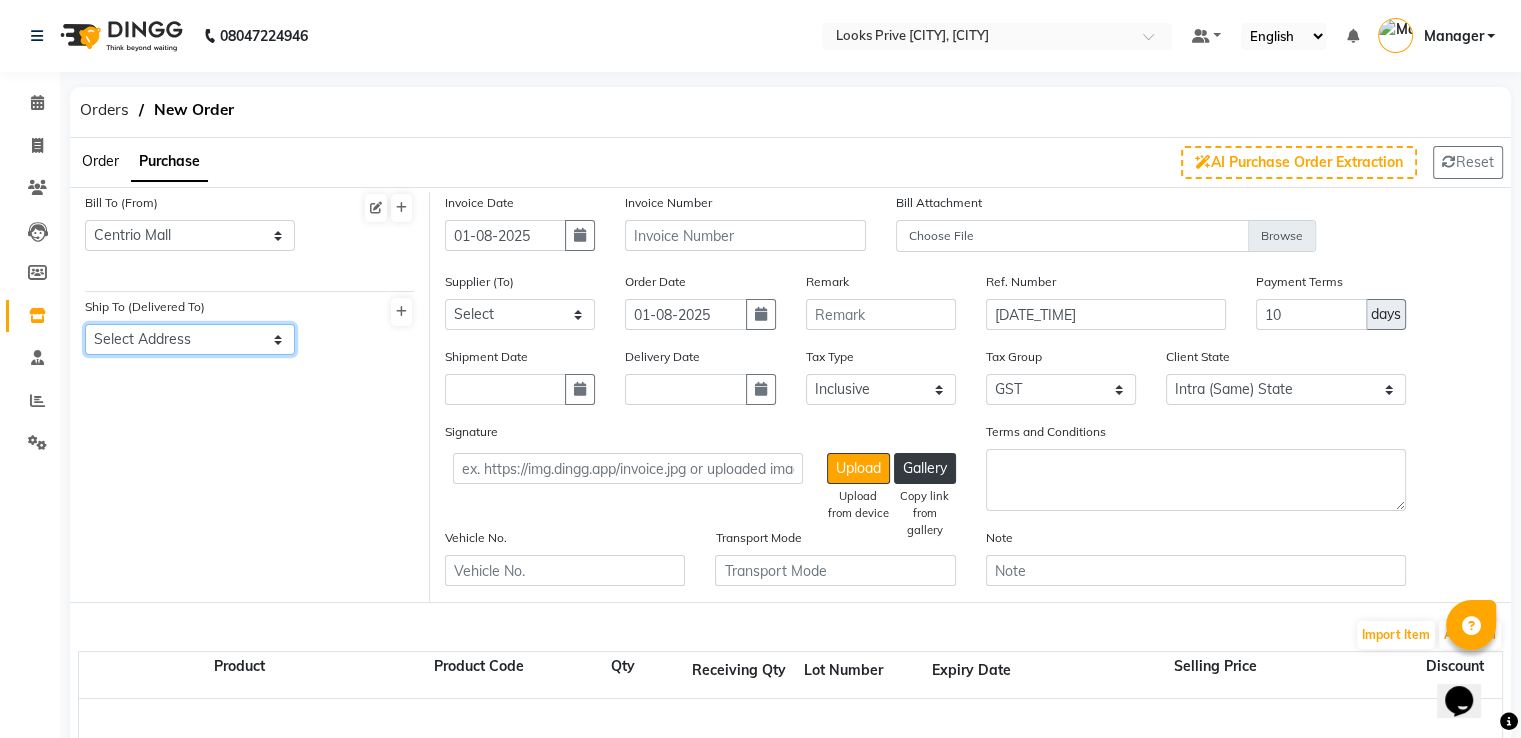 select on "924" 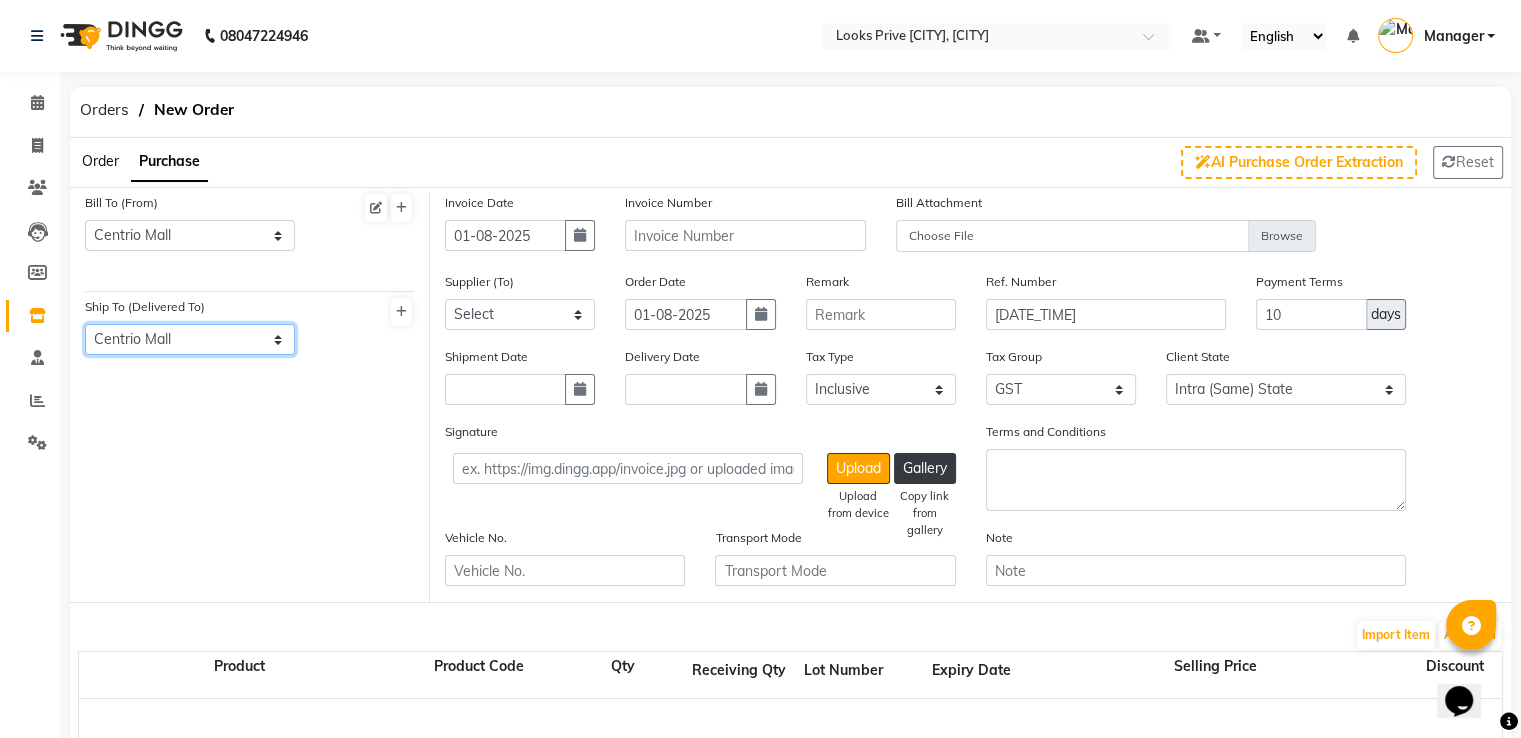 click on "Select Address  [CITY]" 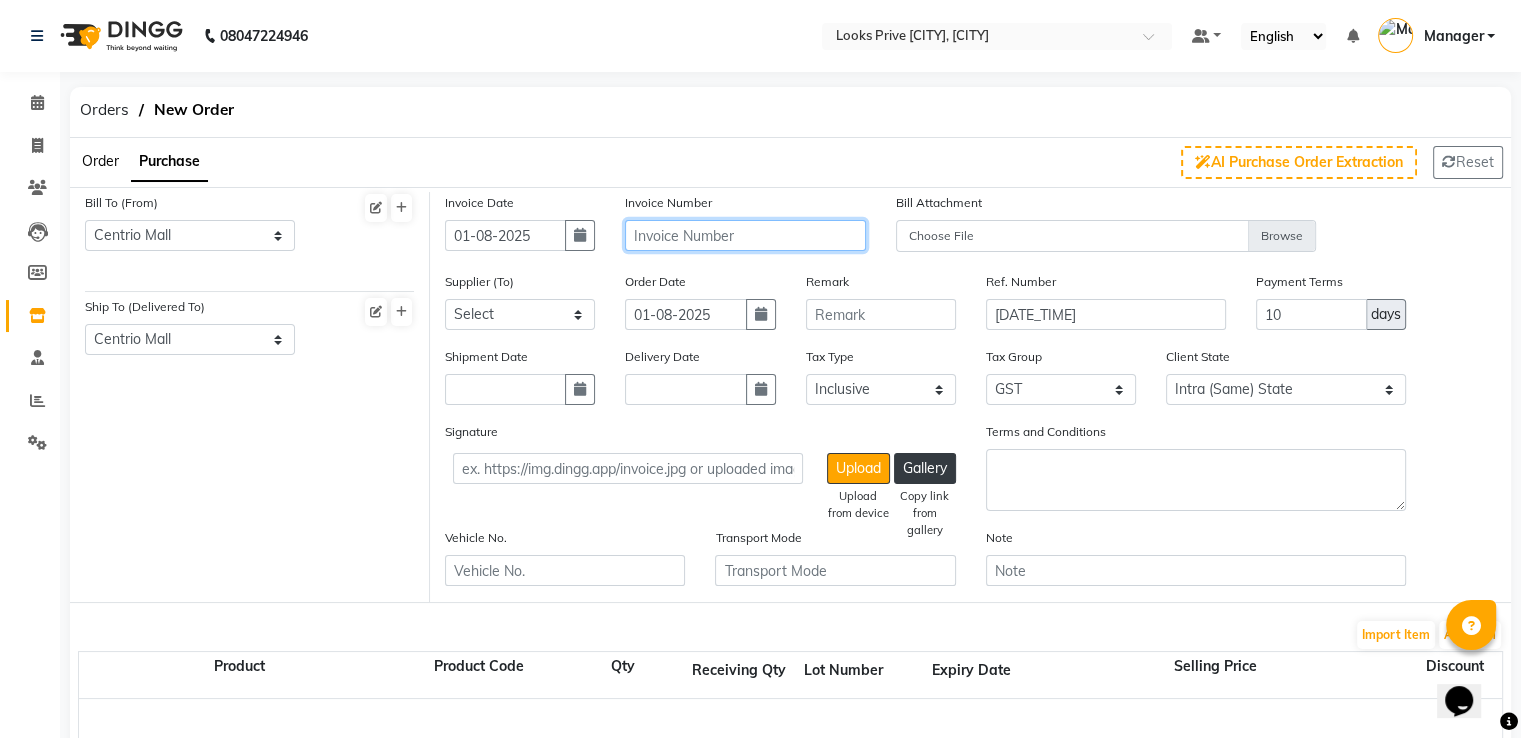 click 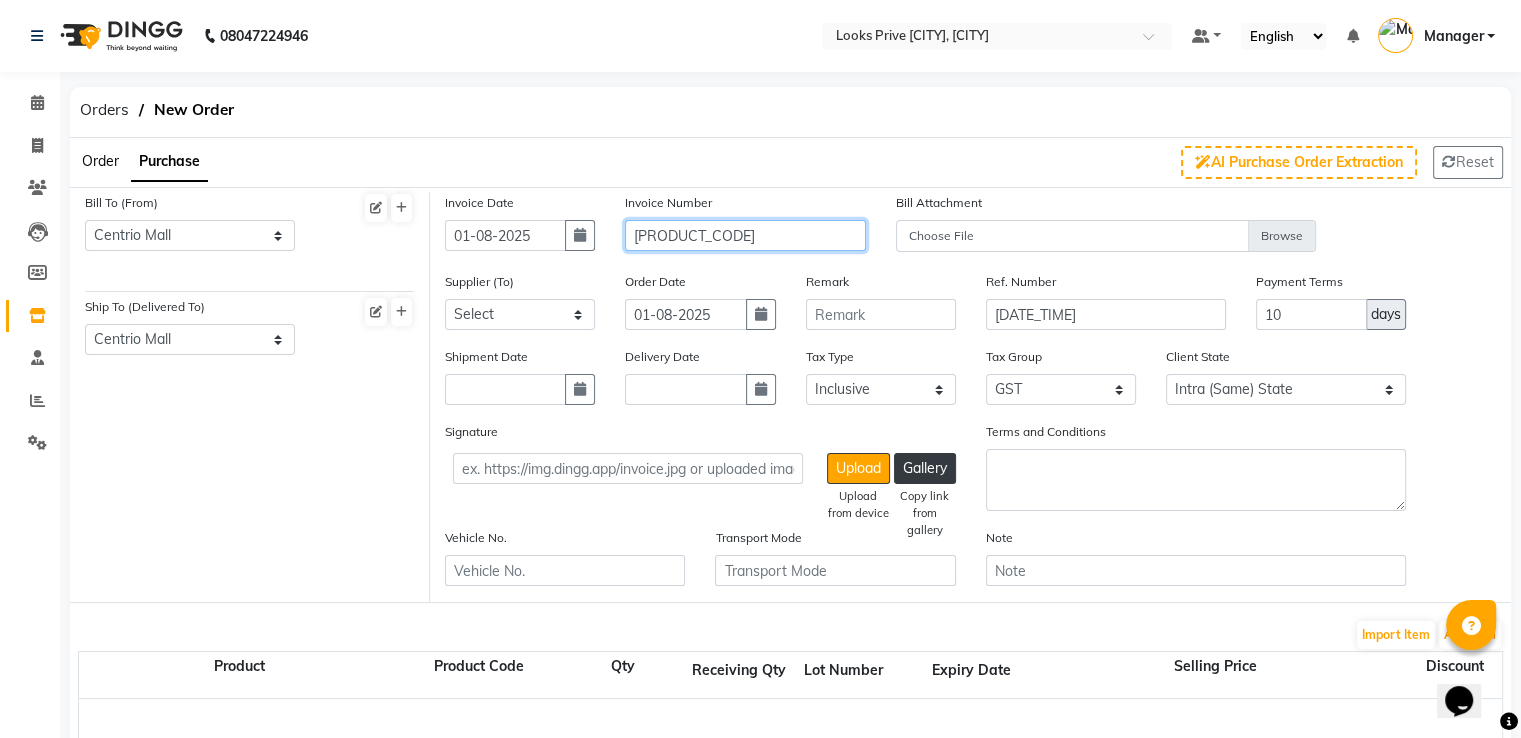 type on "[PRODUCT_CODE]" 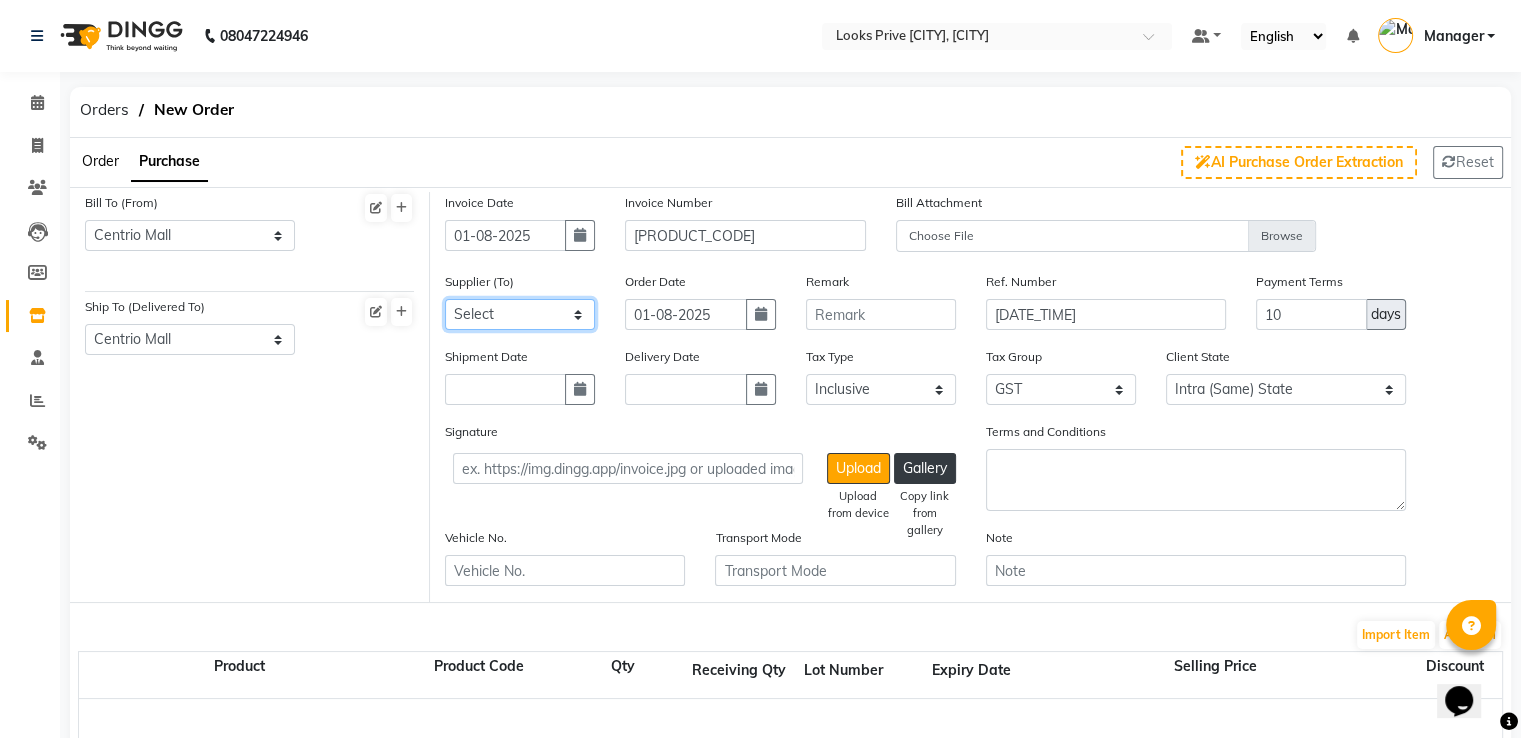 click on "Select SRI MBS AGENCY Dutta  Agency Loreal - Loreal" 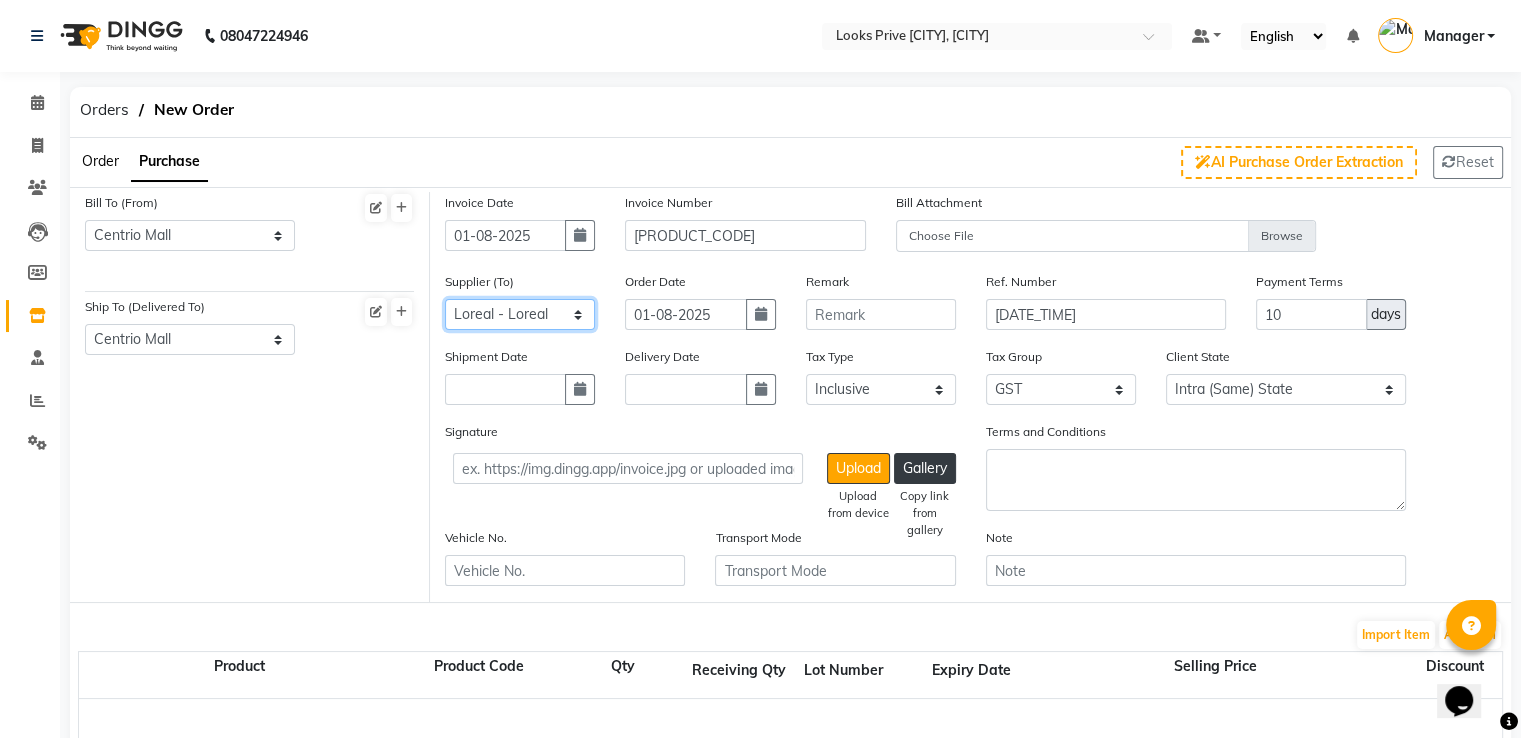 click on "Select SRI MBS AGENCY Dutta  Agency Loreal - Loreal" 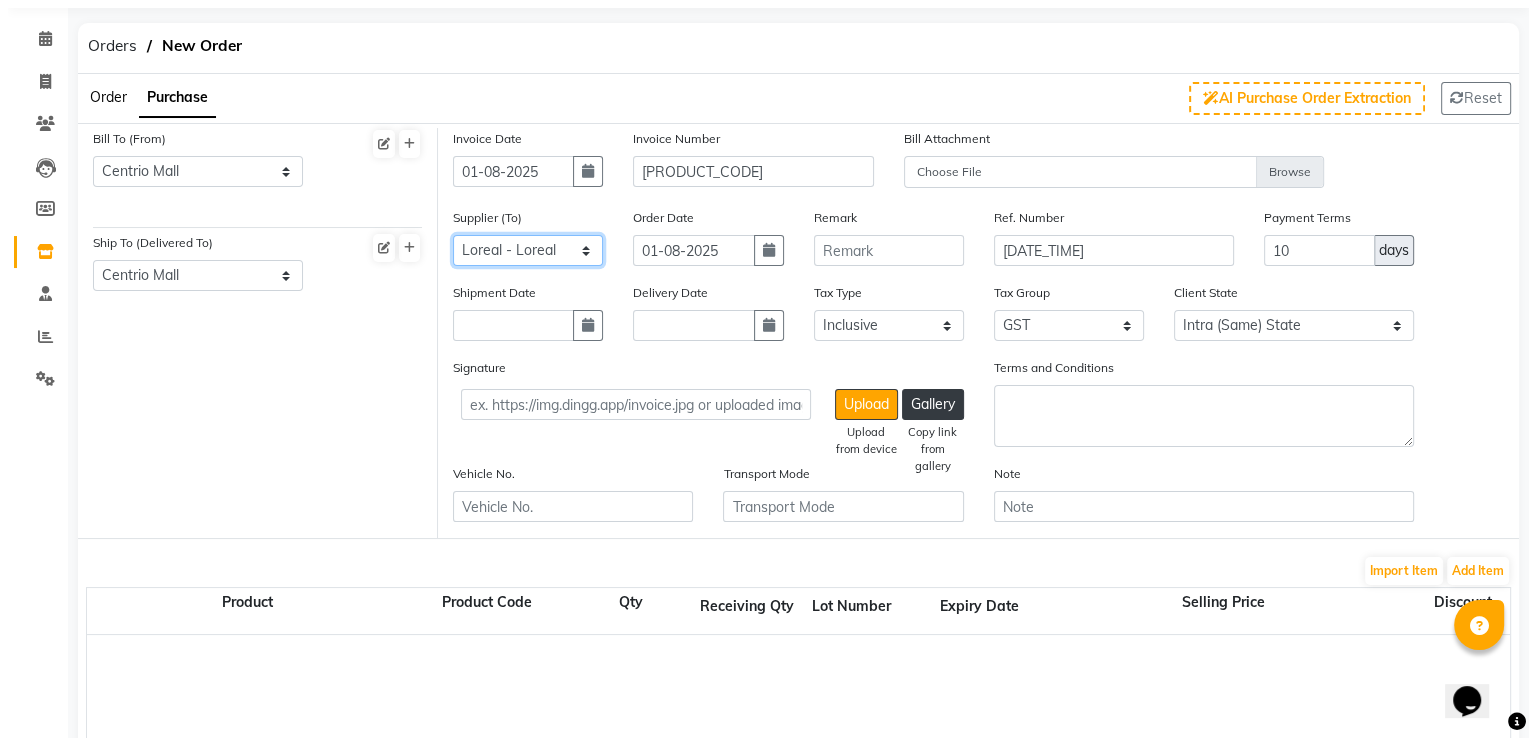 scroll, scrollTop: 100, scrollLeft: 0, axis: vertical 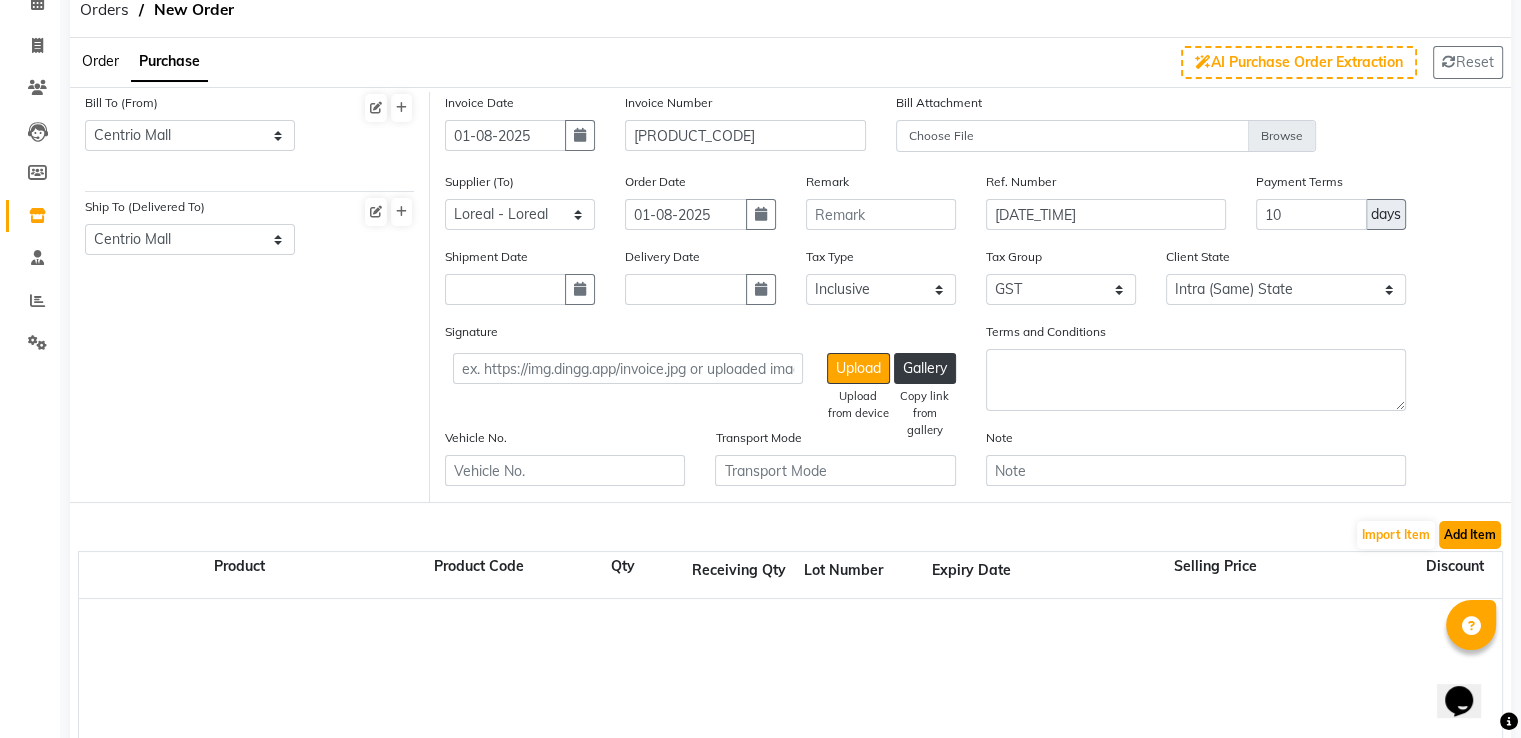 click on "Add Item" 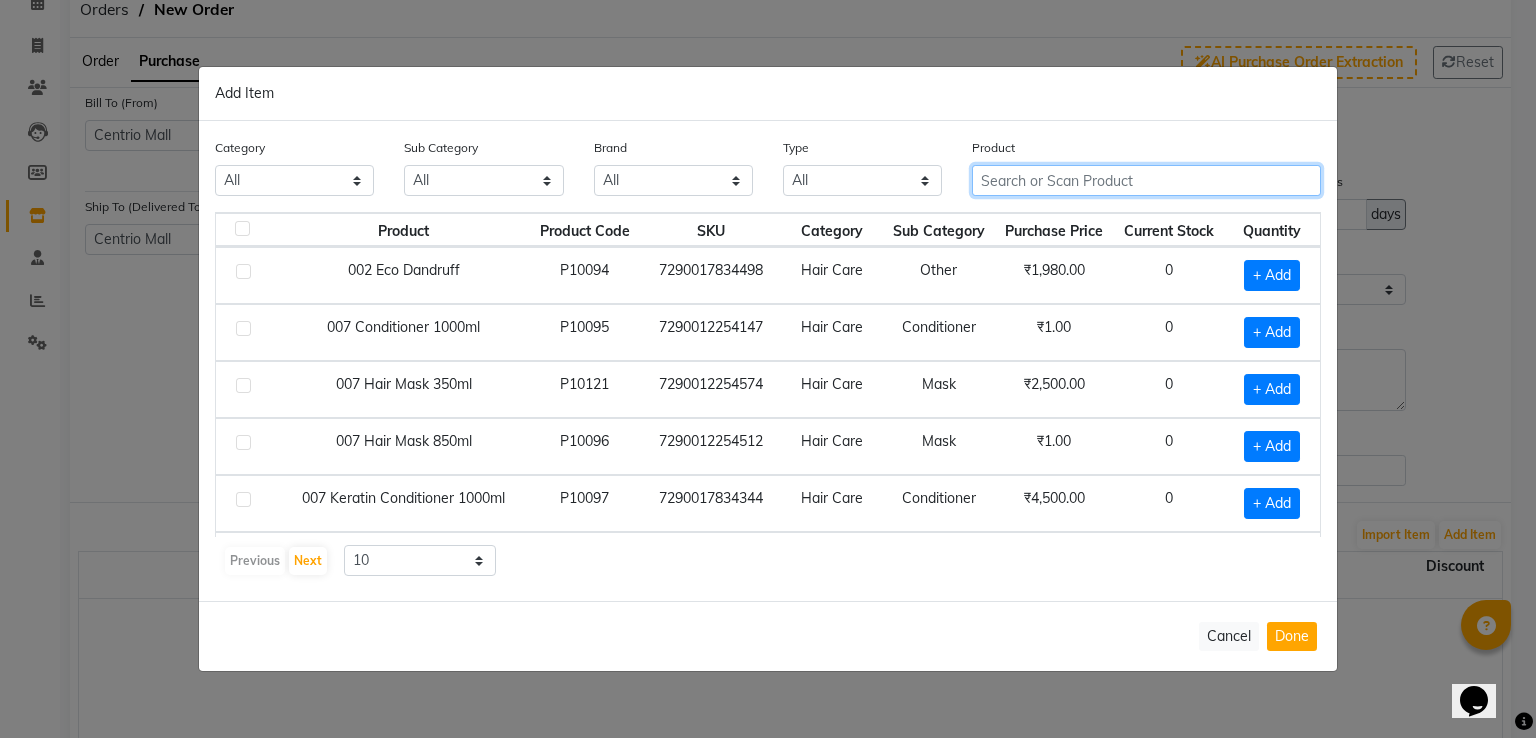 click 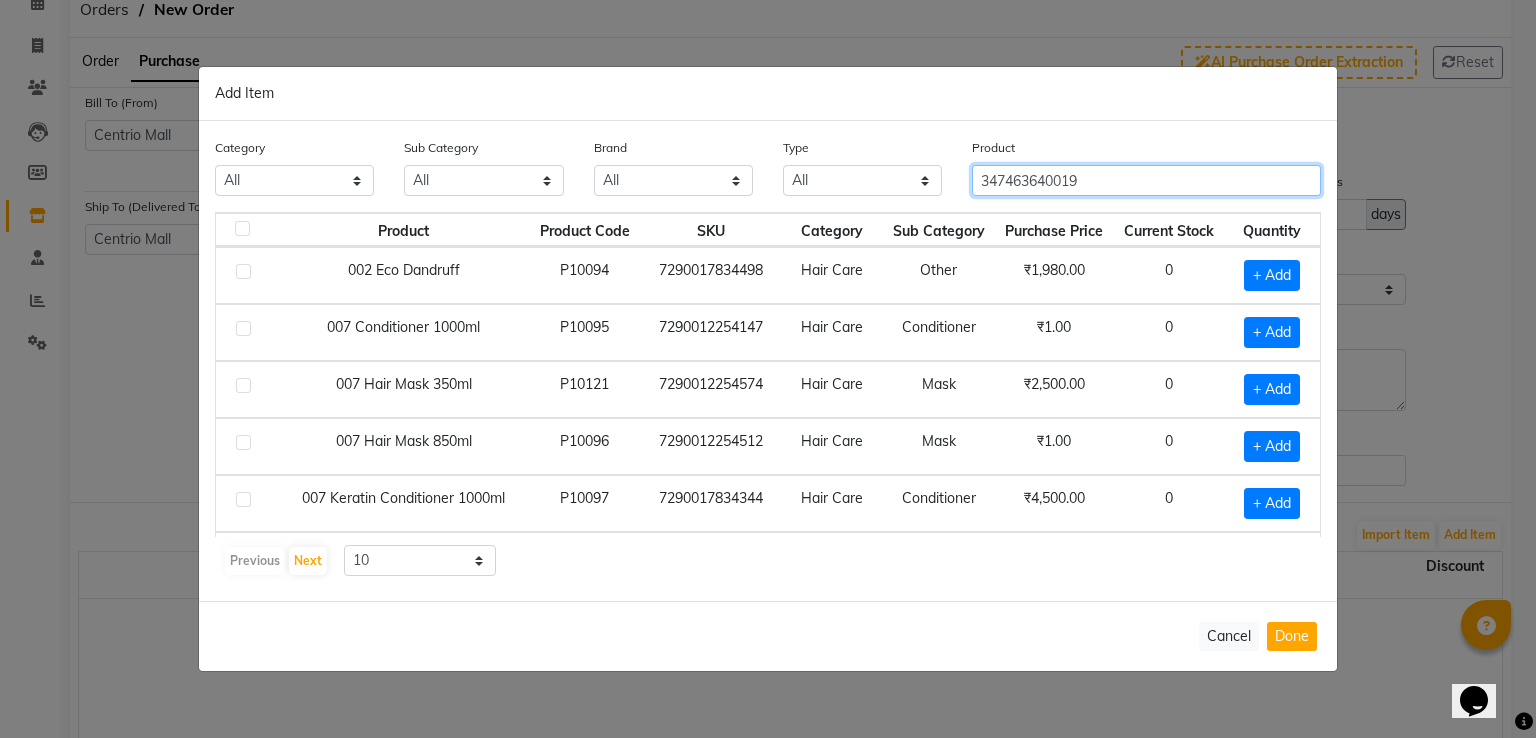 type on "3474636400195" 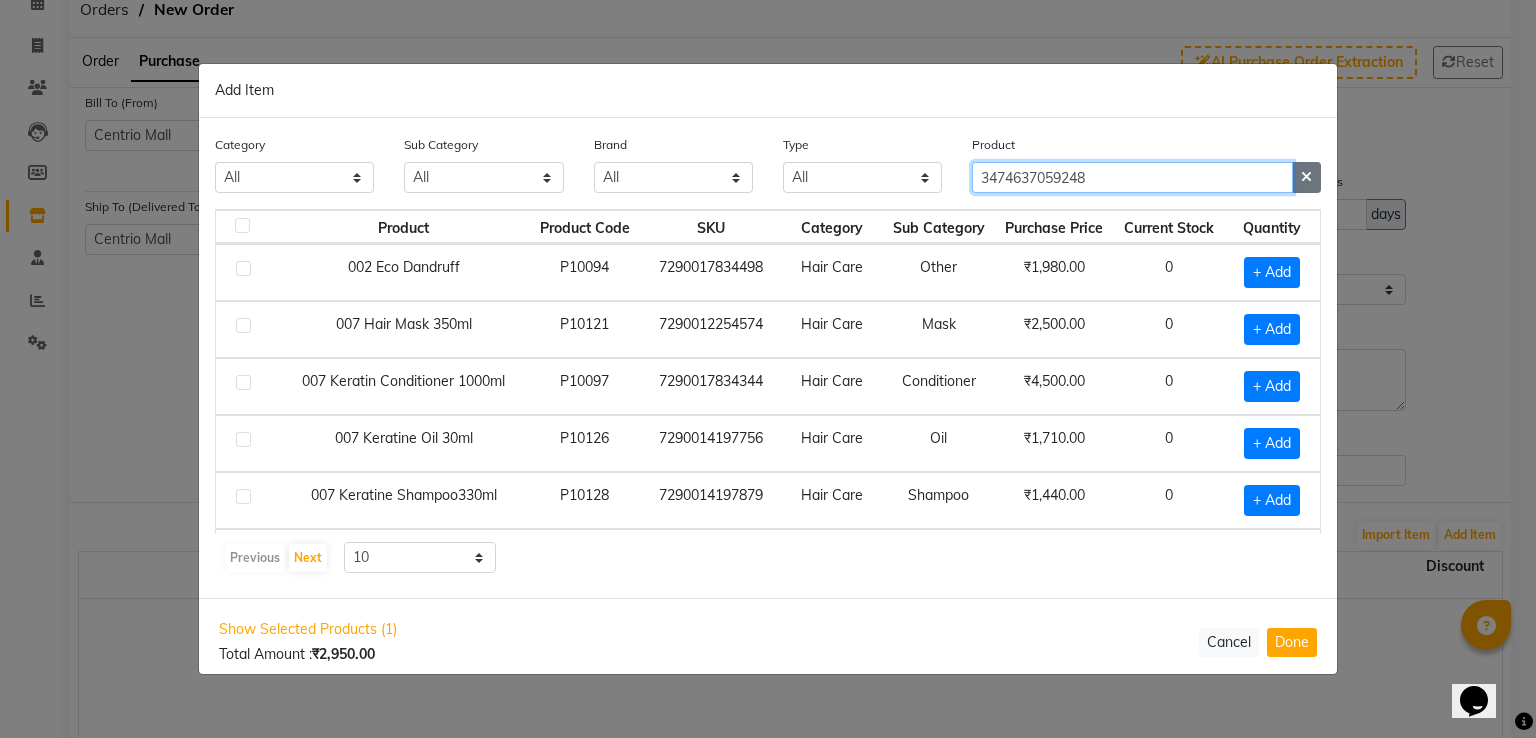 type on "3474637059248" 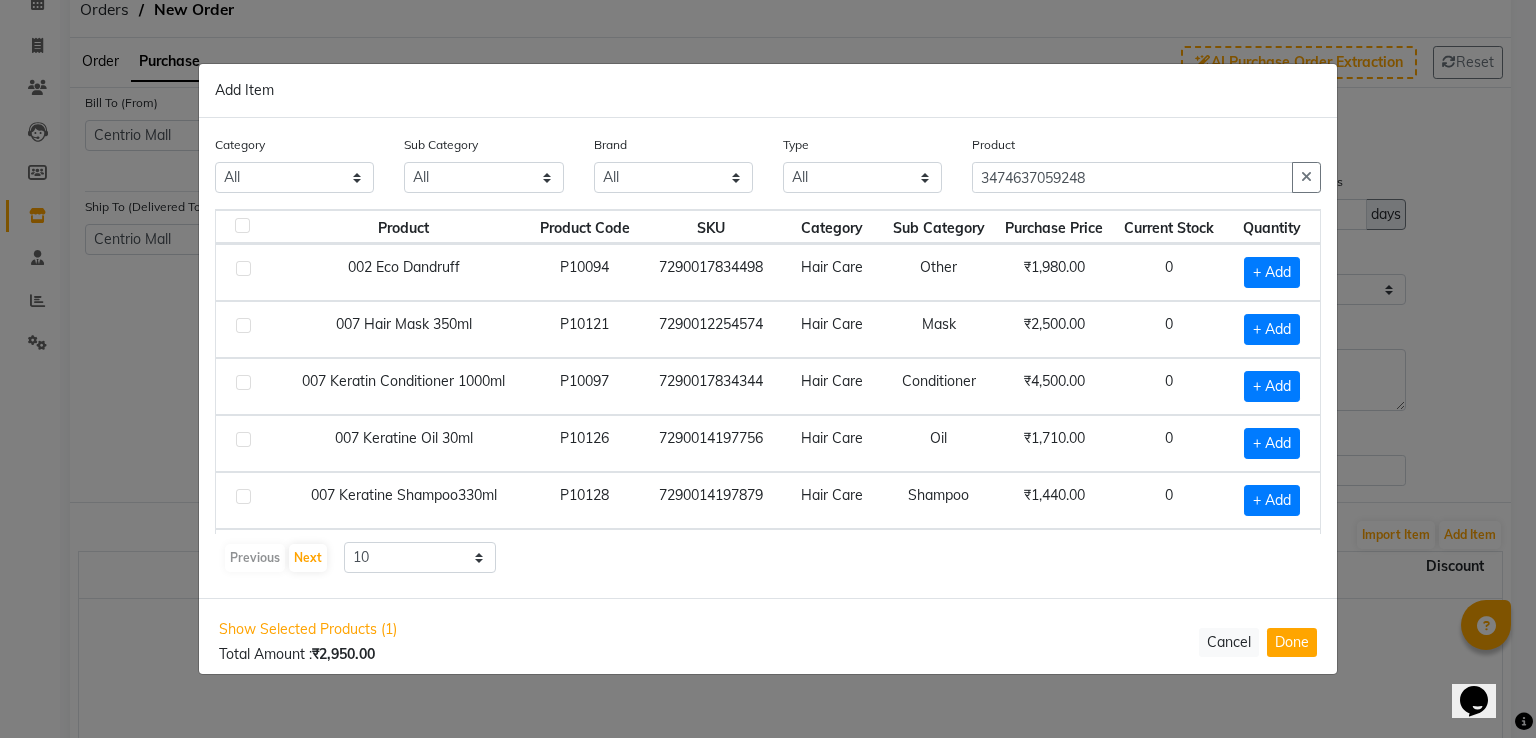 drag, startPoint x: 1312, startPoint y: 185, endPoint x: 1302, endPoint y: 184, distance: 10.049875 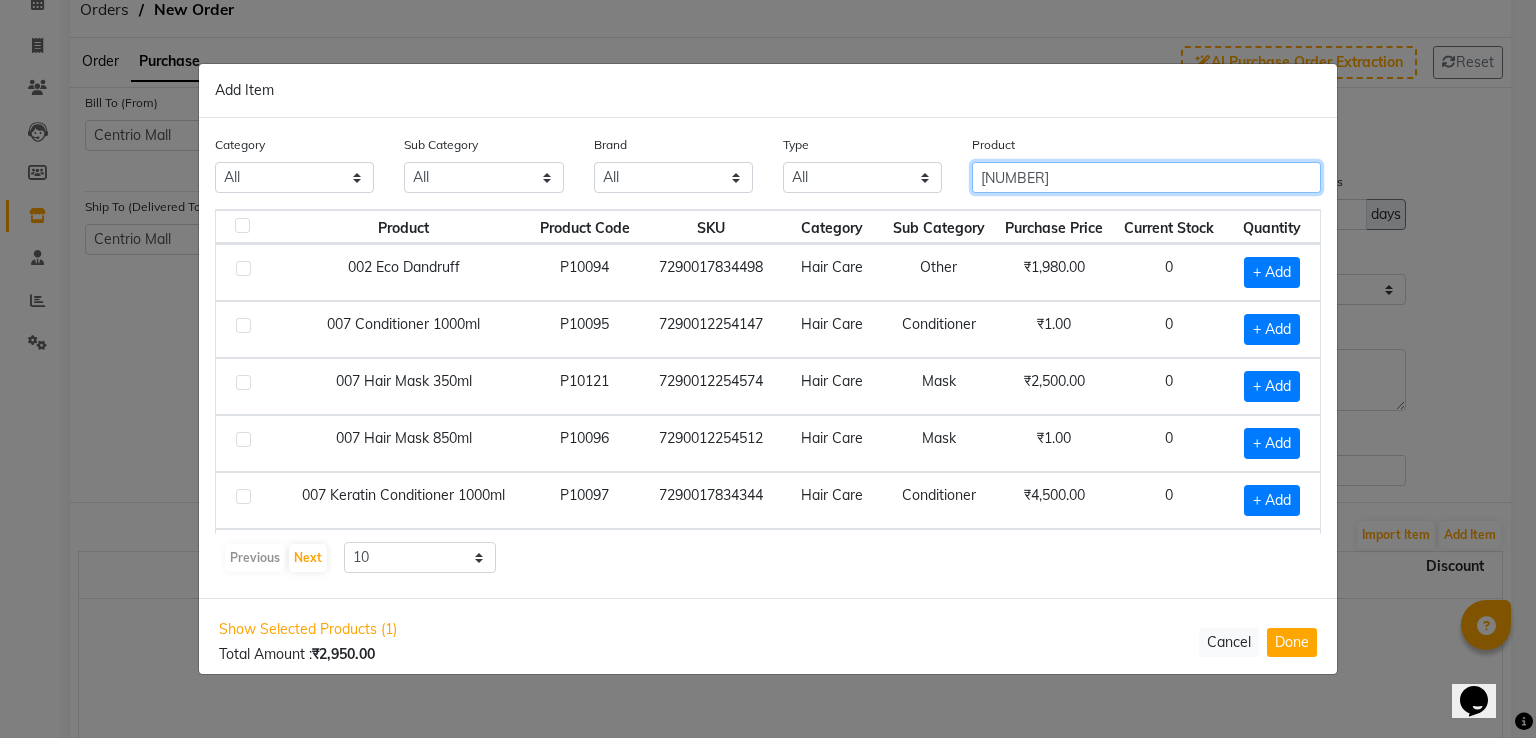 type on "3474637059248" 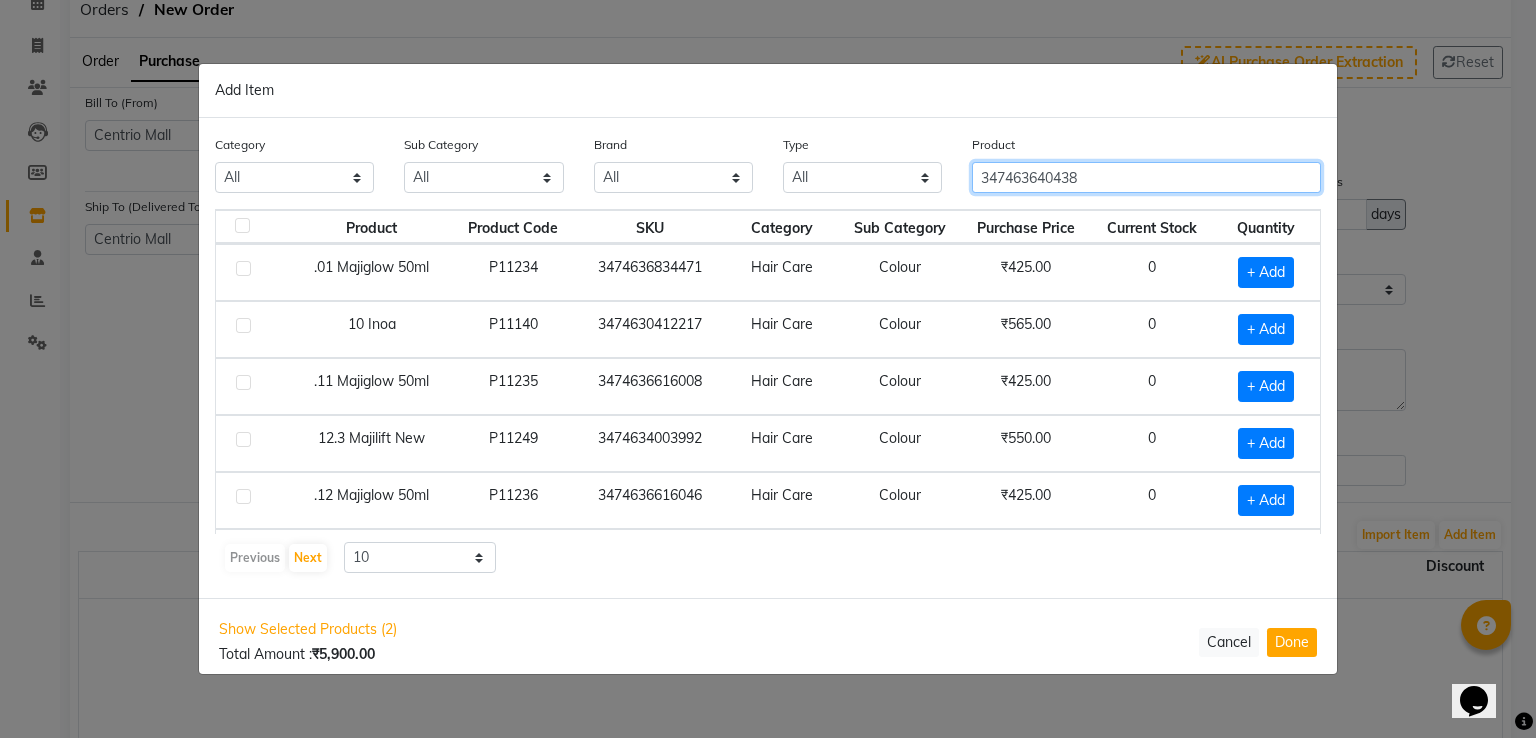 type on "3474636404384" 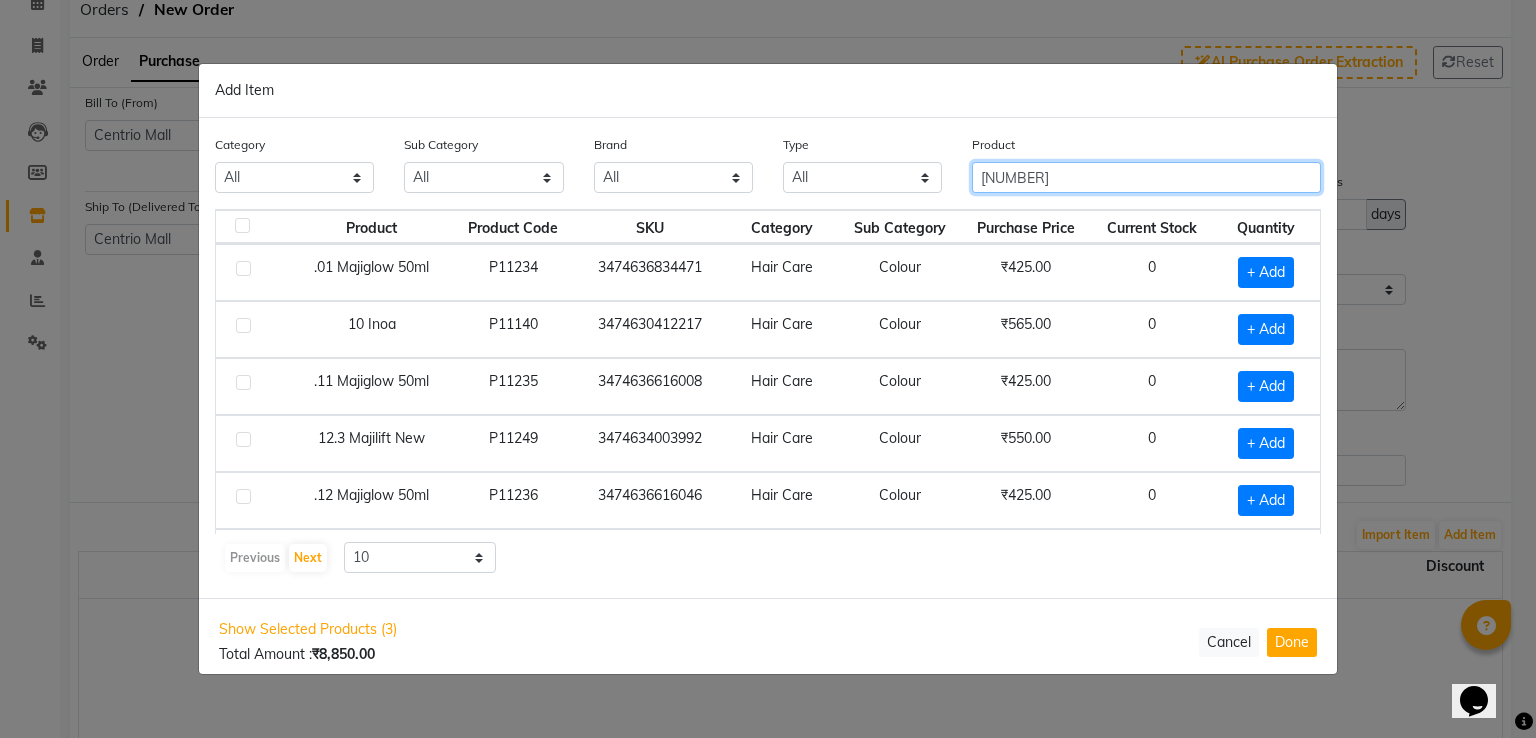type on "3474636403912" 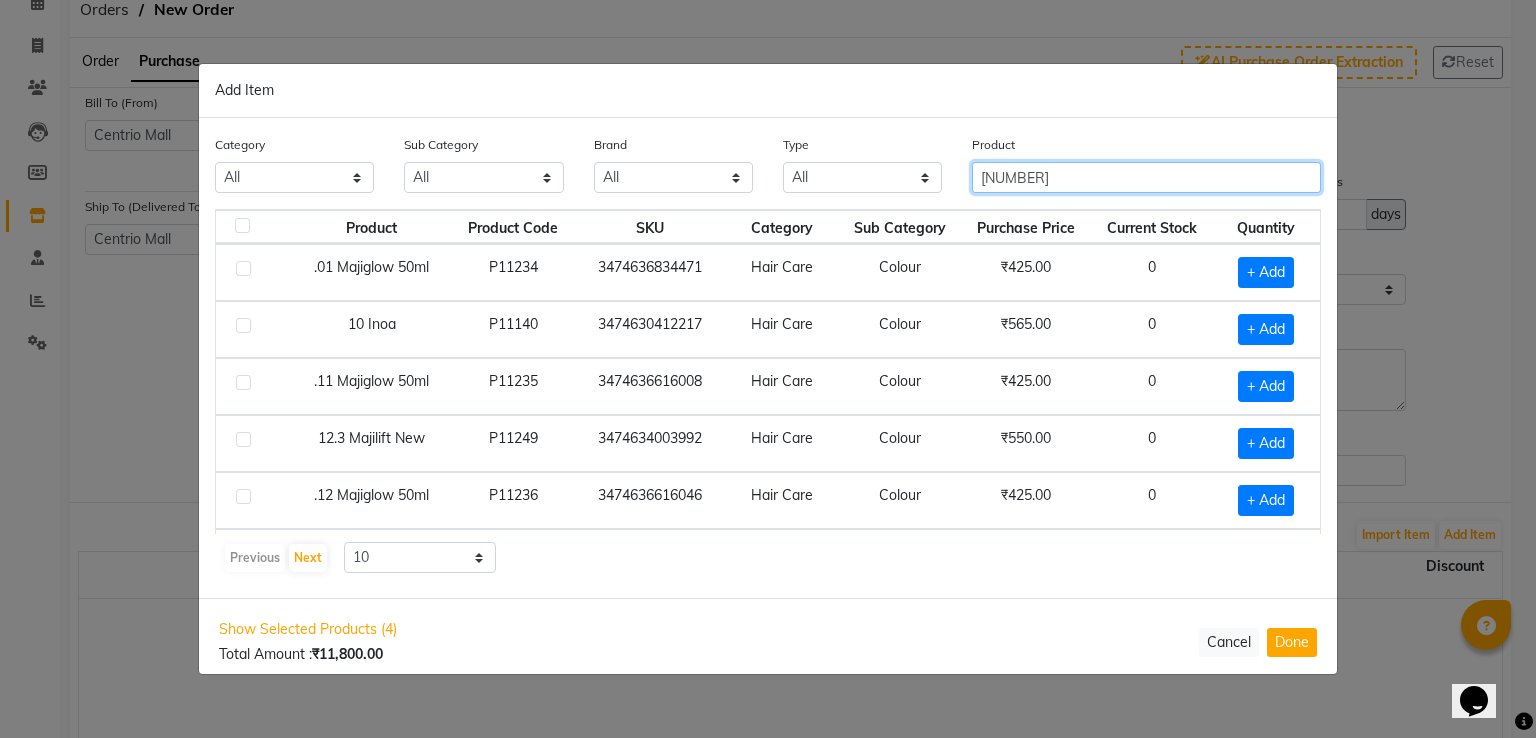 type on "[NUMBER]" 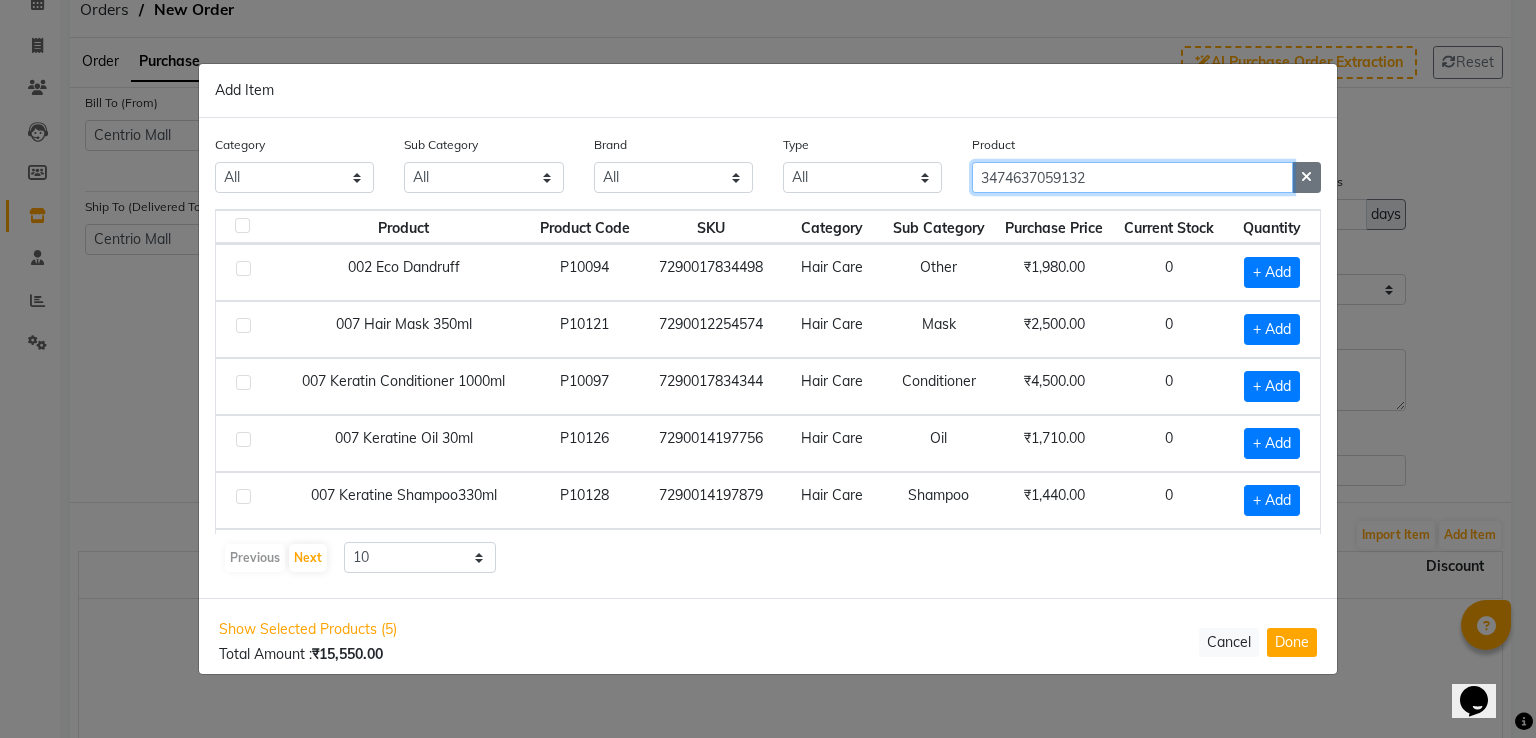 type on "3474637059132" 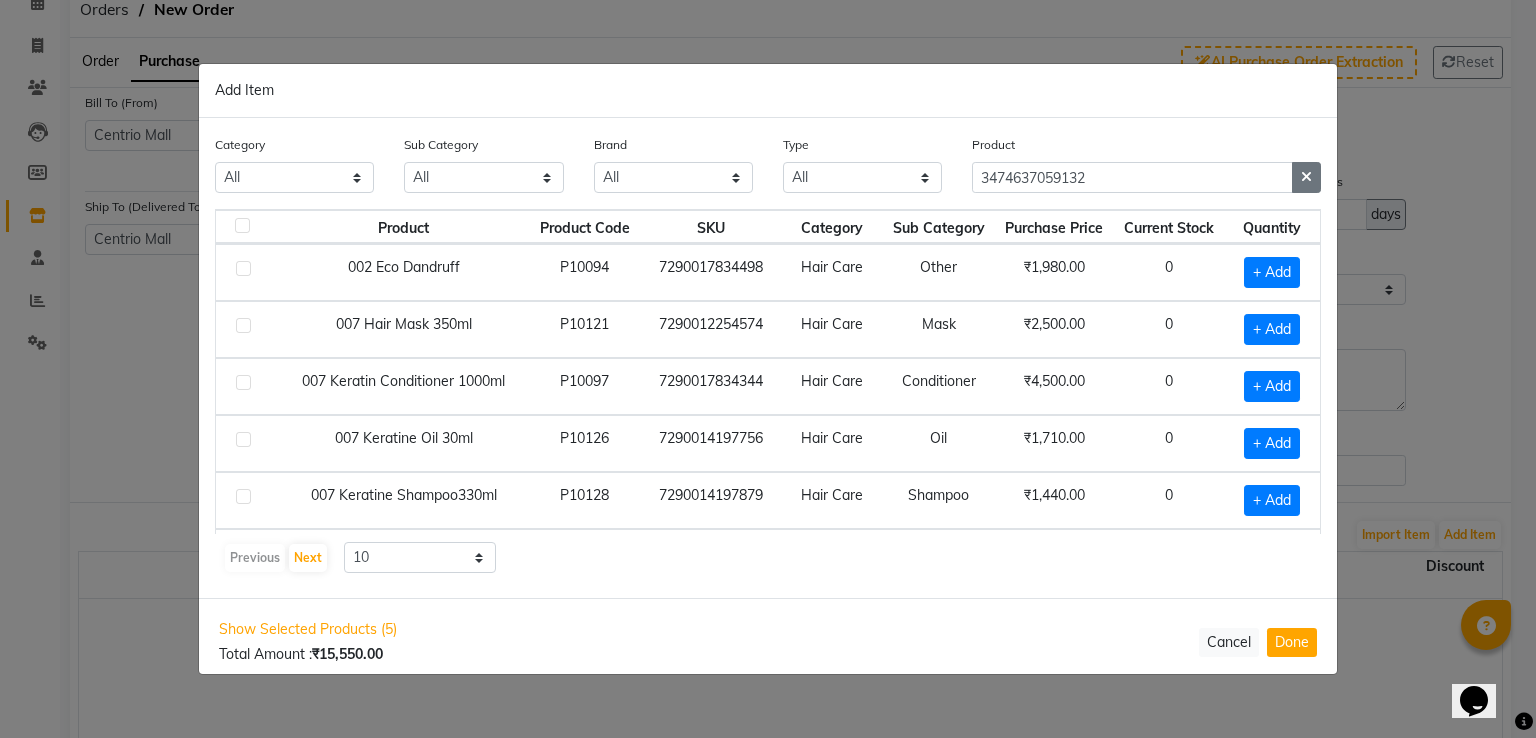 click 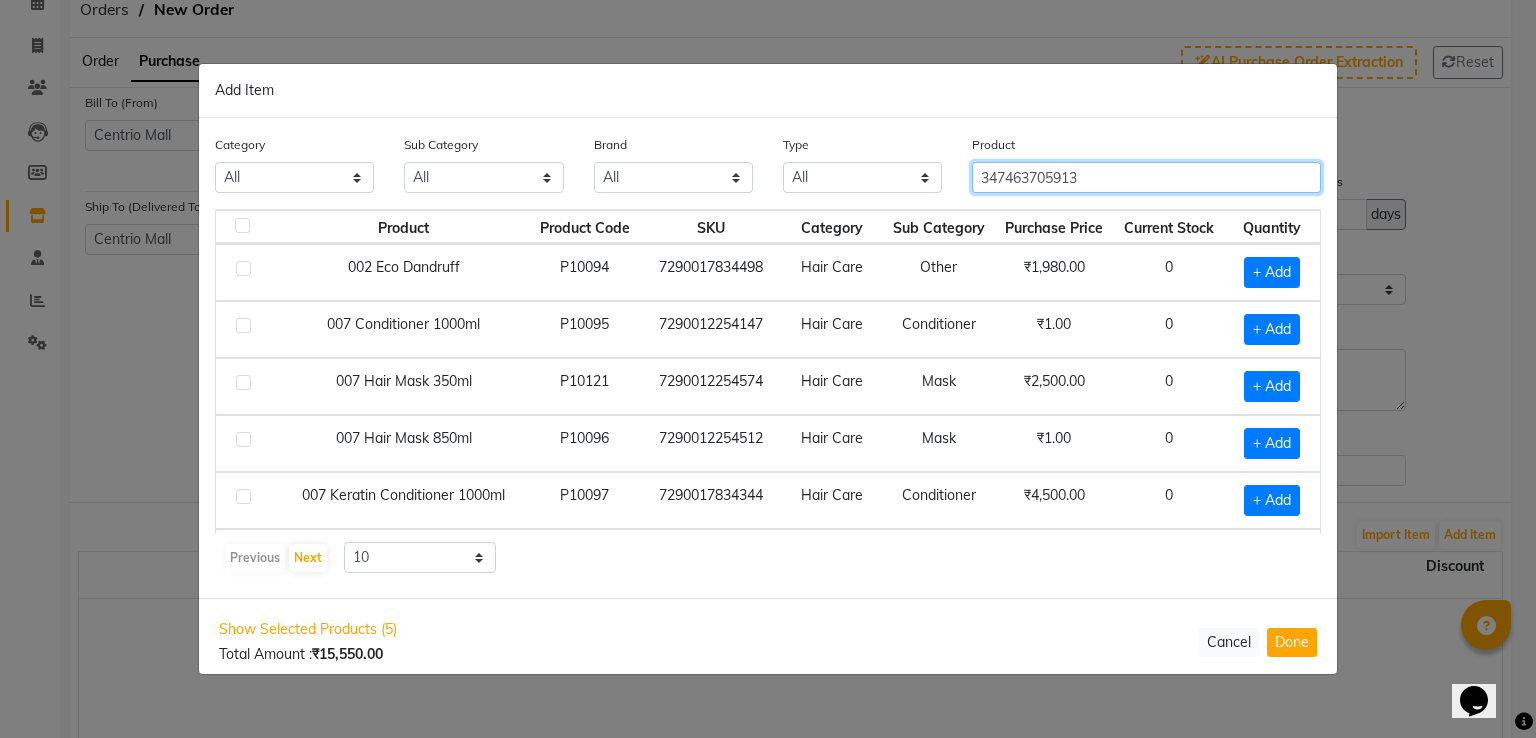 type on "3474637059132" 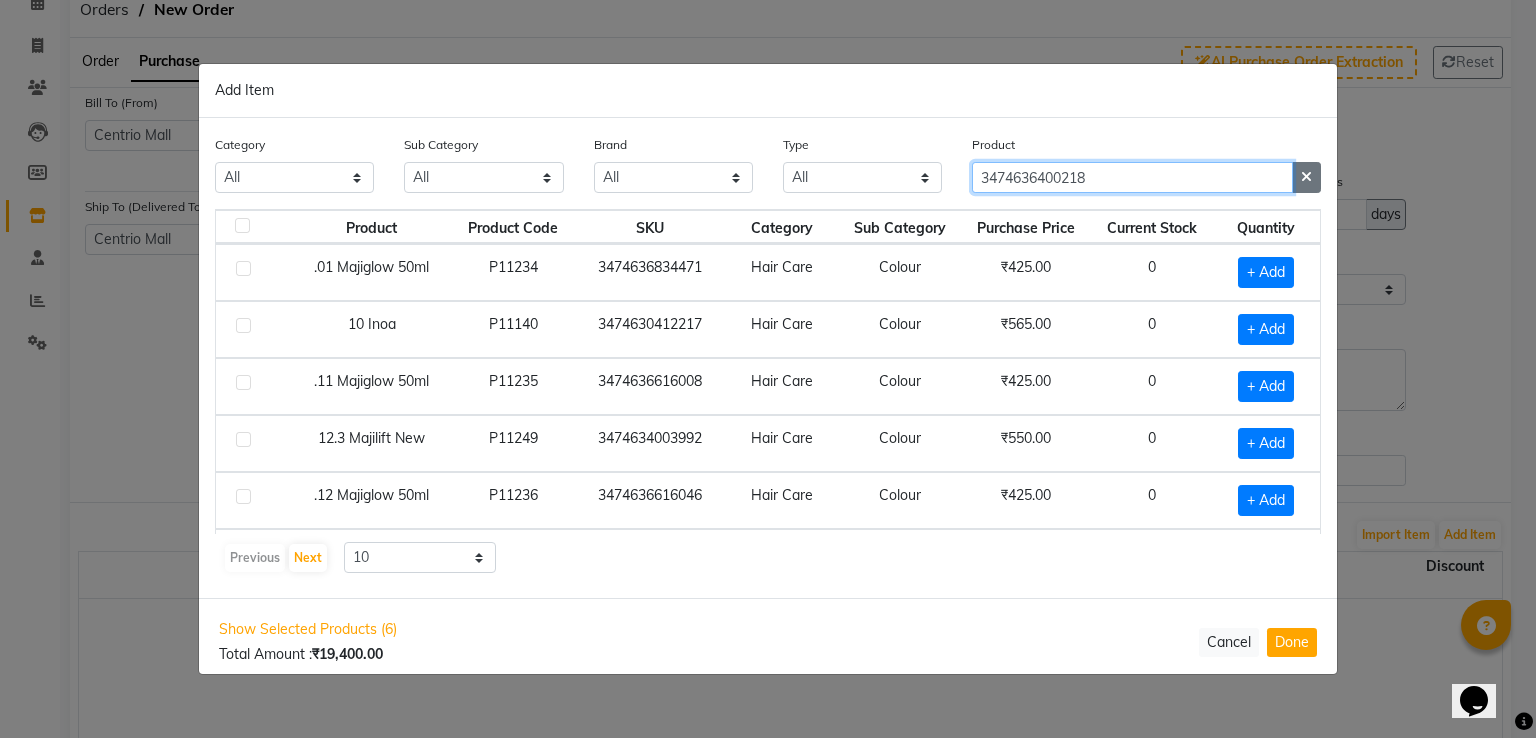 type on "3474636400218" 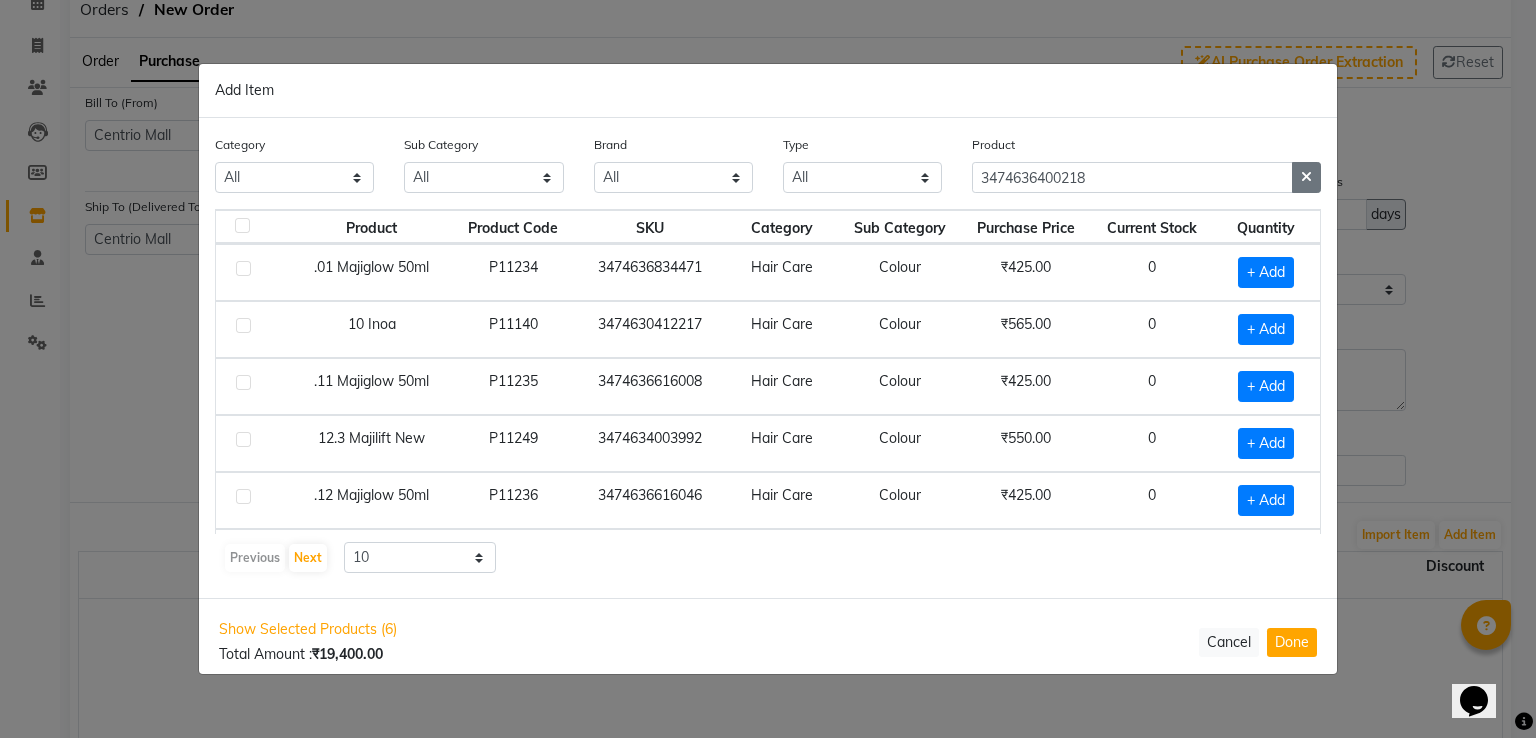 click 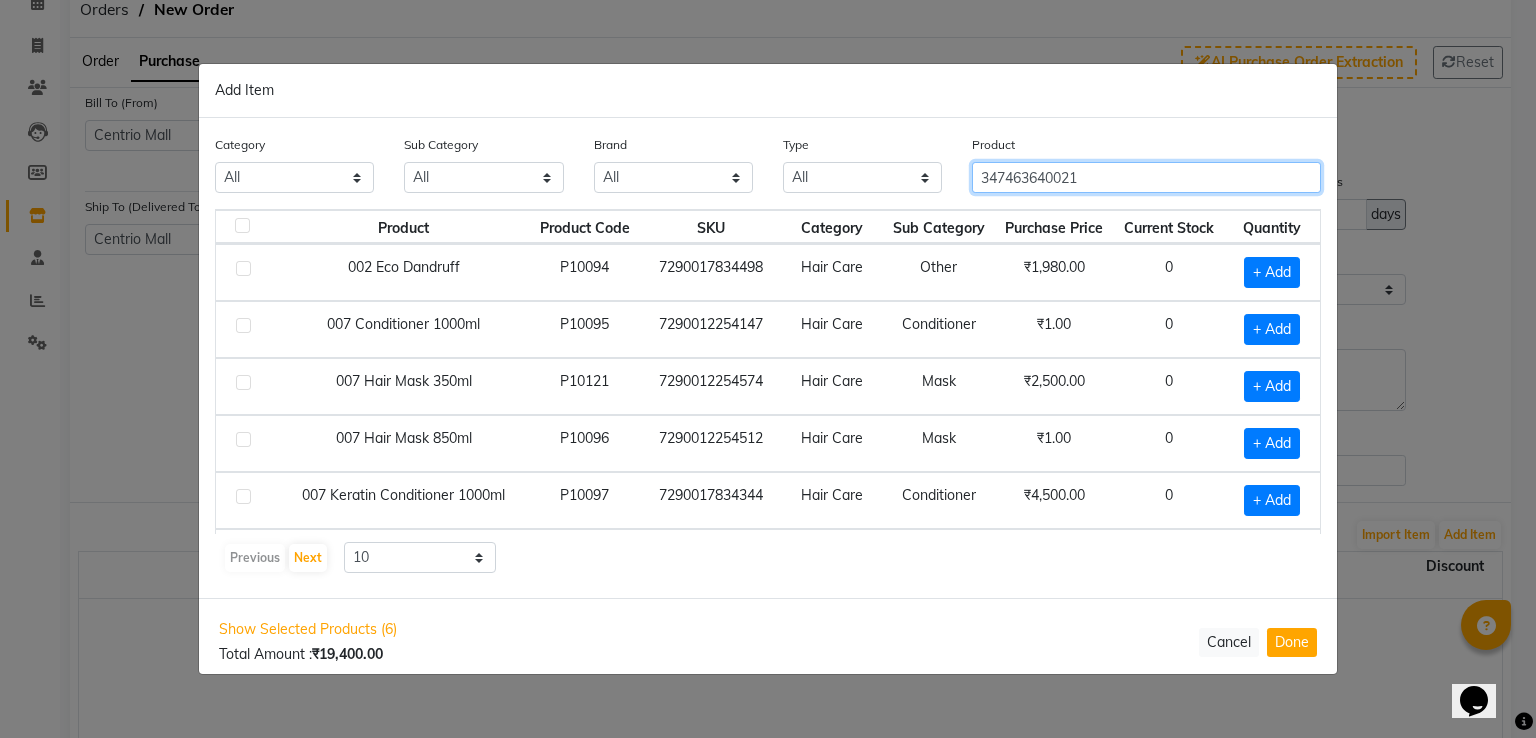 type on "3474636400218" 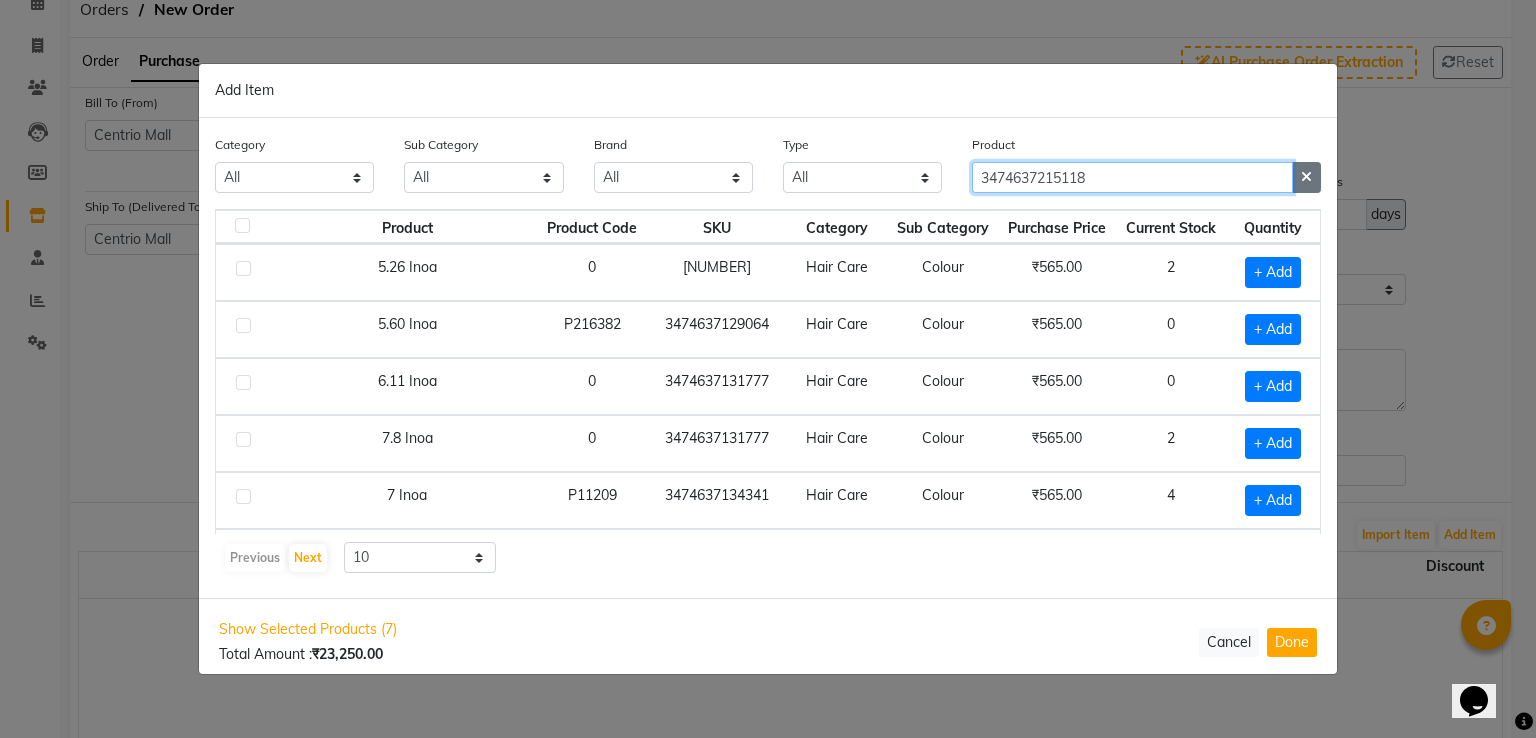 type on "3474637215118" 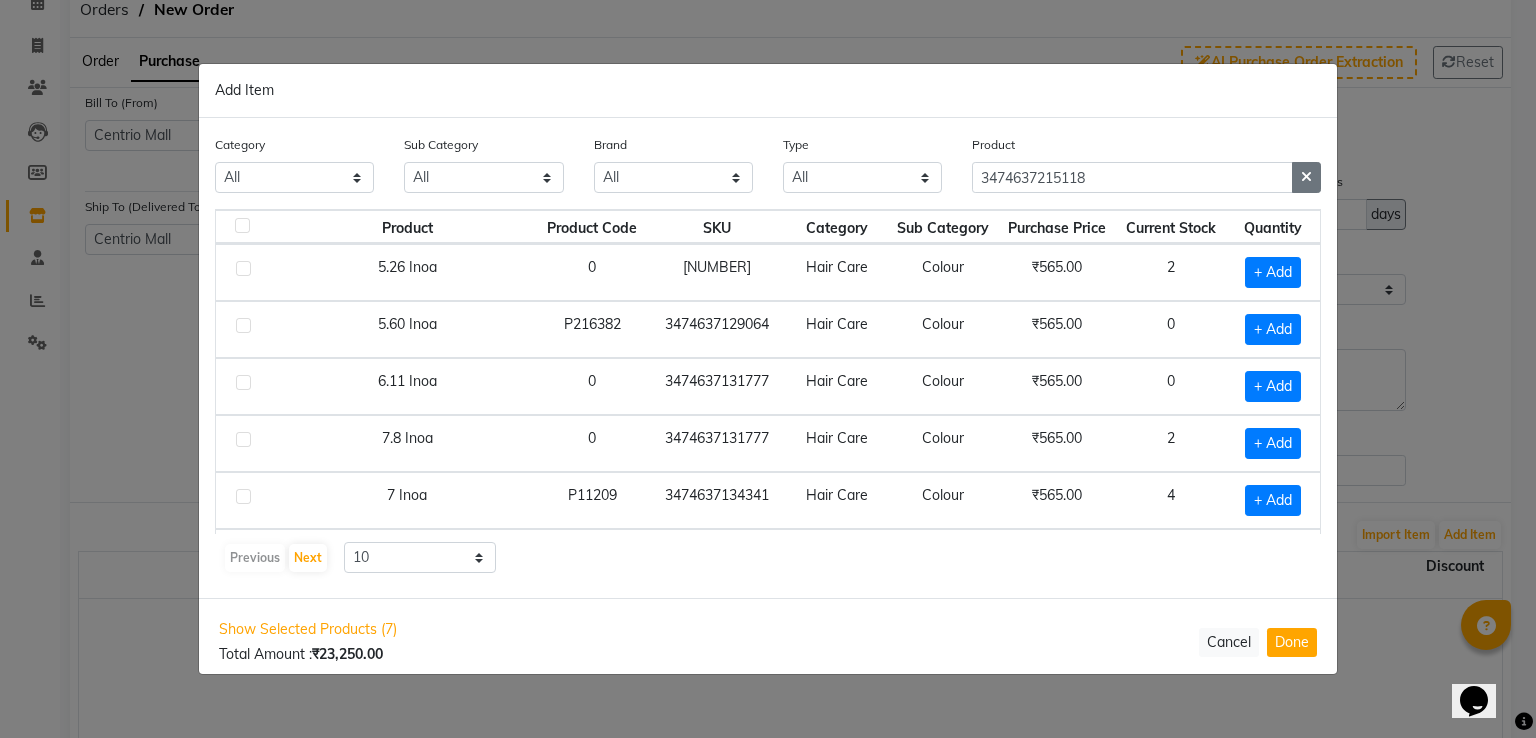 click 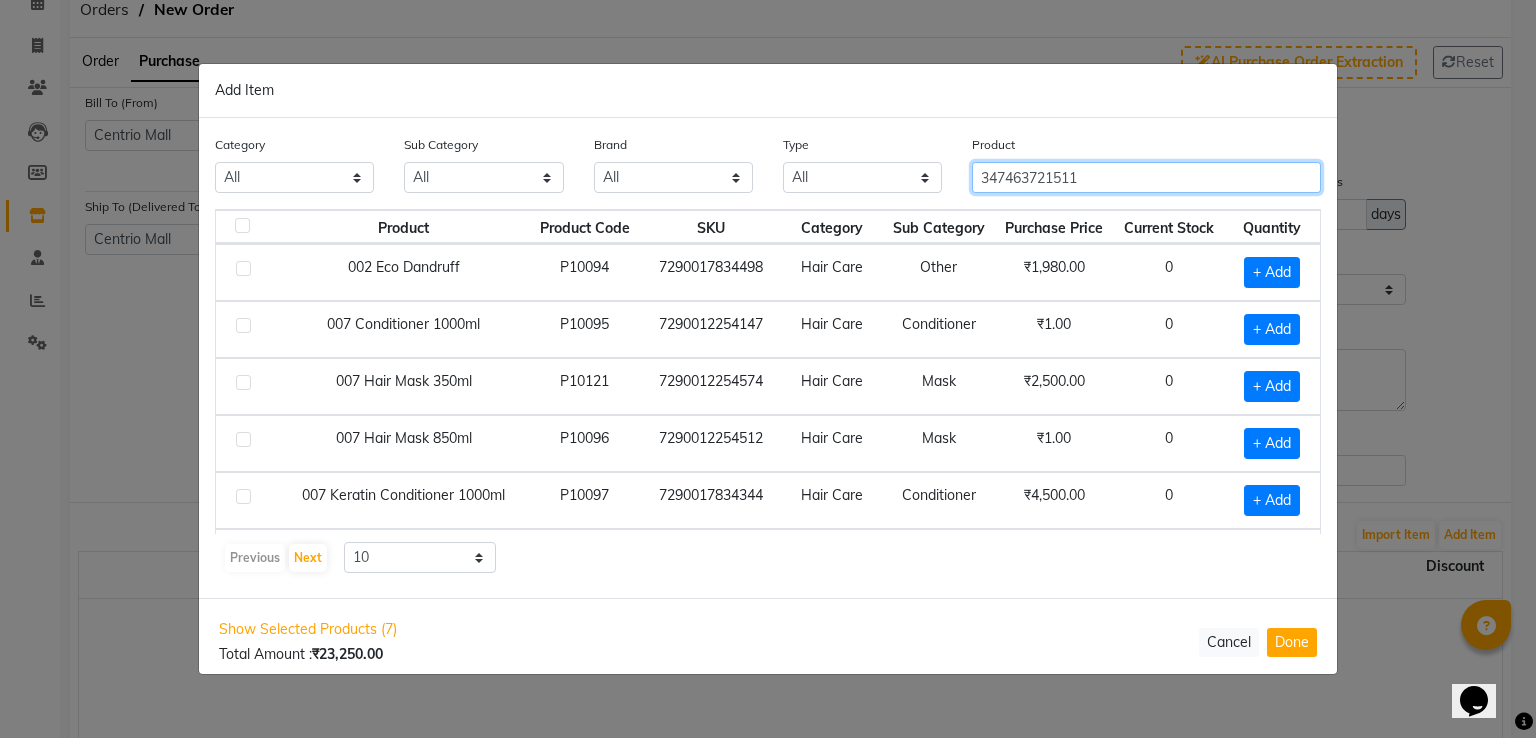 type on "3474637215118" 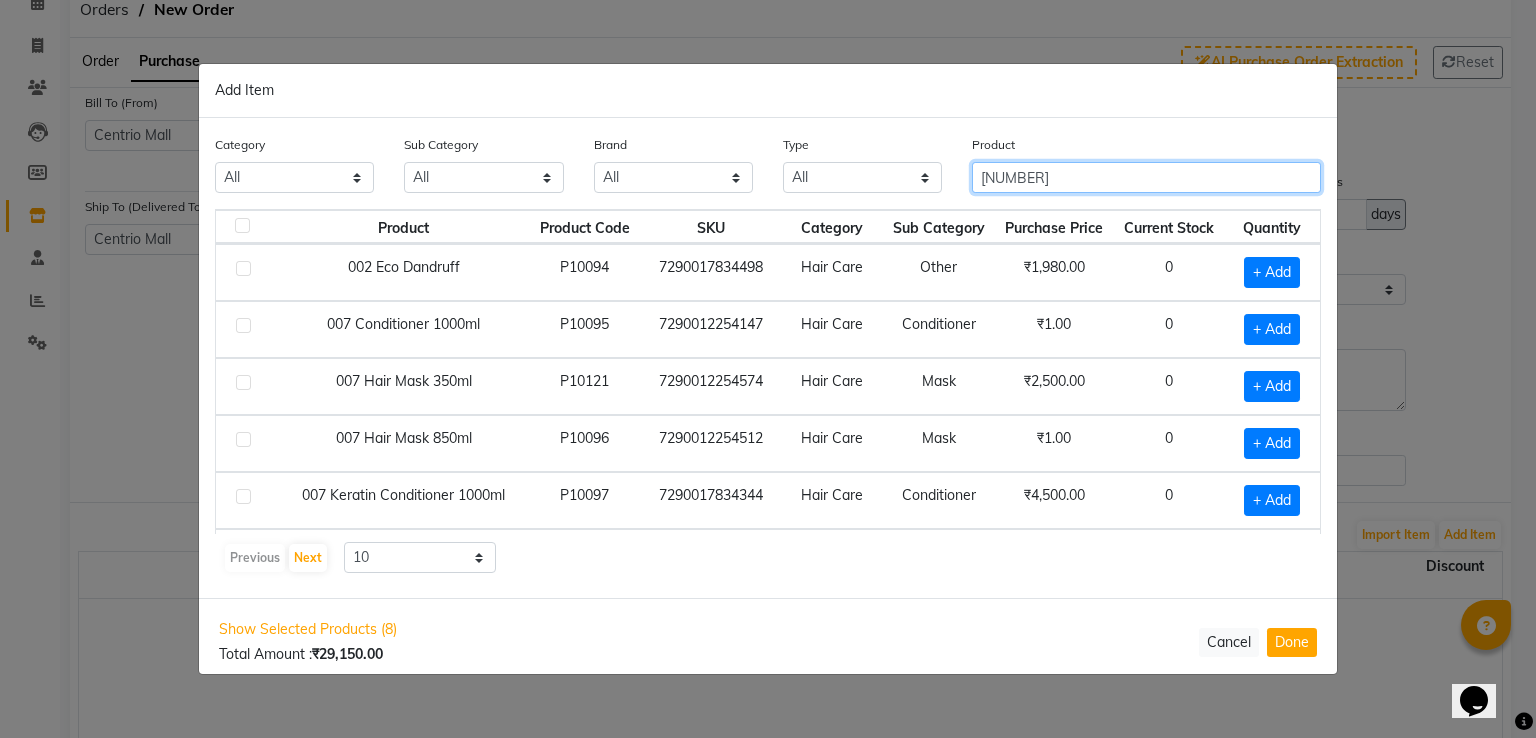 type on "[NUMBER]" 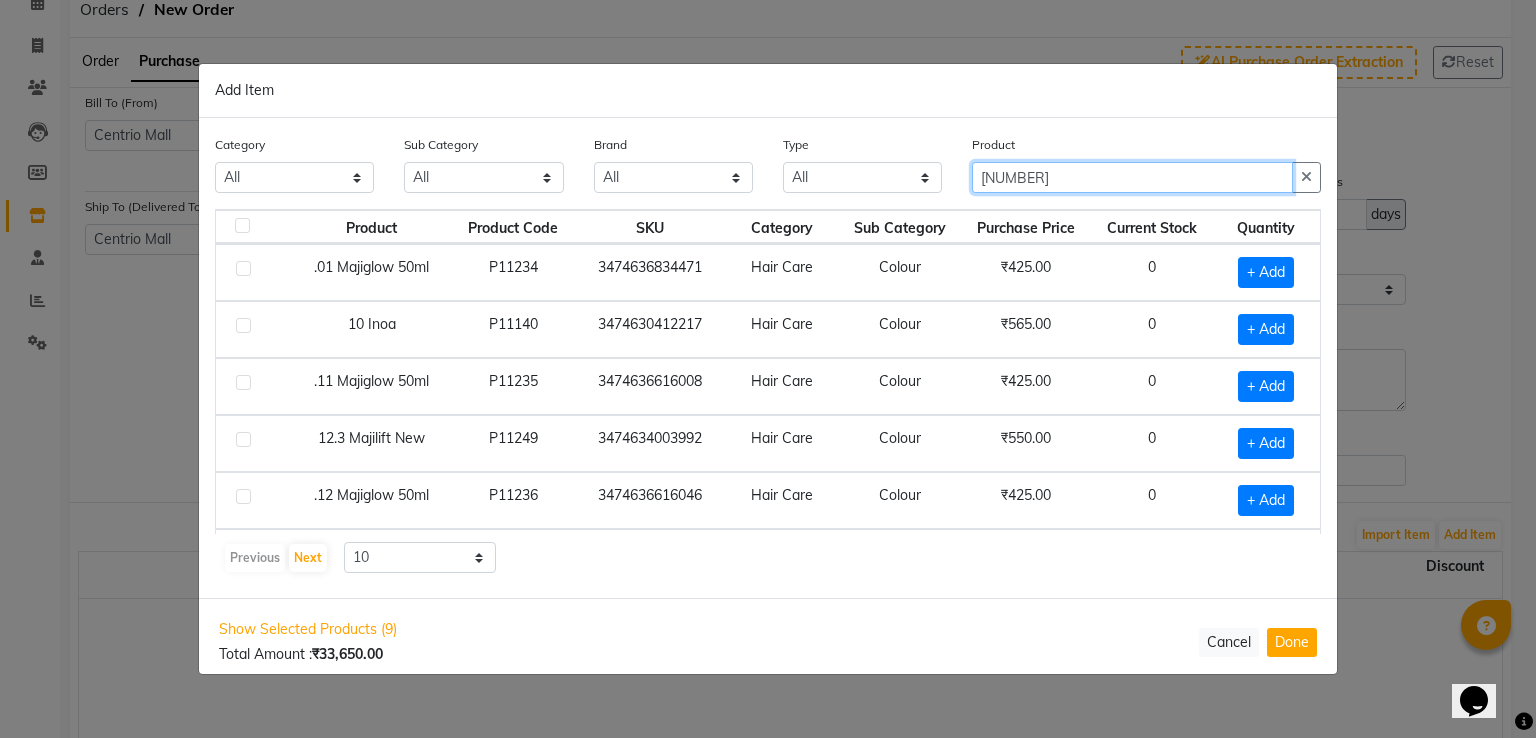 type on "[NUMBER]" 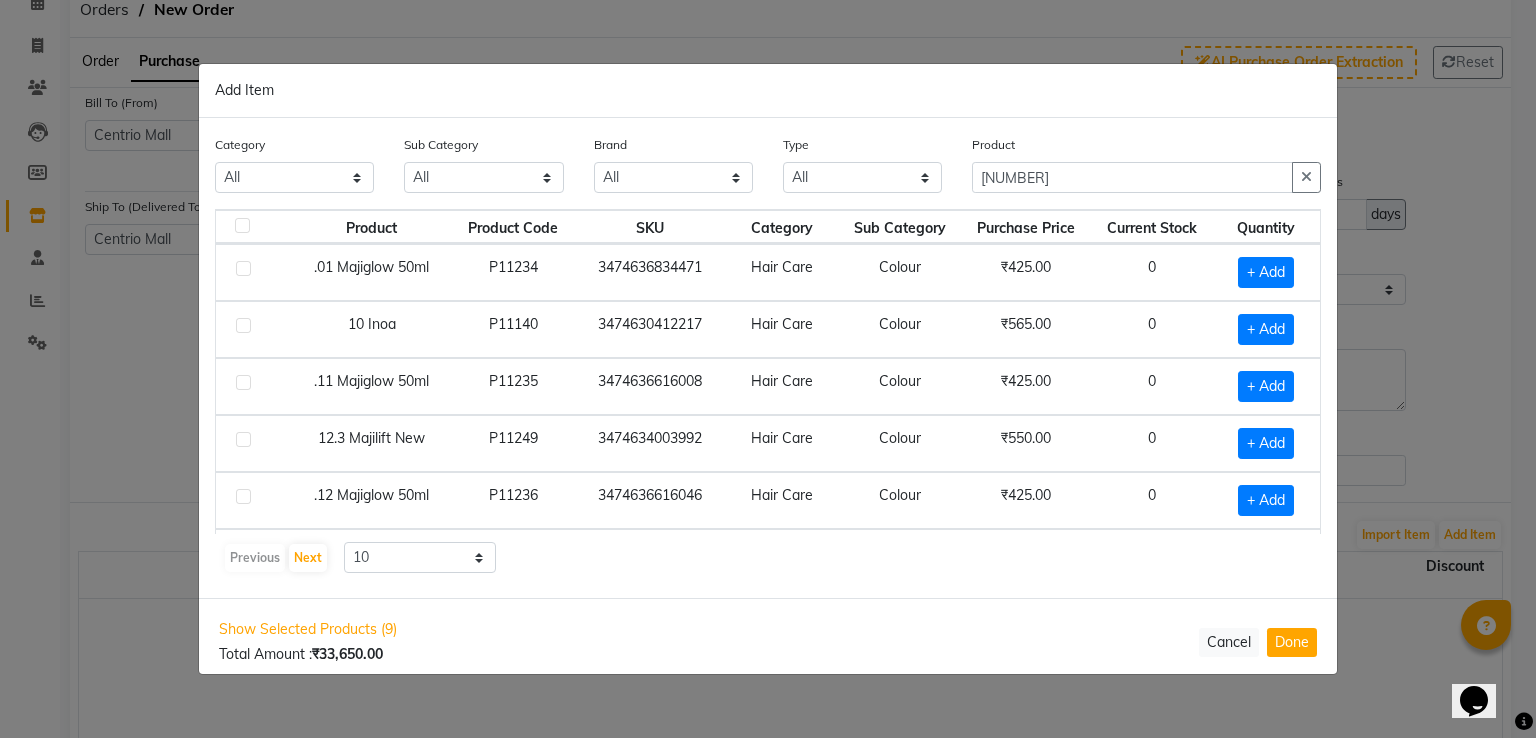 click 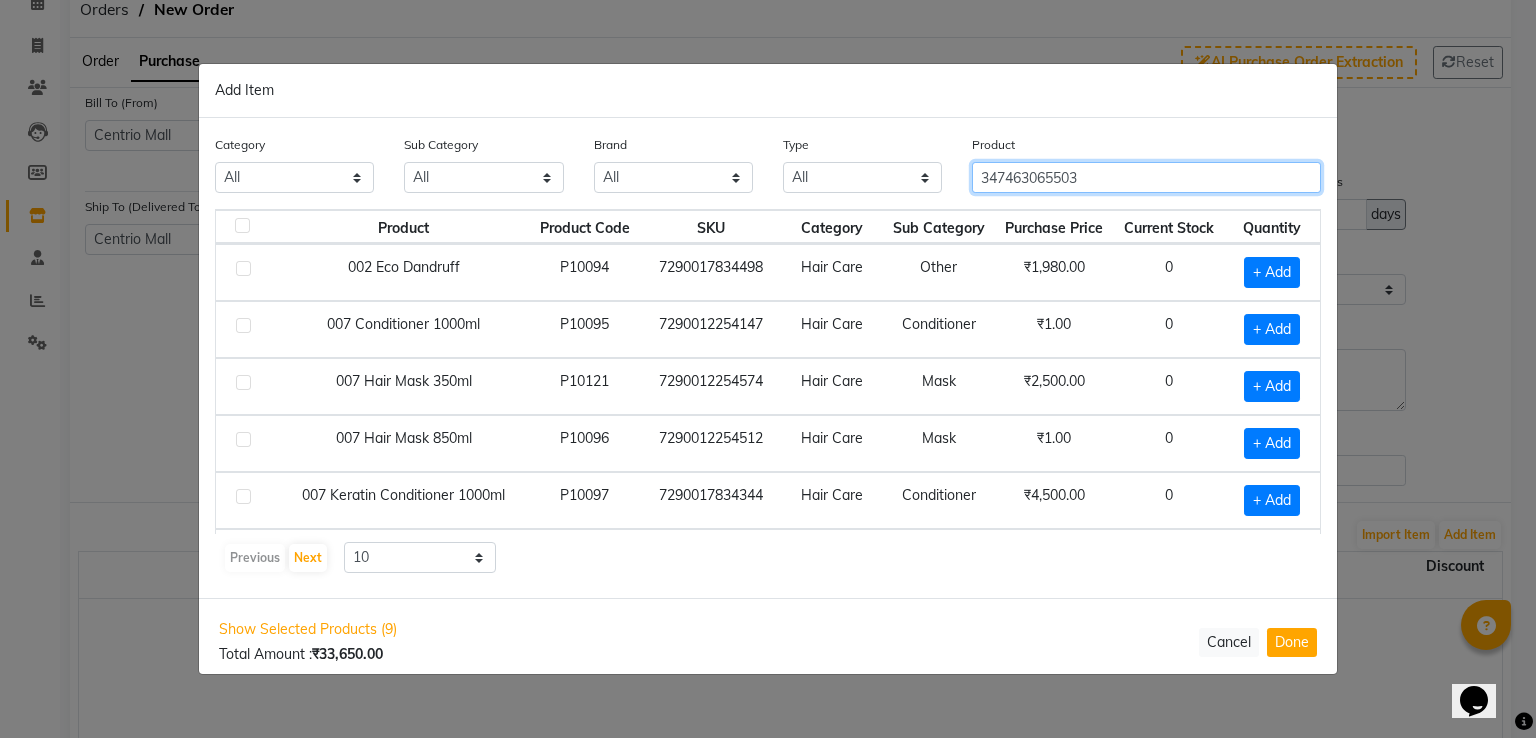 type on "[NUMBER]" 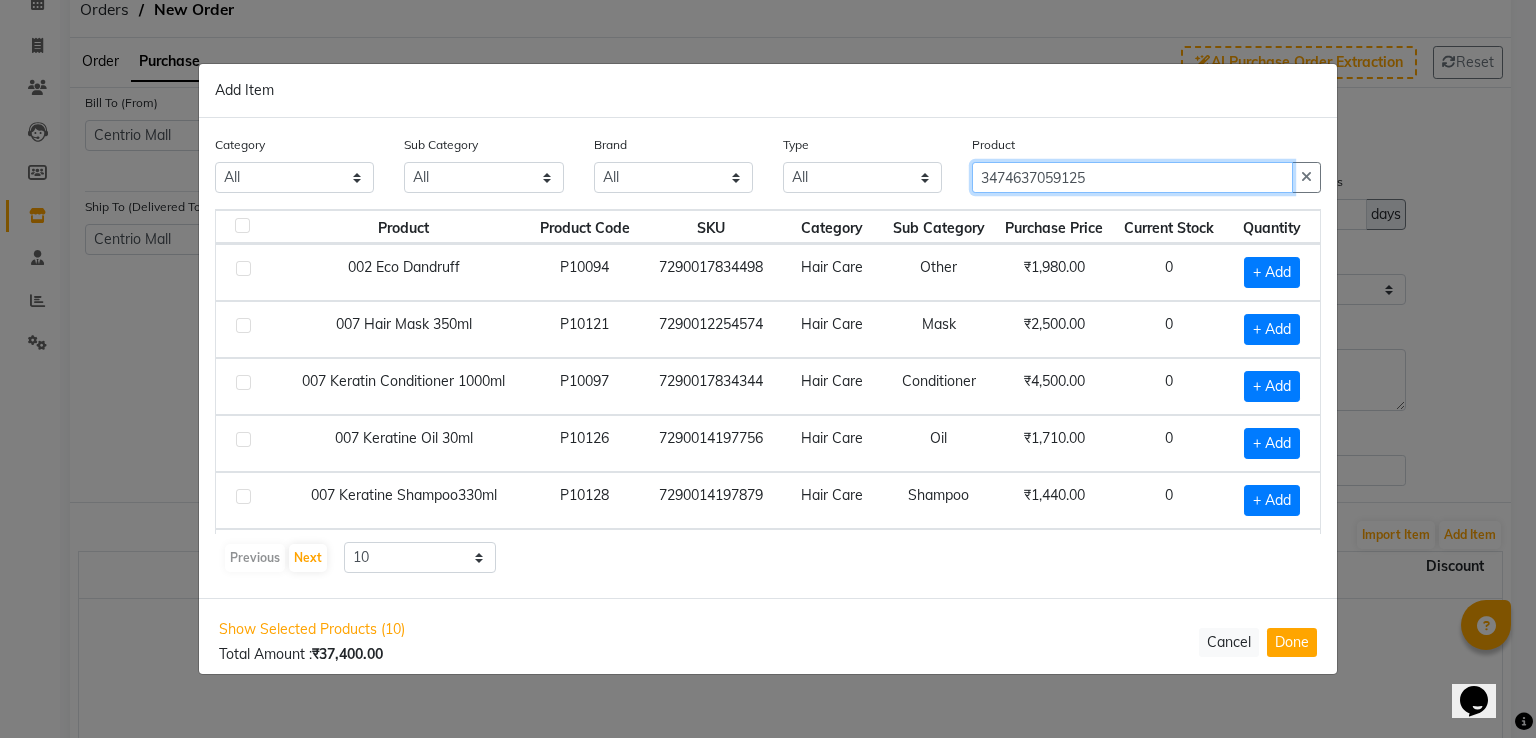 type on "3474637059125" 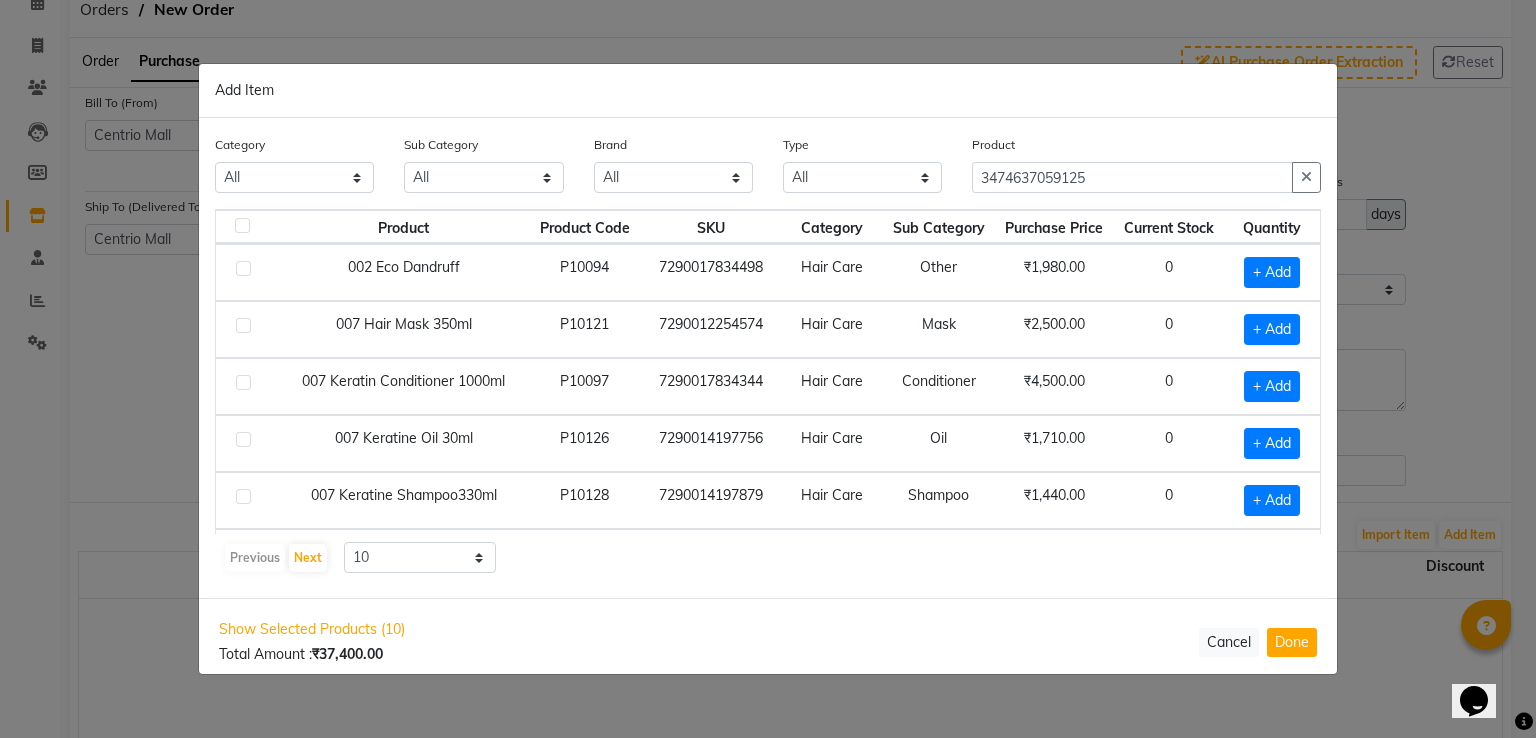 click 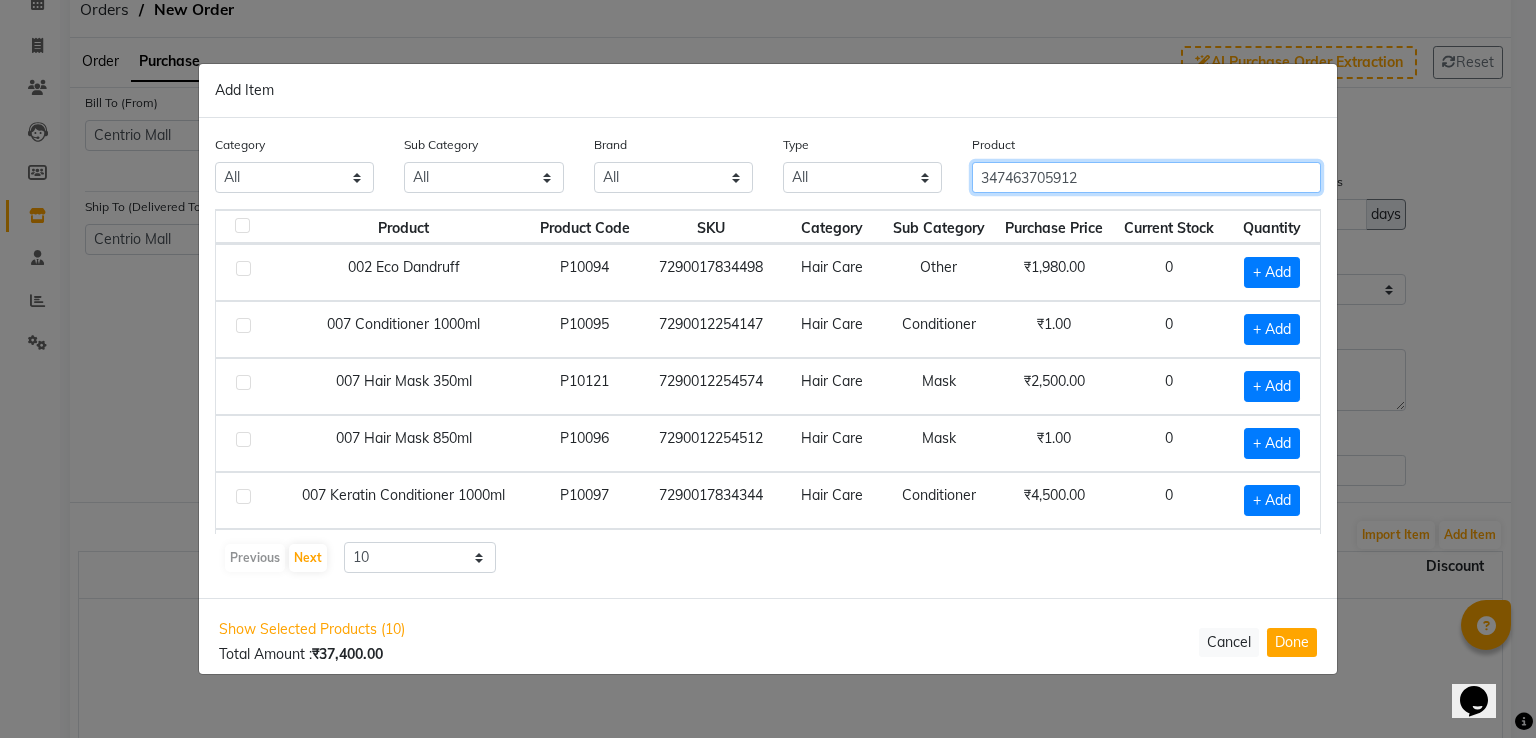 type on "3474637059125" 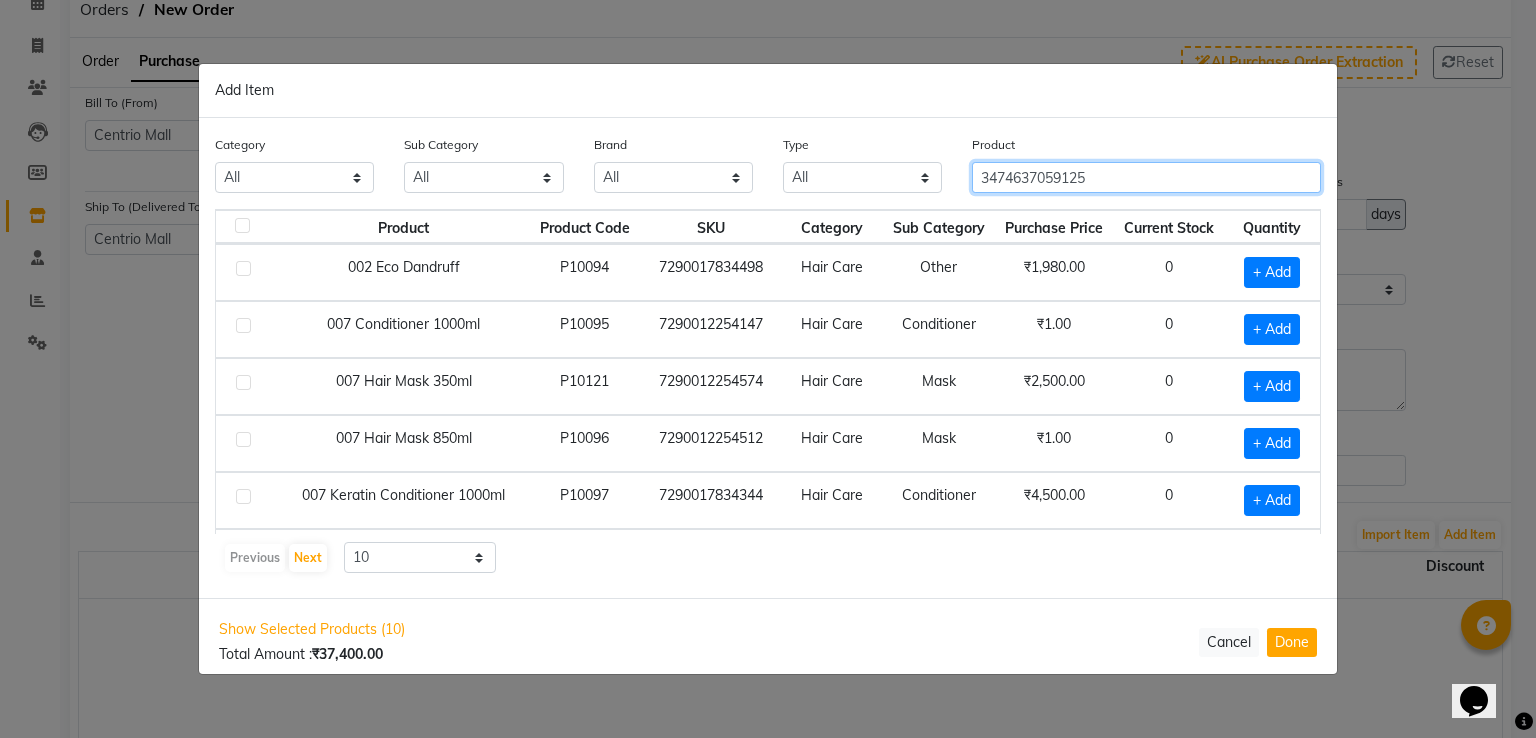 type 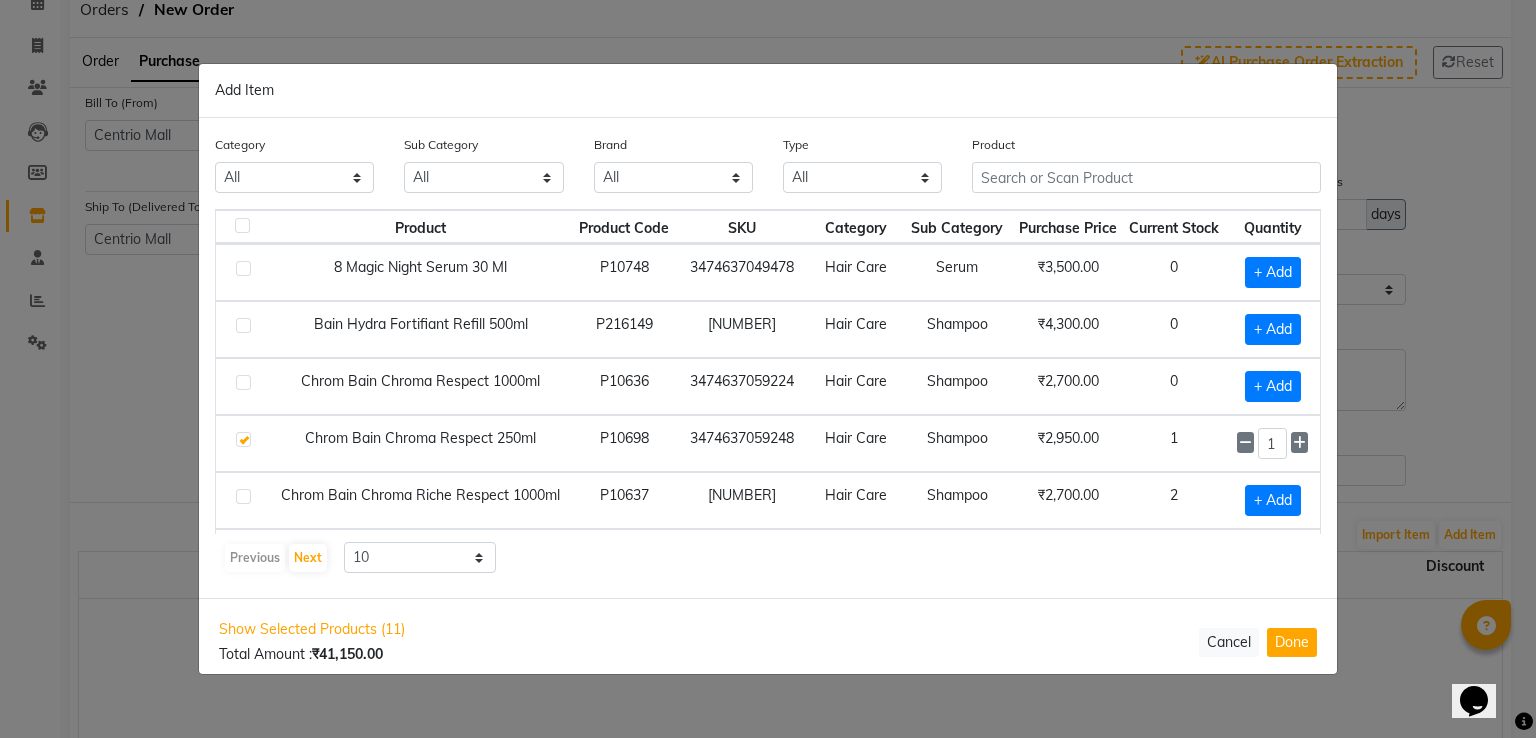 click on "Show Selected Products (11)" 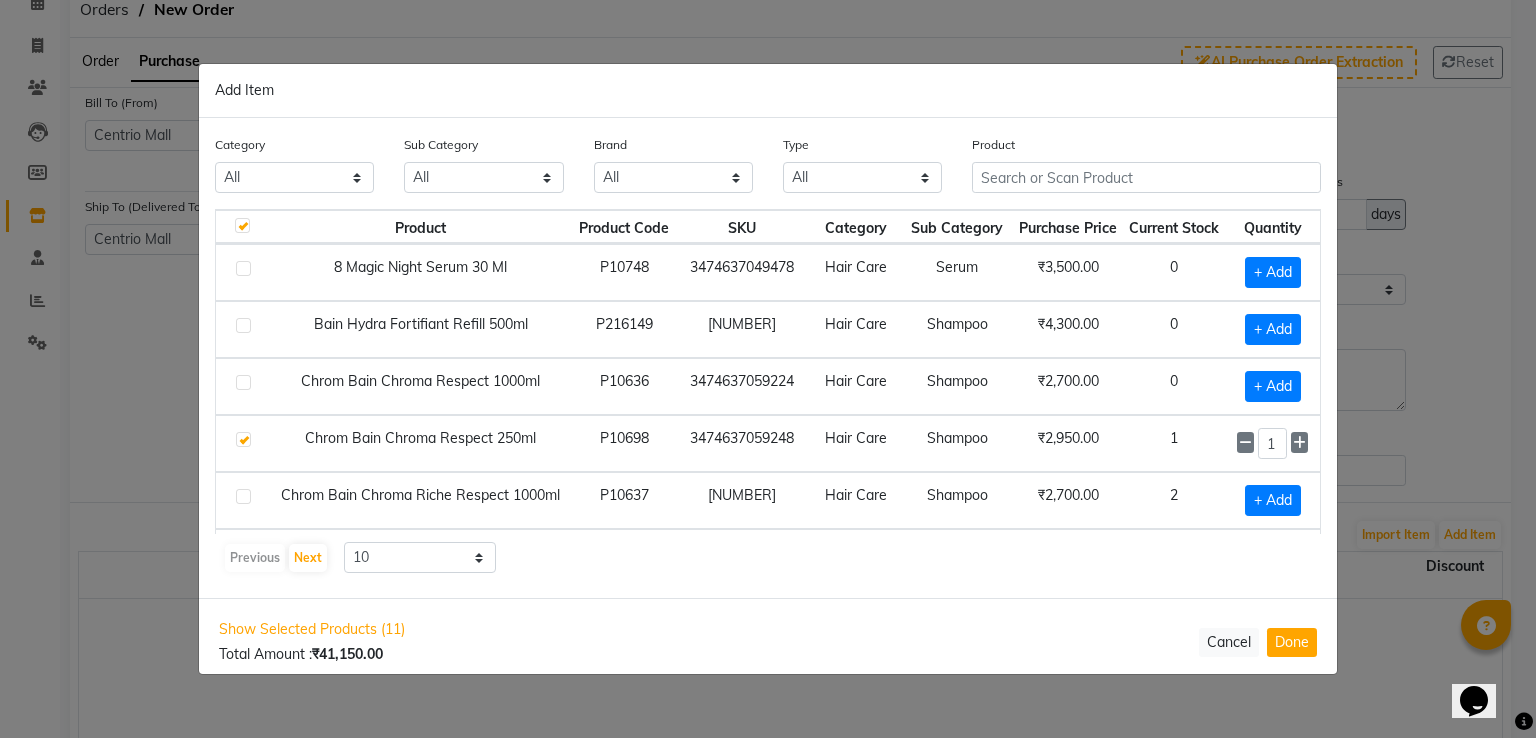 checkbox on "true" 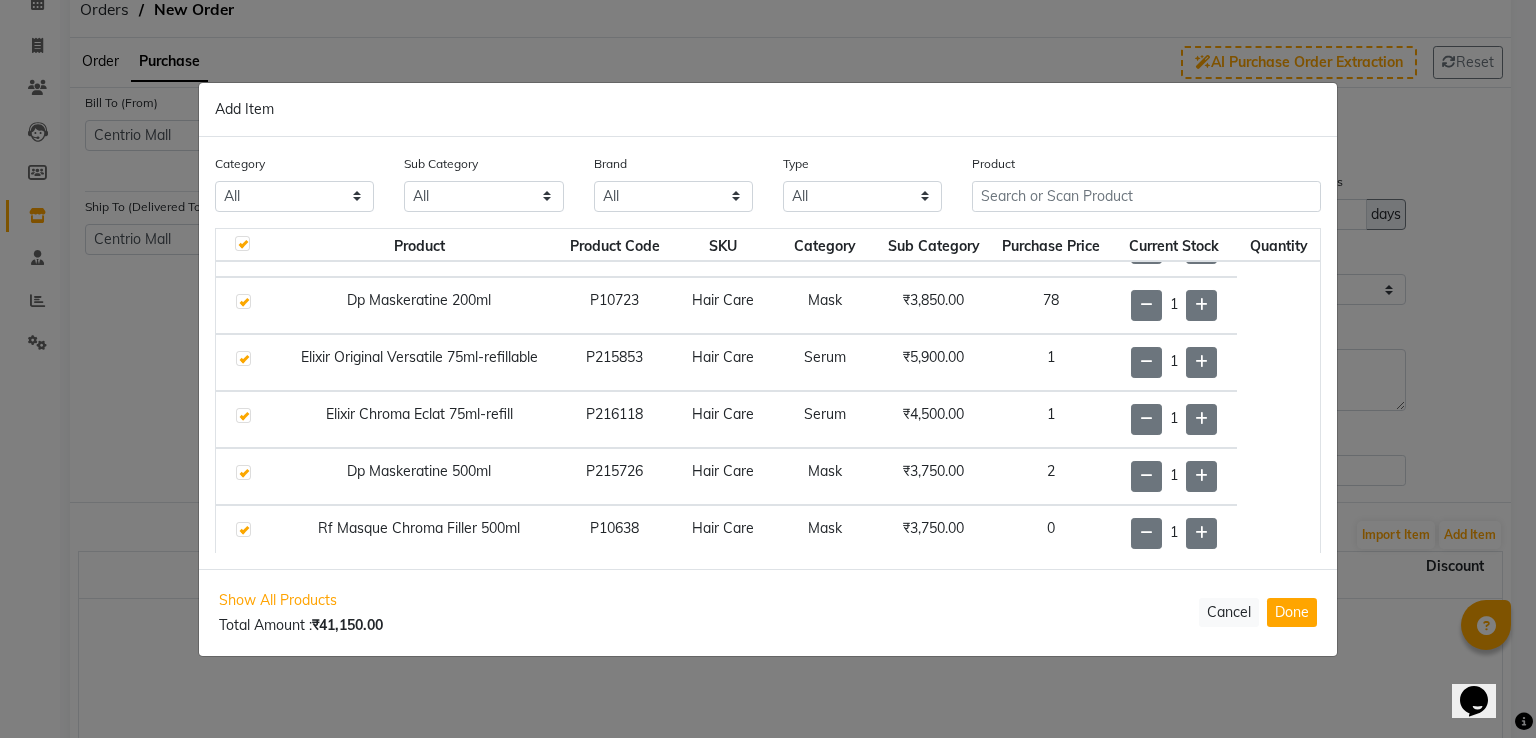 scroll, scrollTop: 0, scrollLeft: 0, axis: both 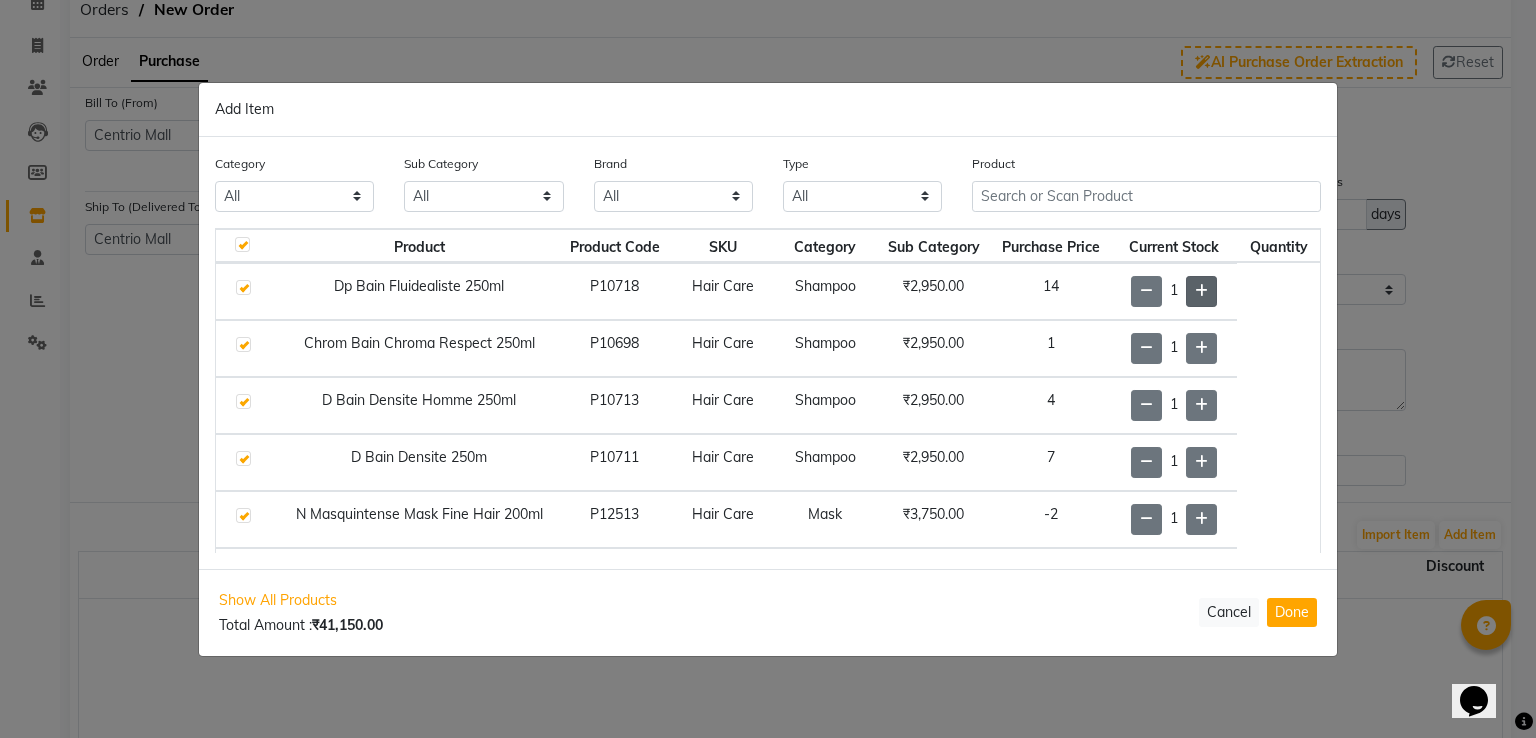 click 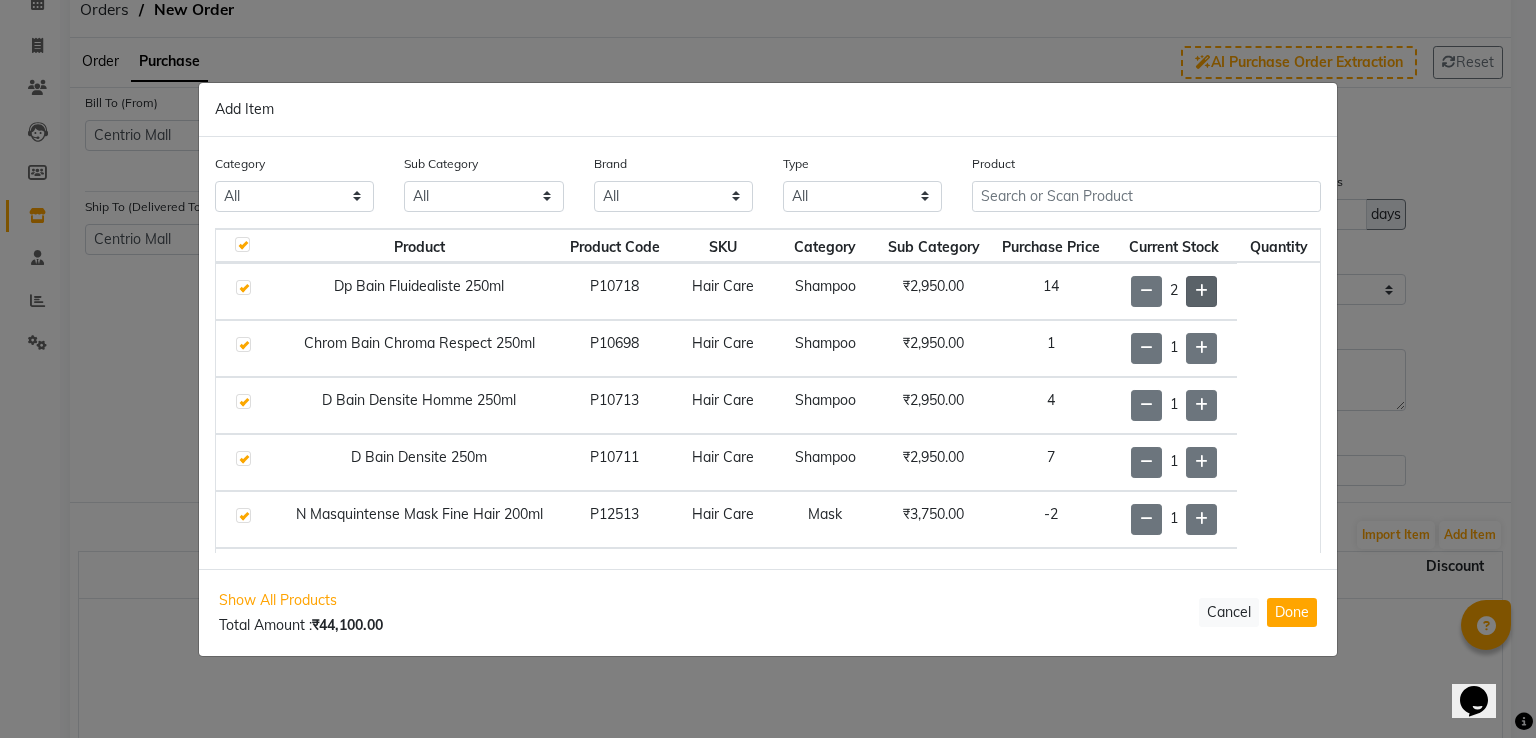 click 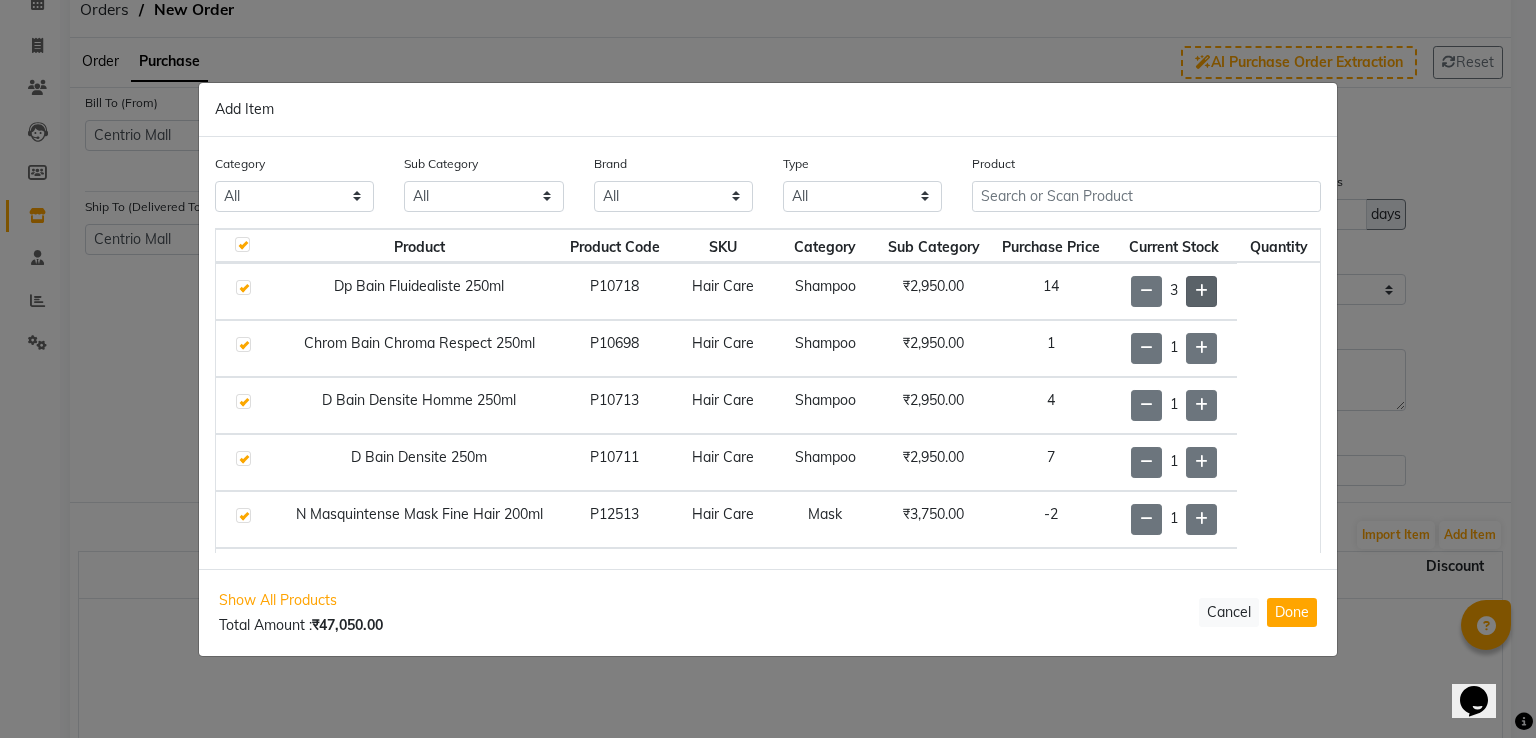 click 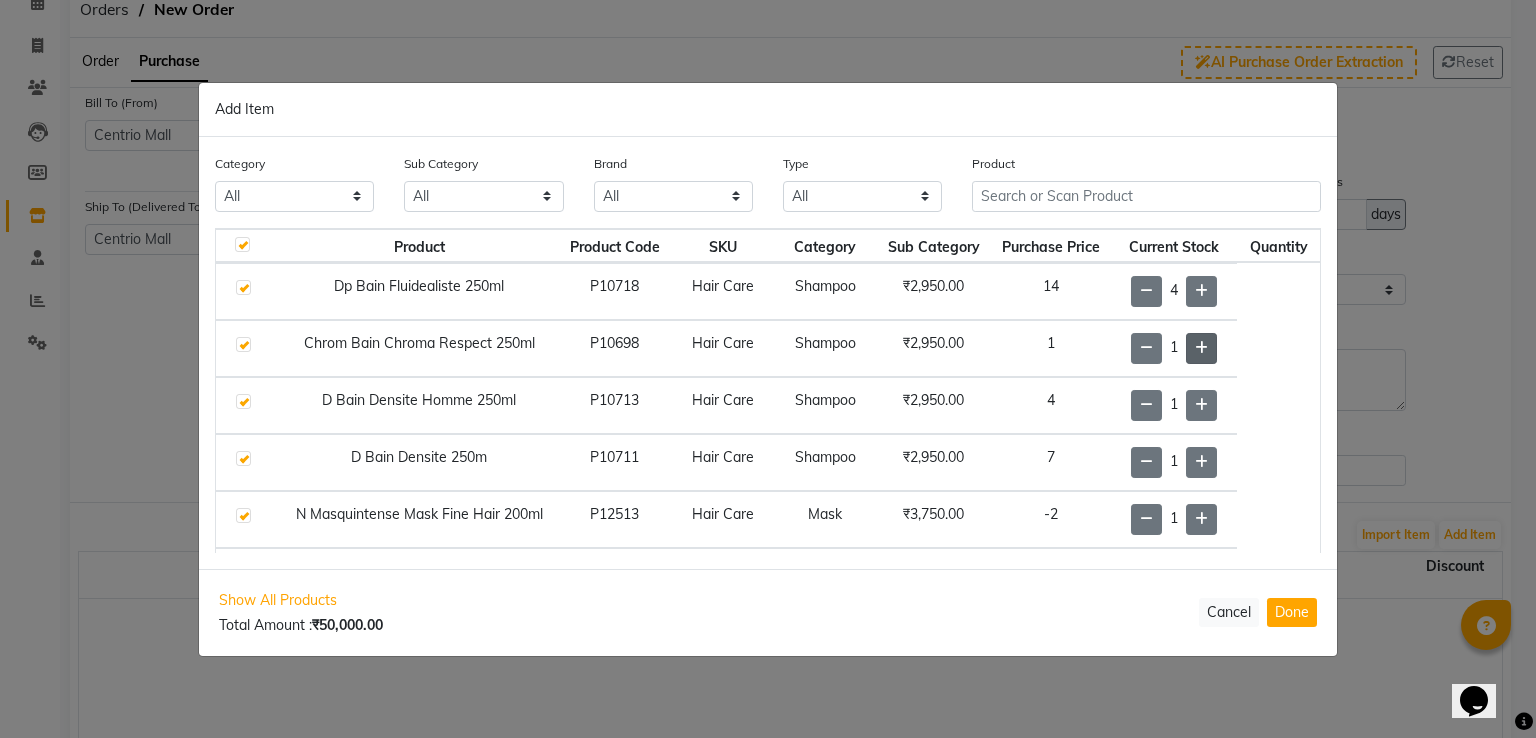 click 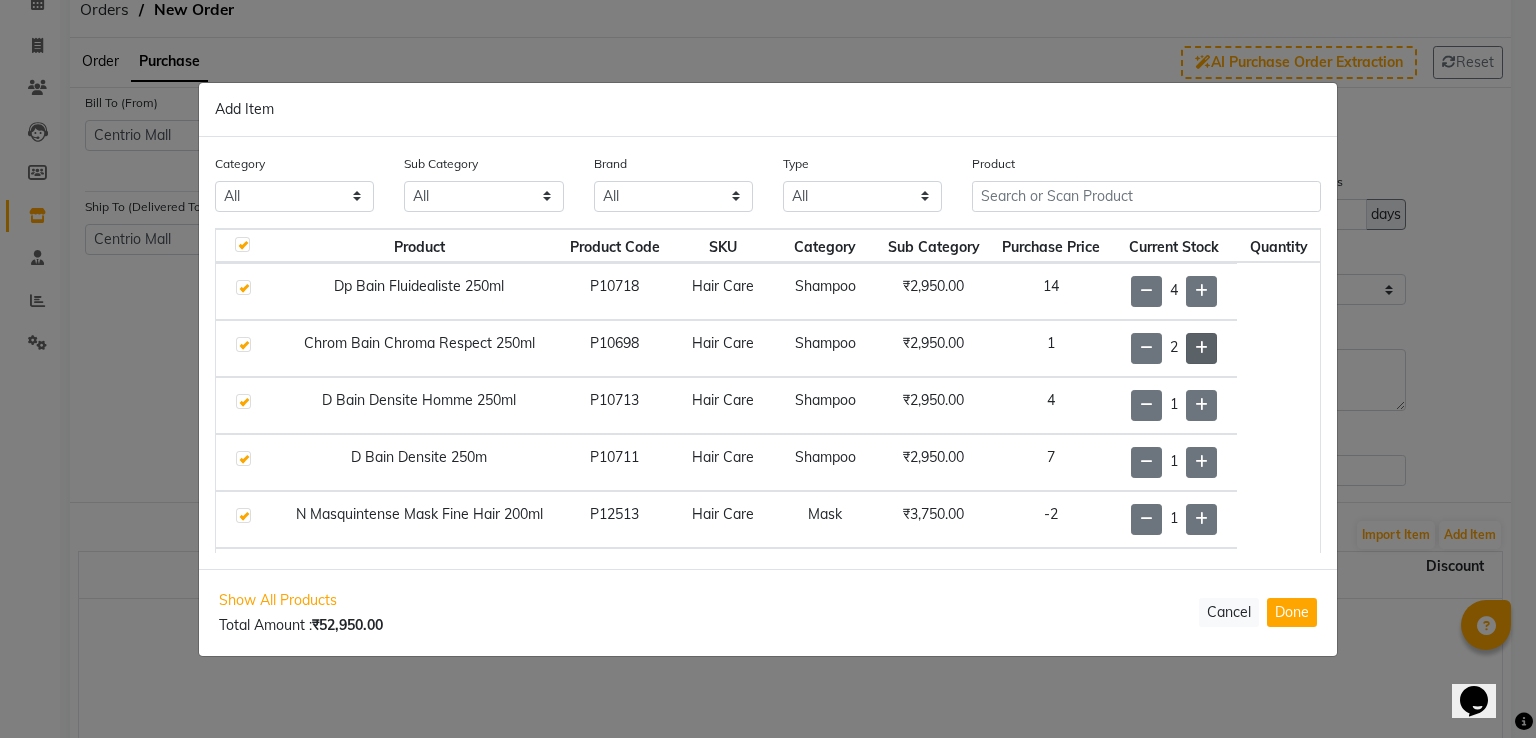 click 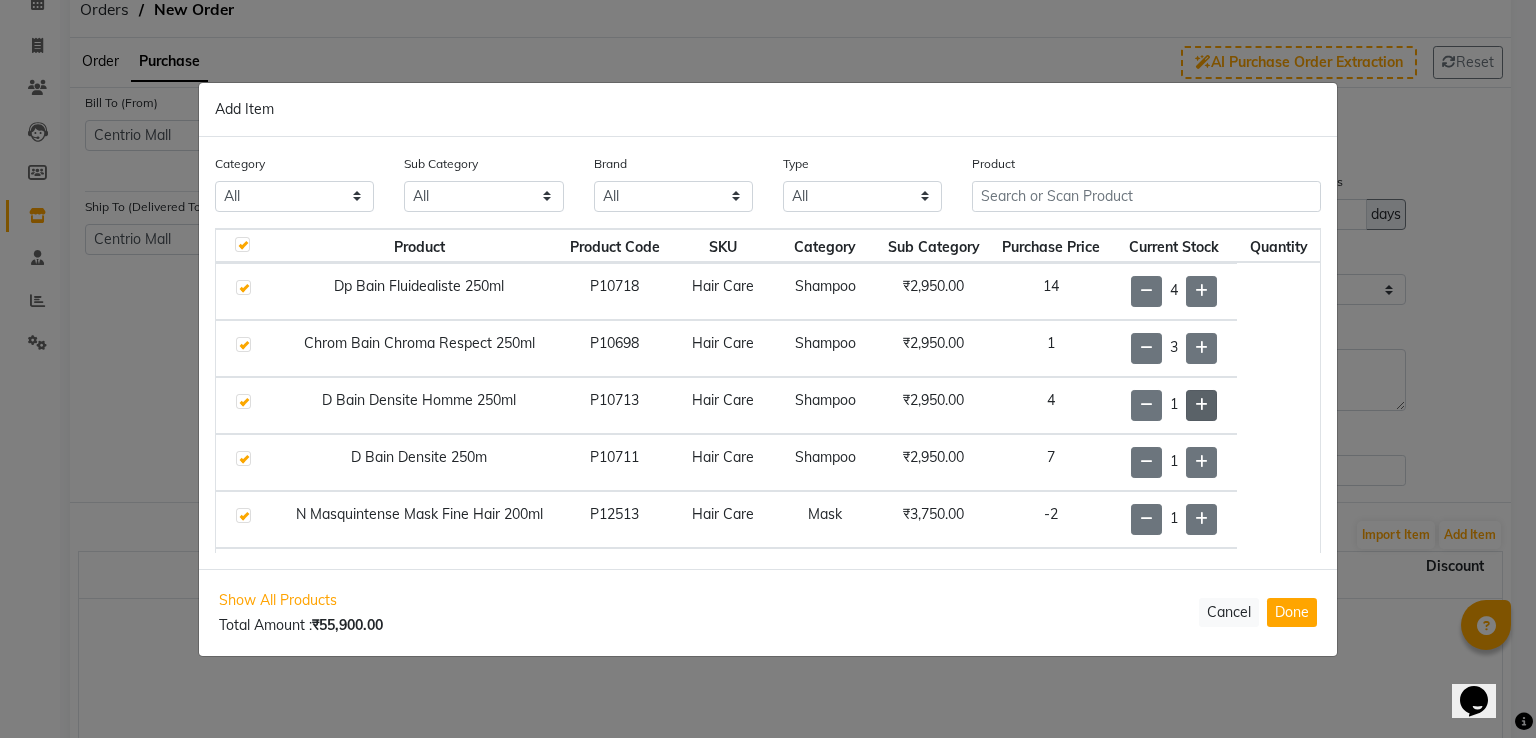 click 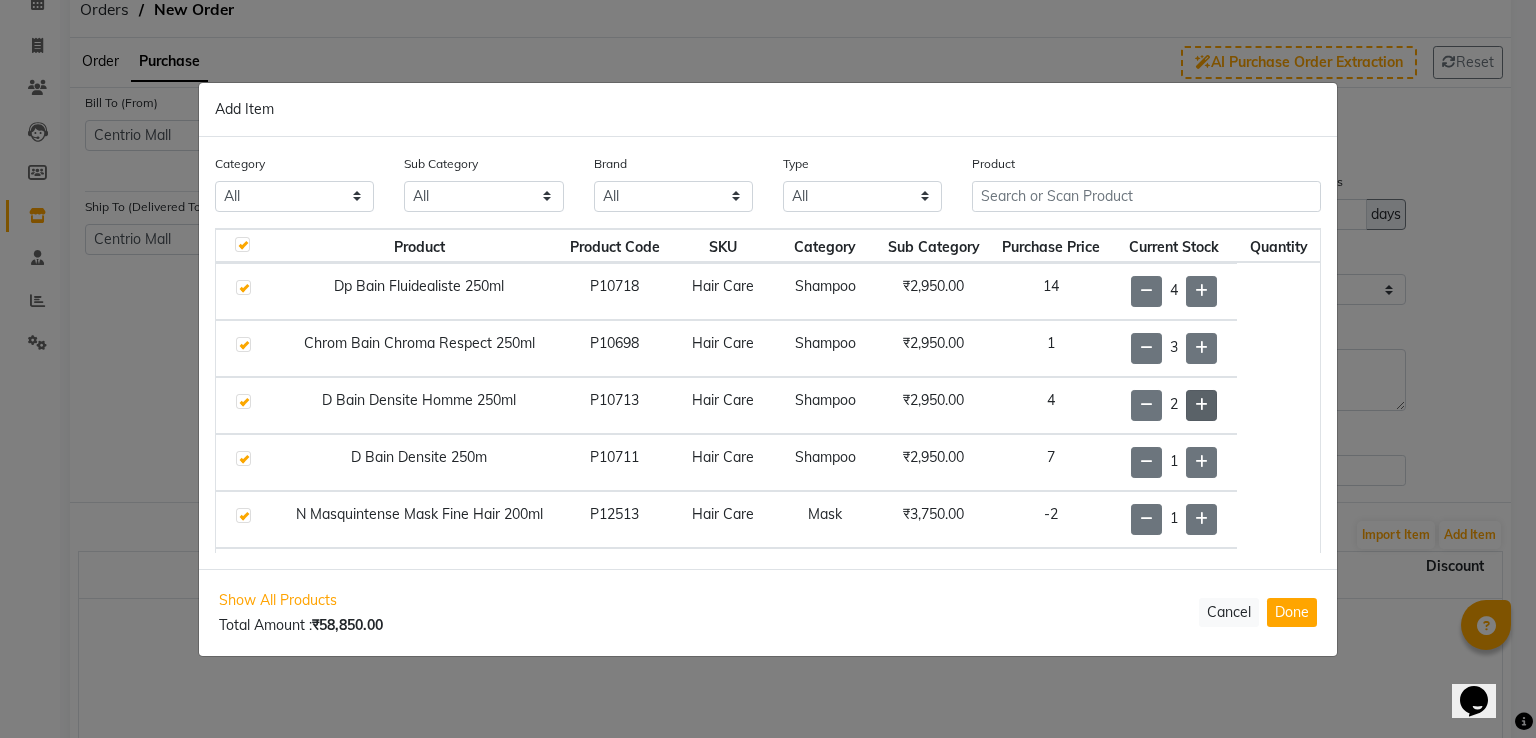 click 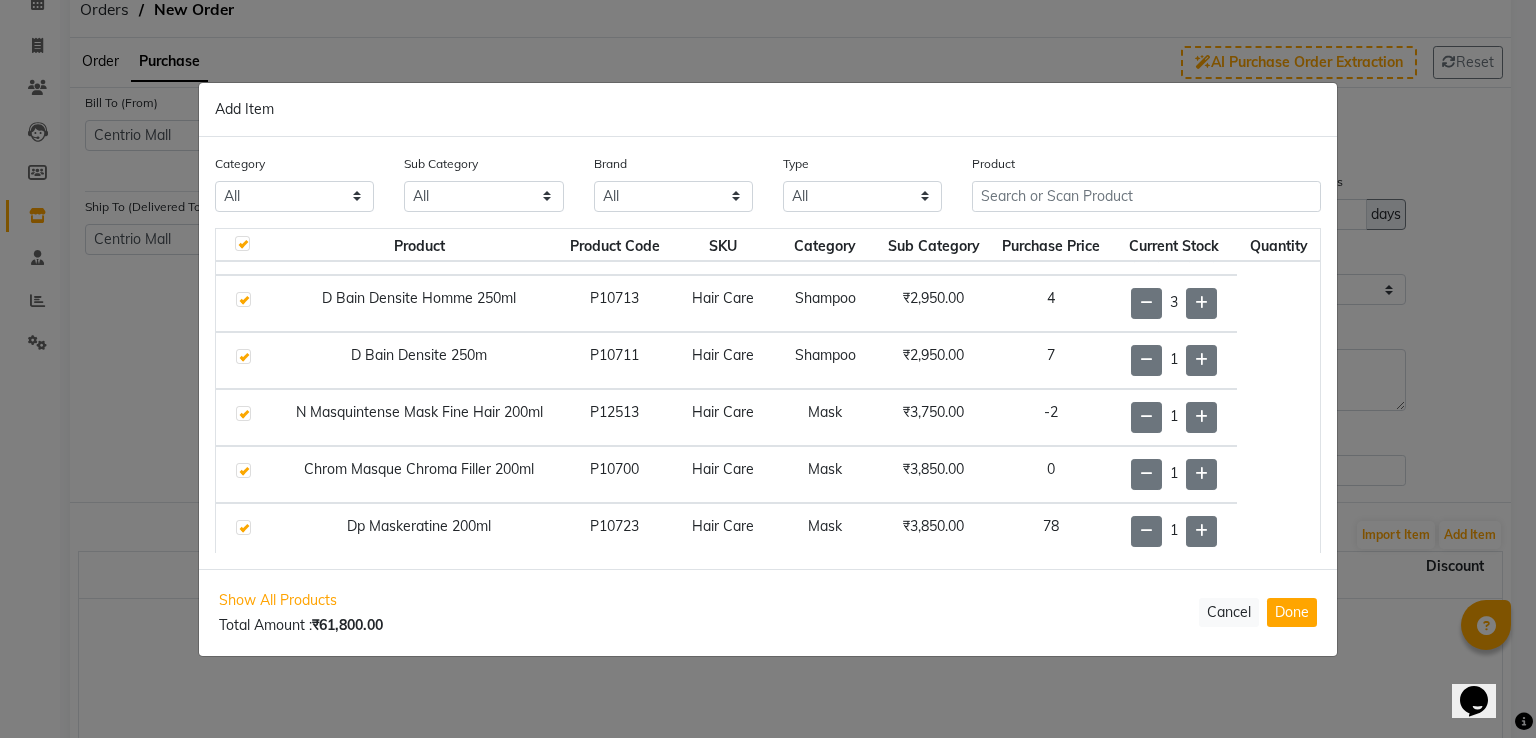 scroll, scrollTop: 100, scrollLeft: 0, axis: vertical 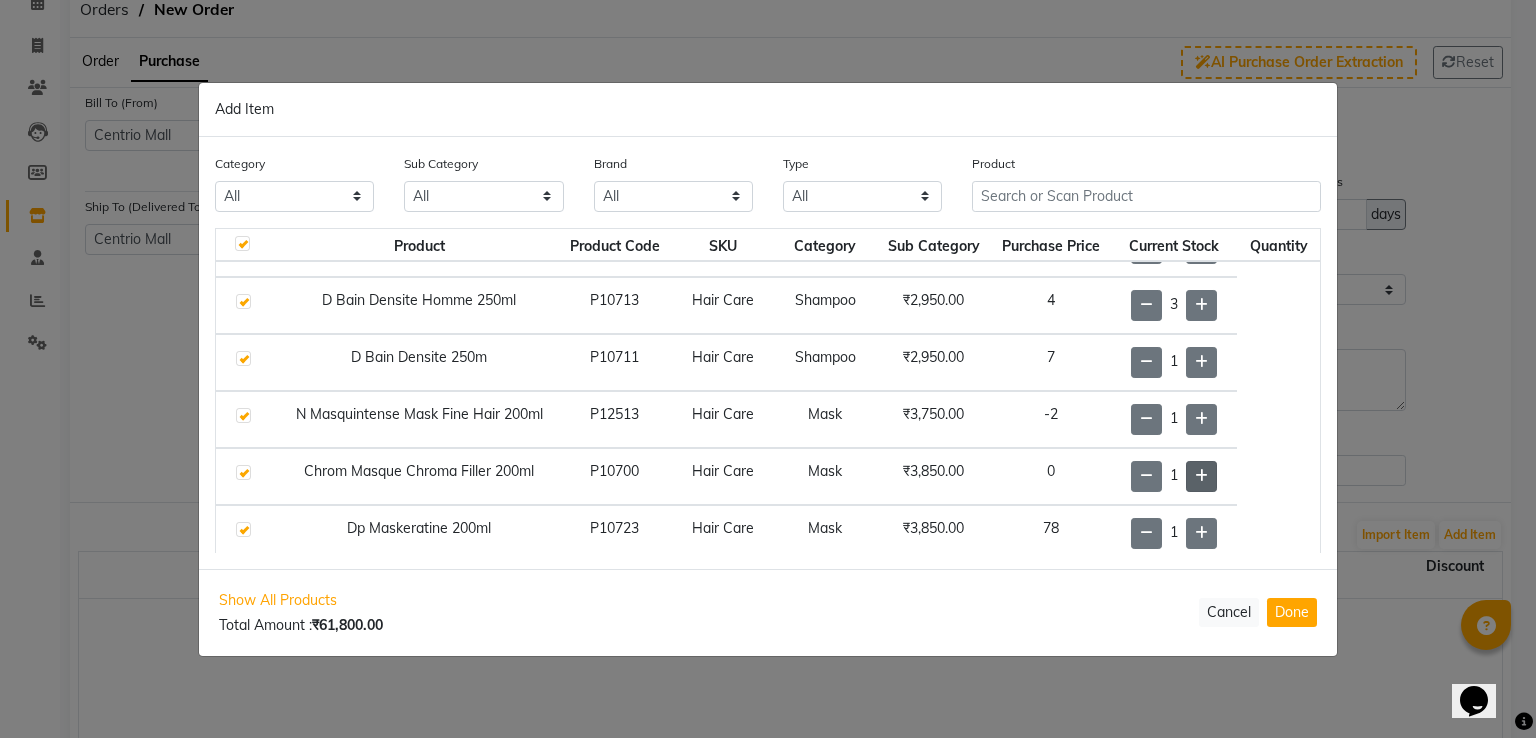 click 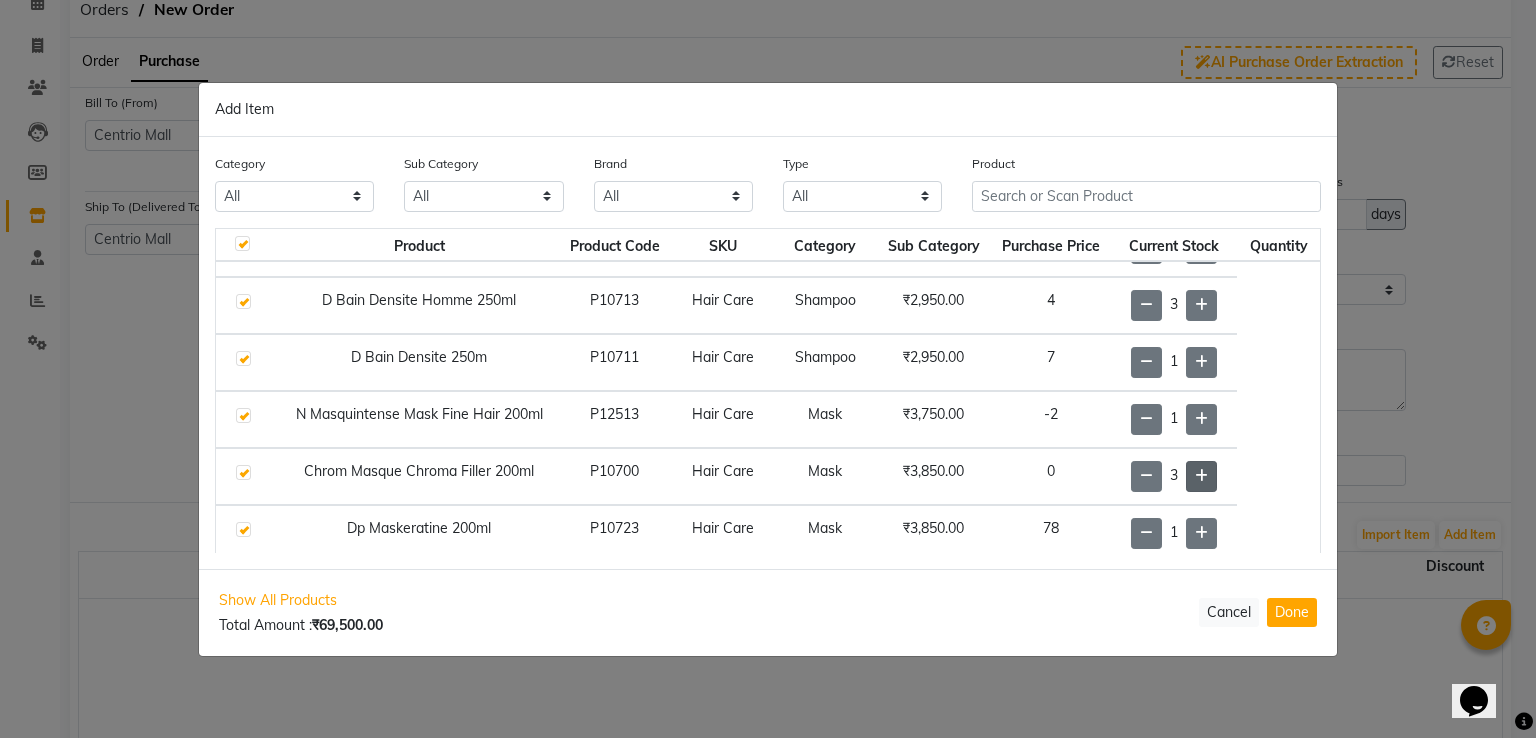 click 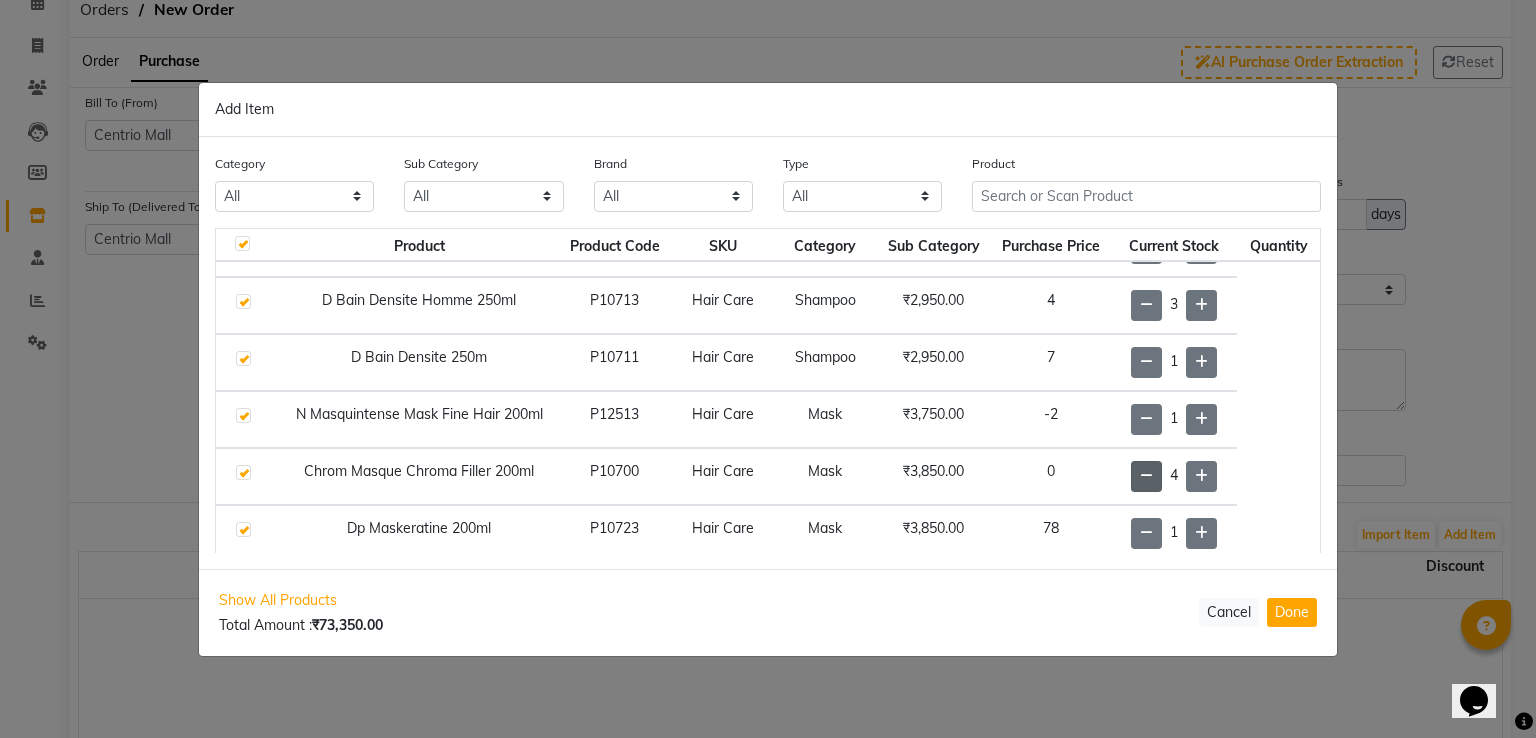 click 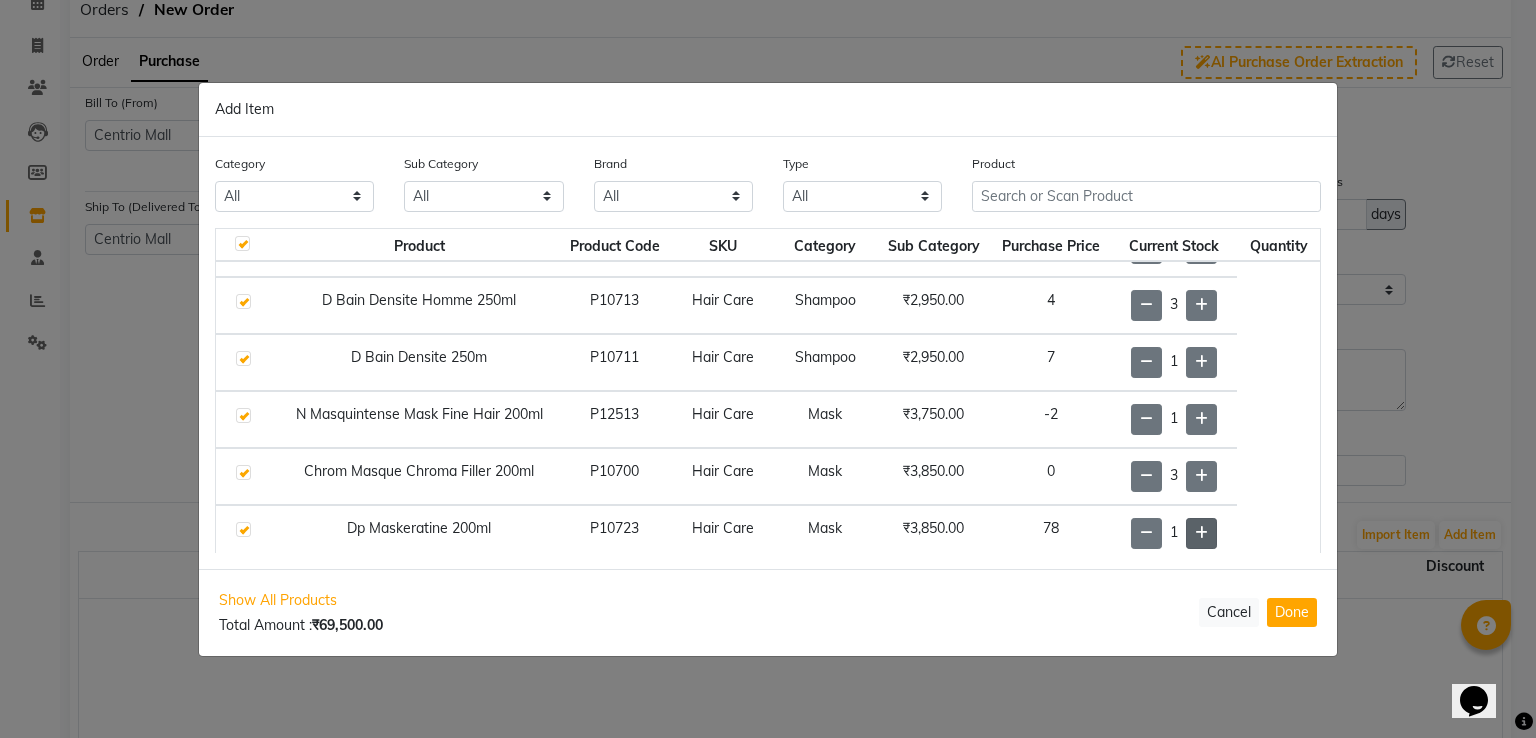 click 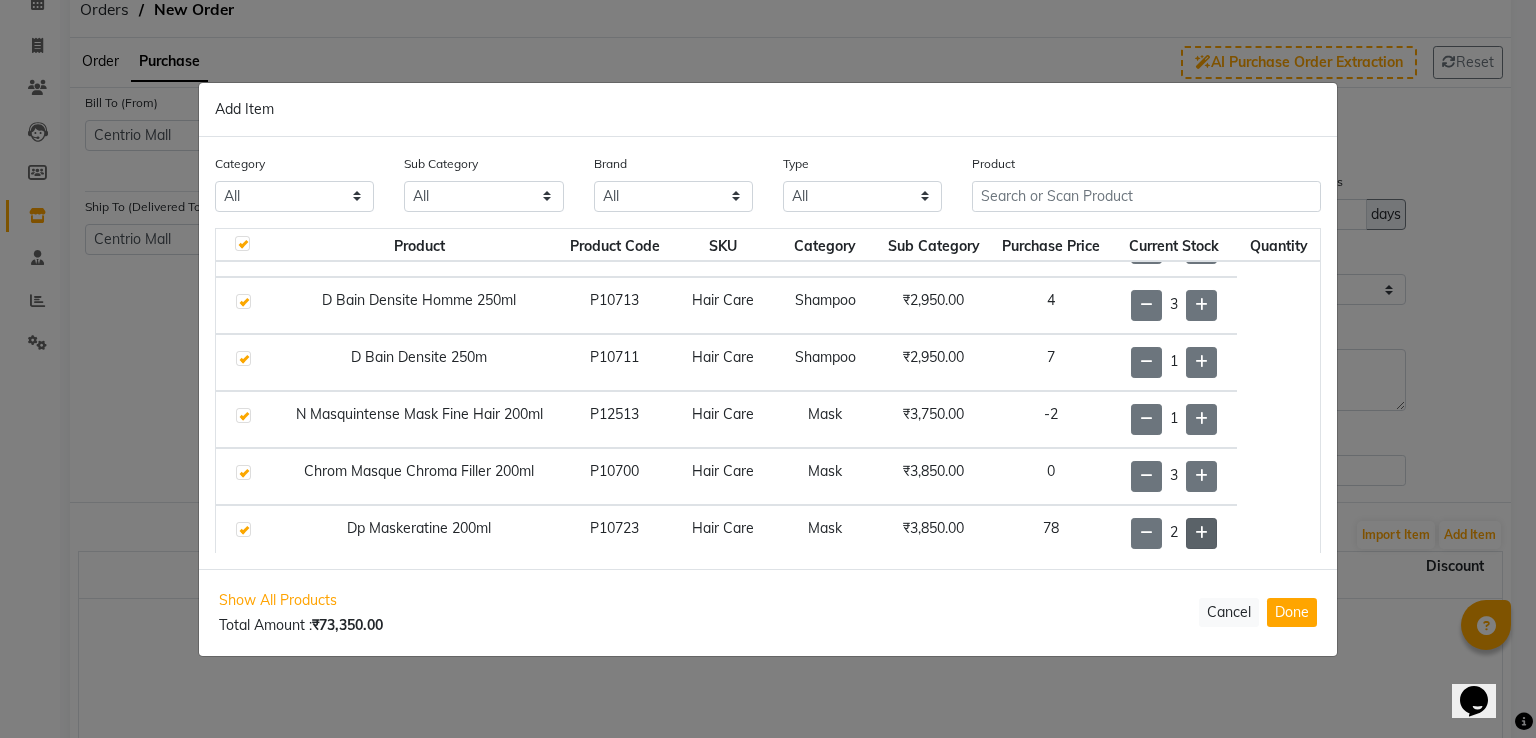 click 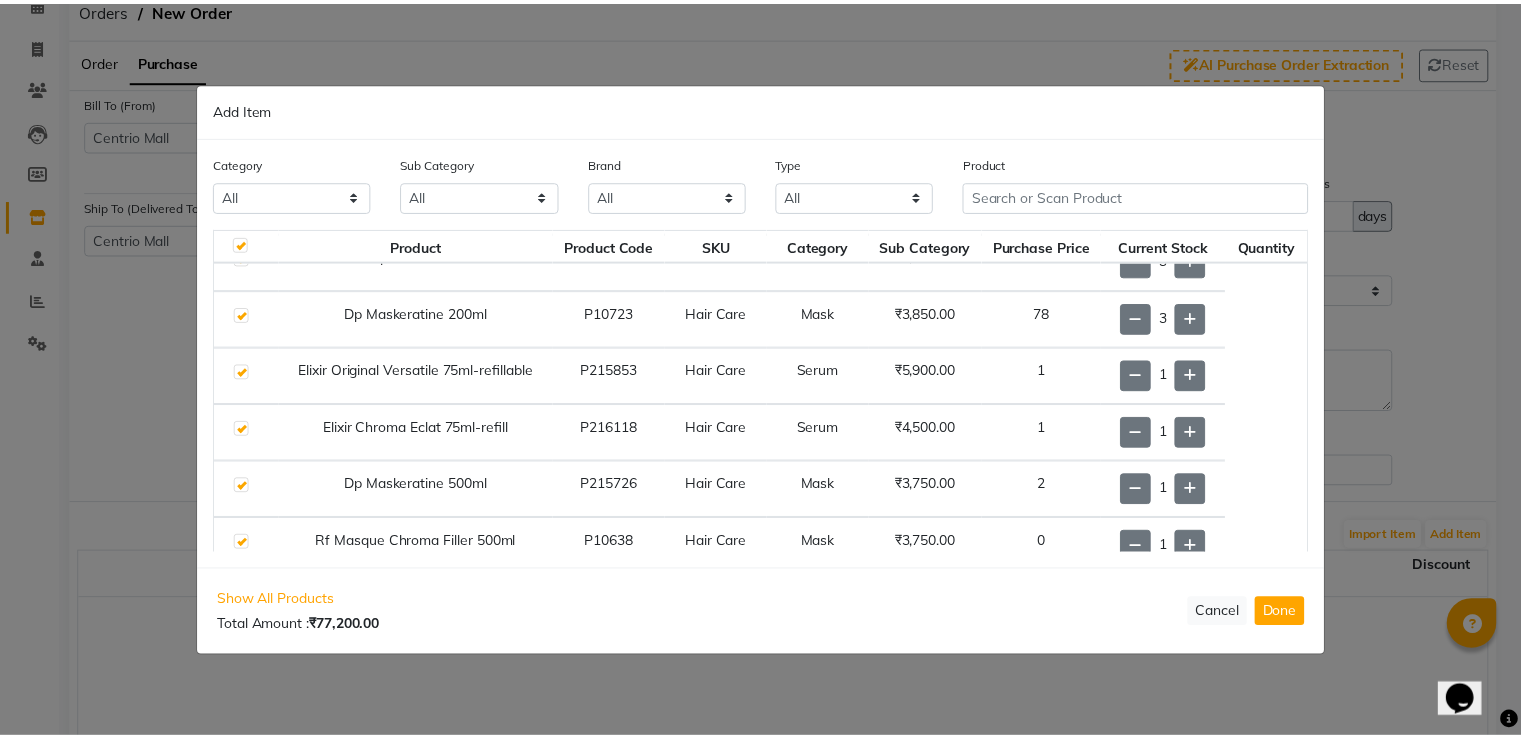 scroll, scrollTop: 328, scrollLeft: 0, axis: vertical 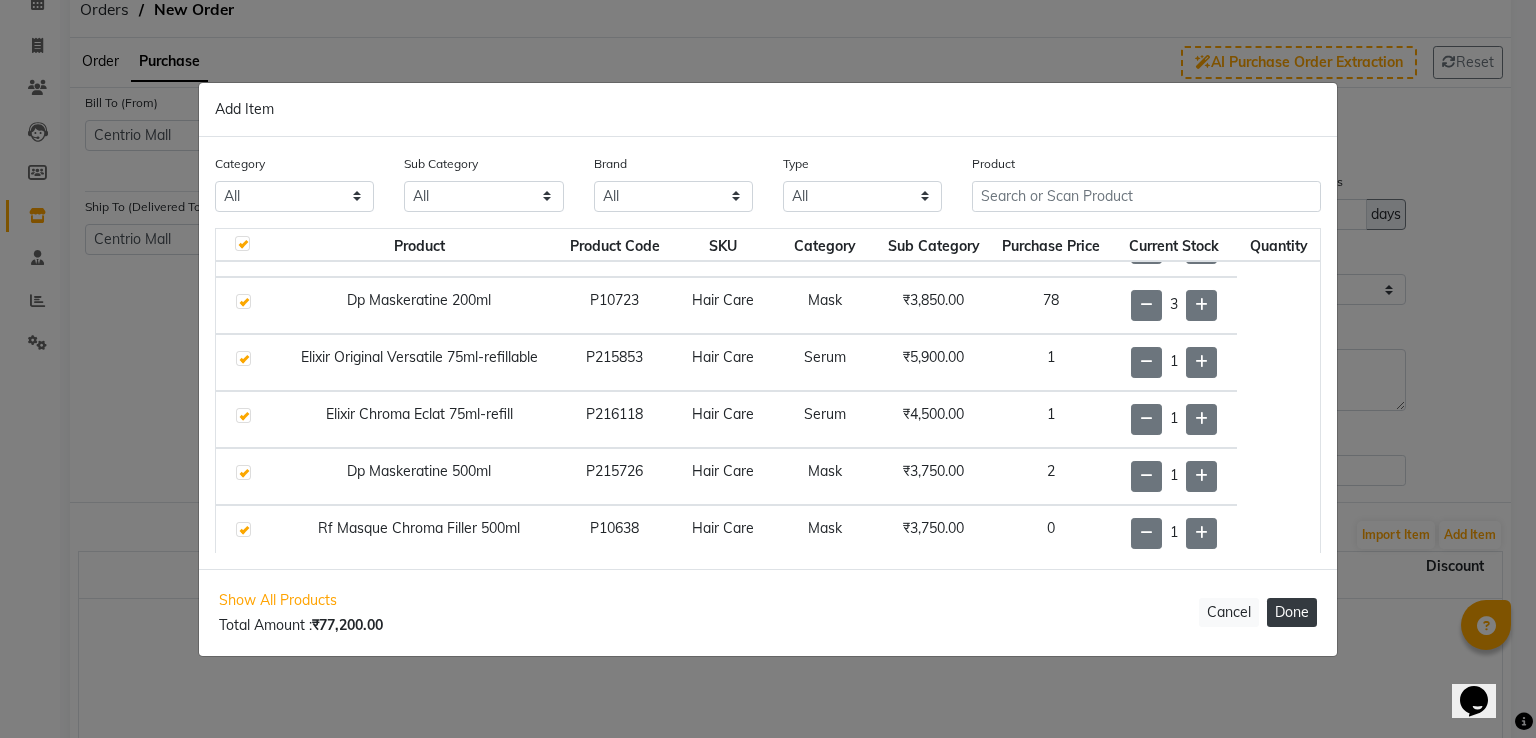 click on "Done" 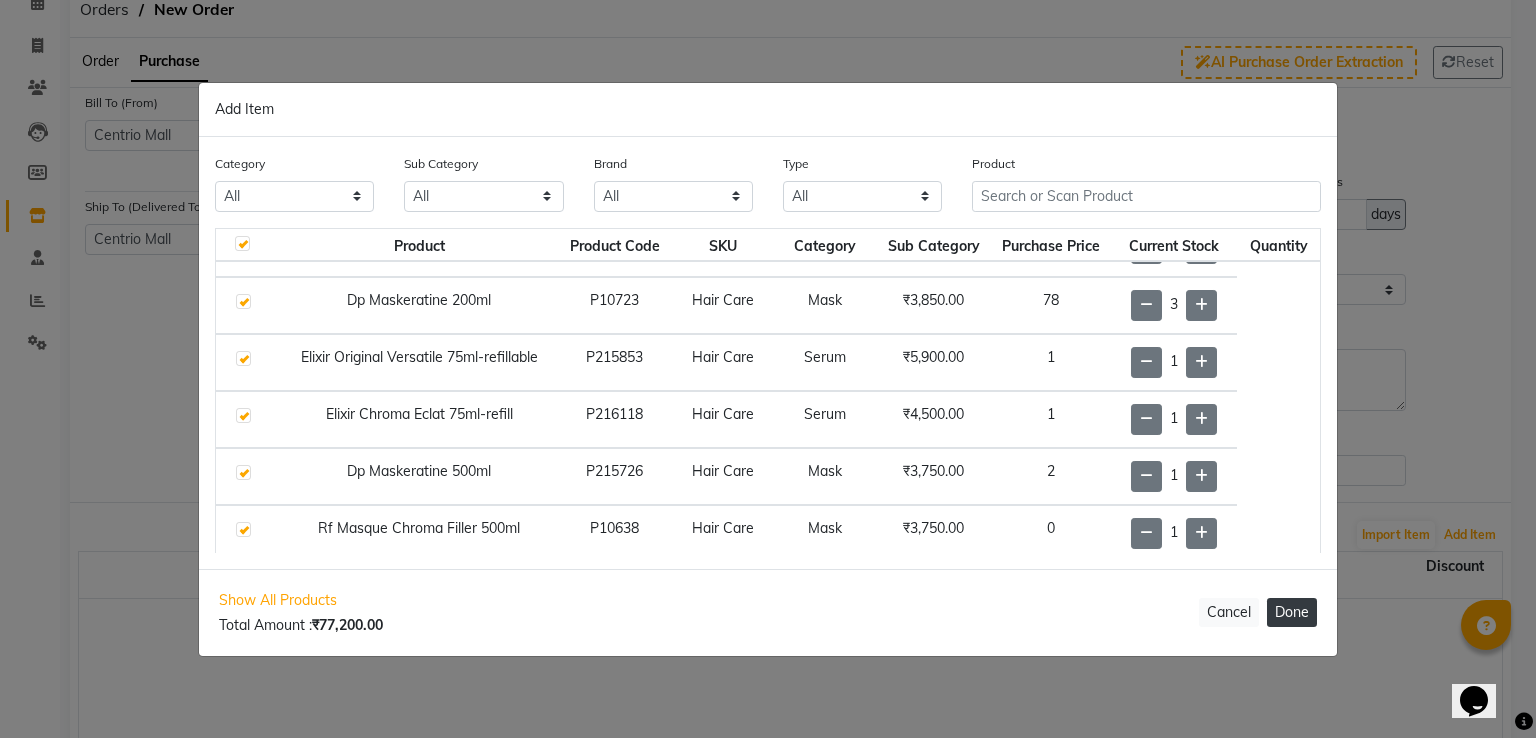 select on "3894" 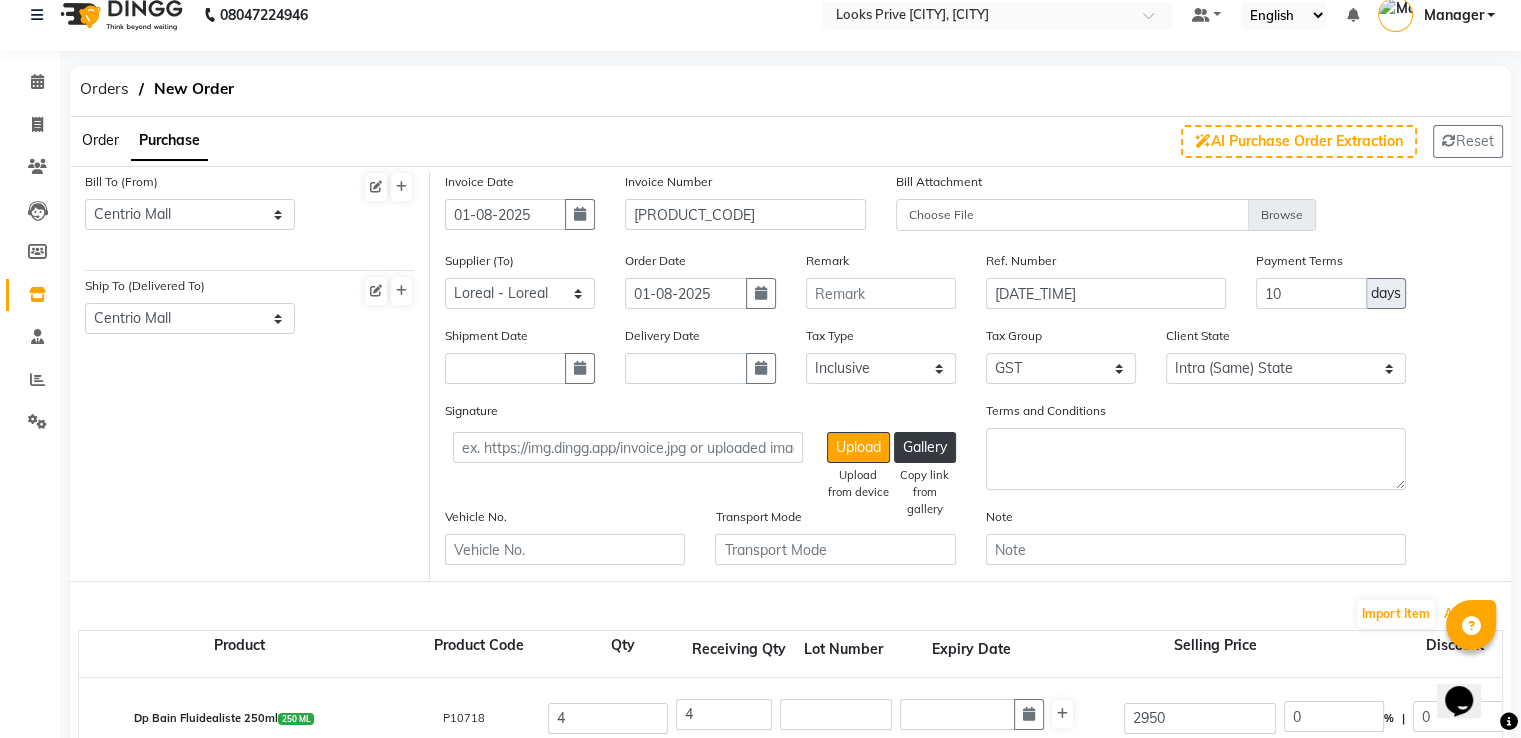 scroll, scrollTop: 421, scrollLeft: 0, axis: vertical 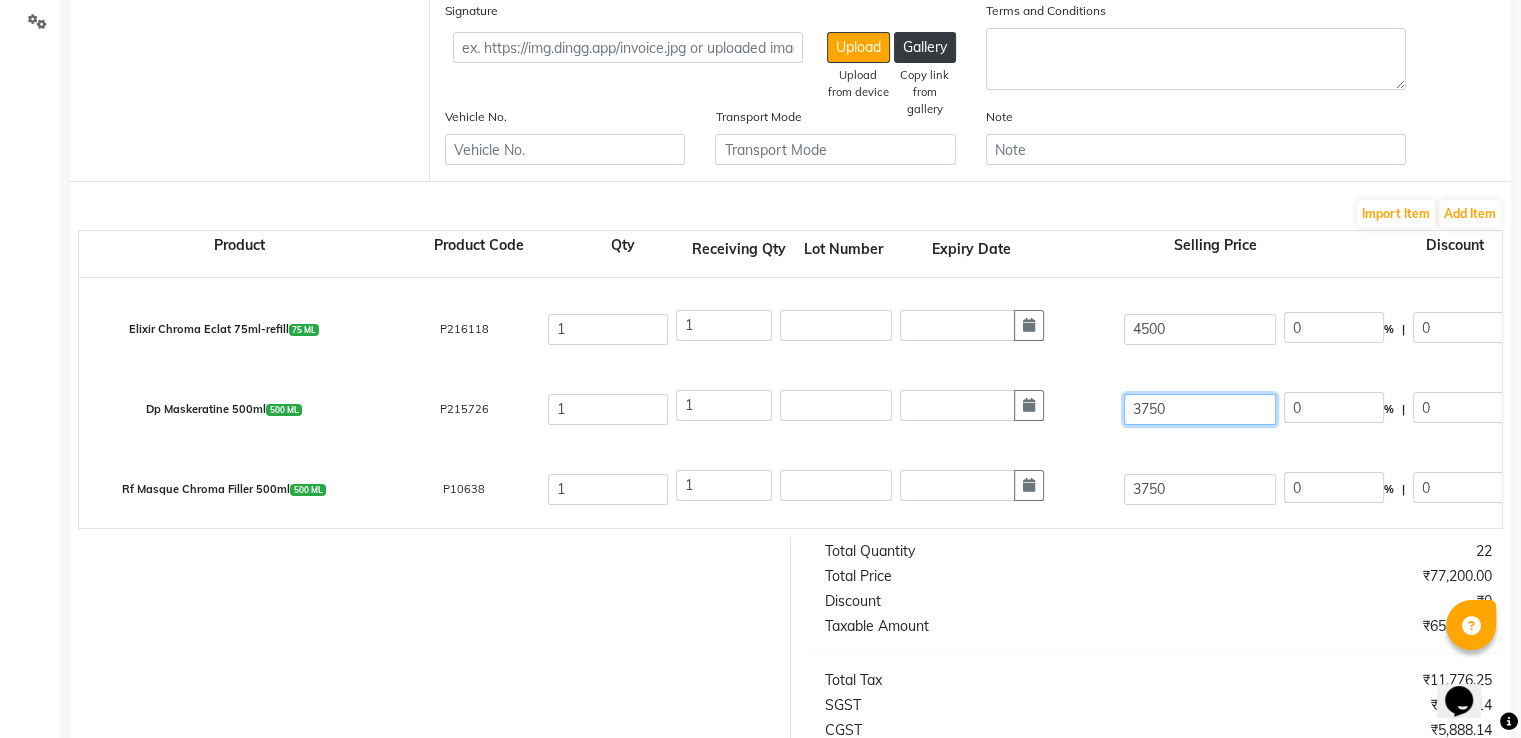 drag, startPoint x: 1213, startPoint y: 423, endPoint x: 1045, endPoint y: 408, distance: 168.66832 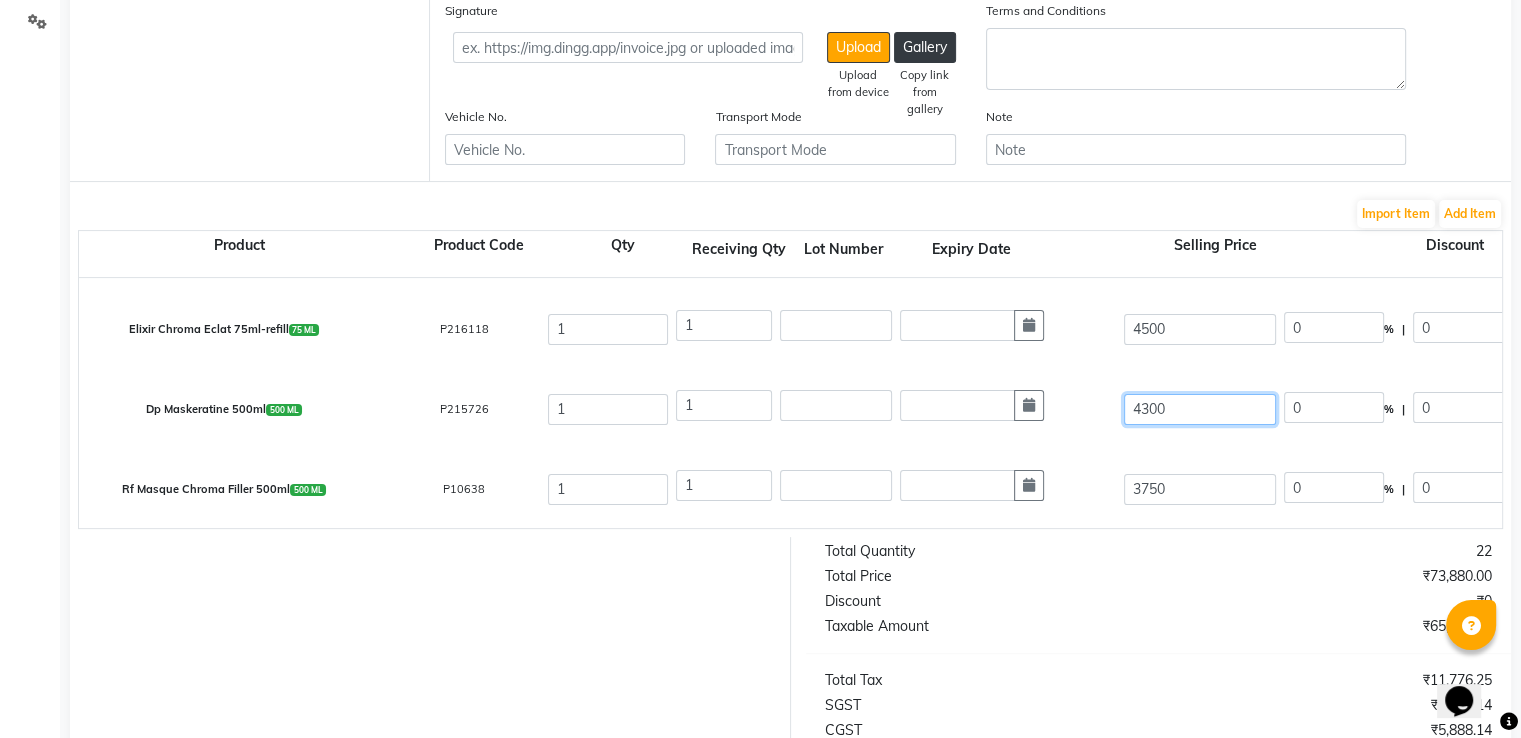 type on "4300" 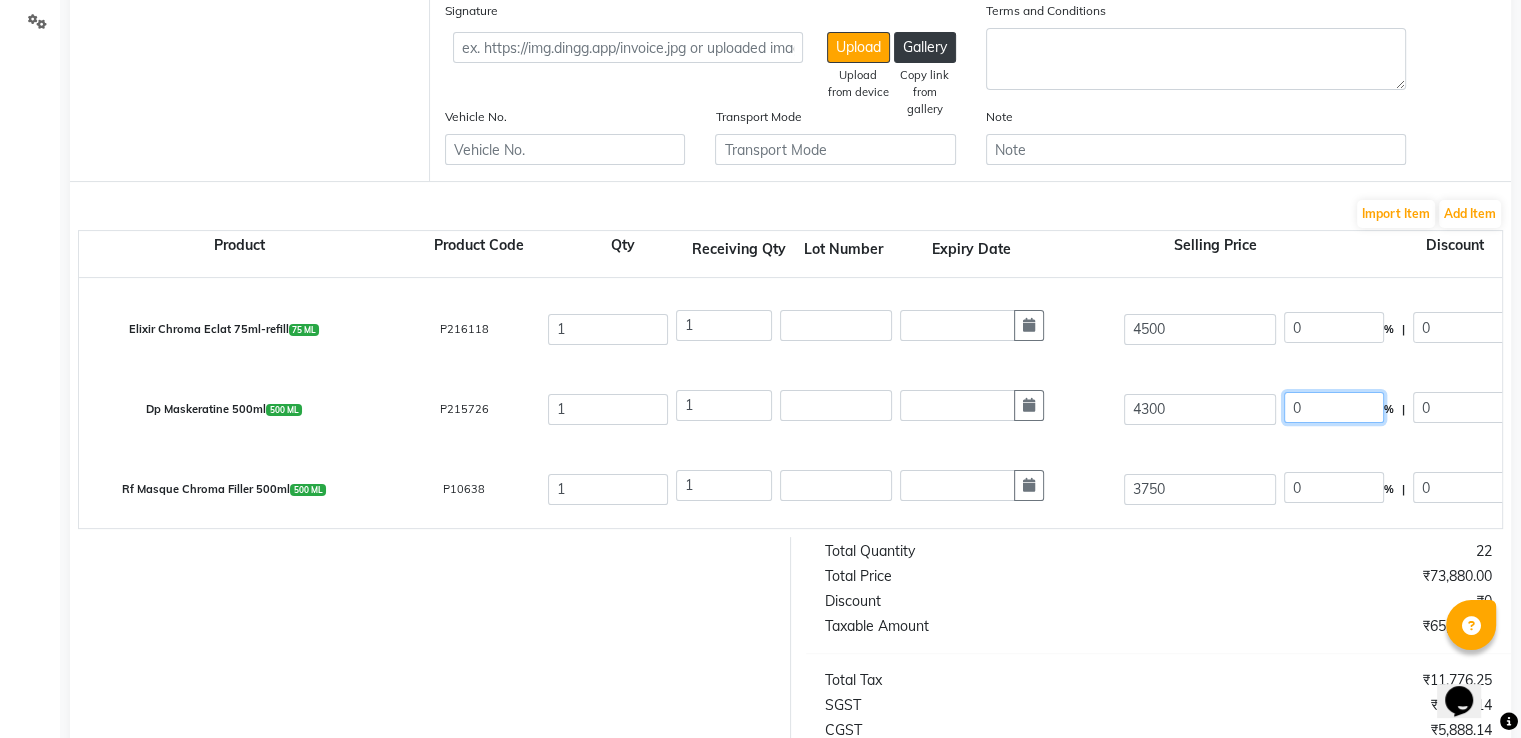 type on "12.79" 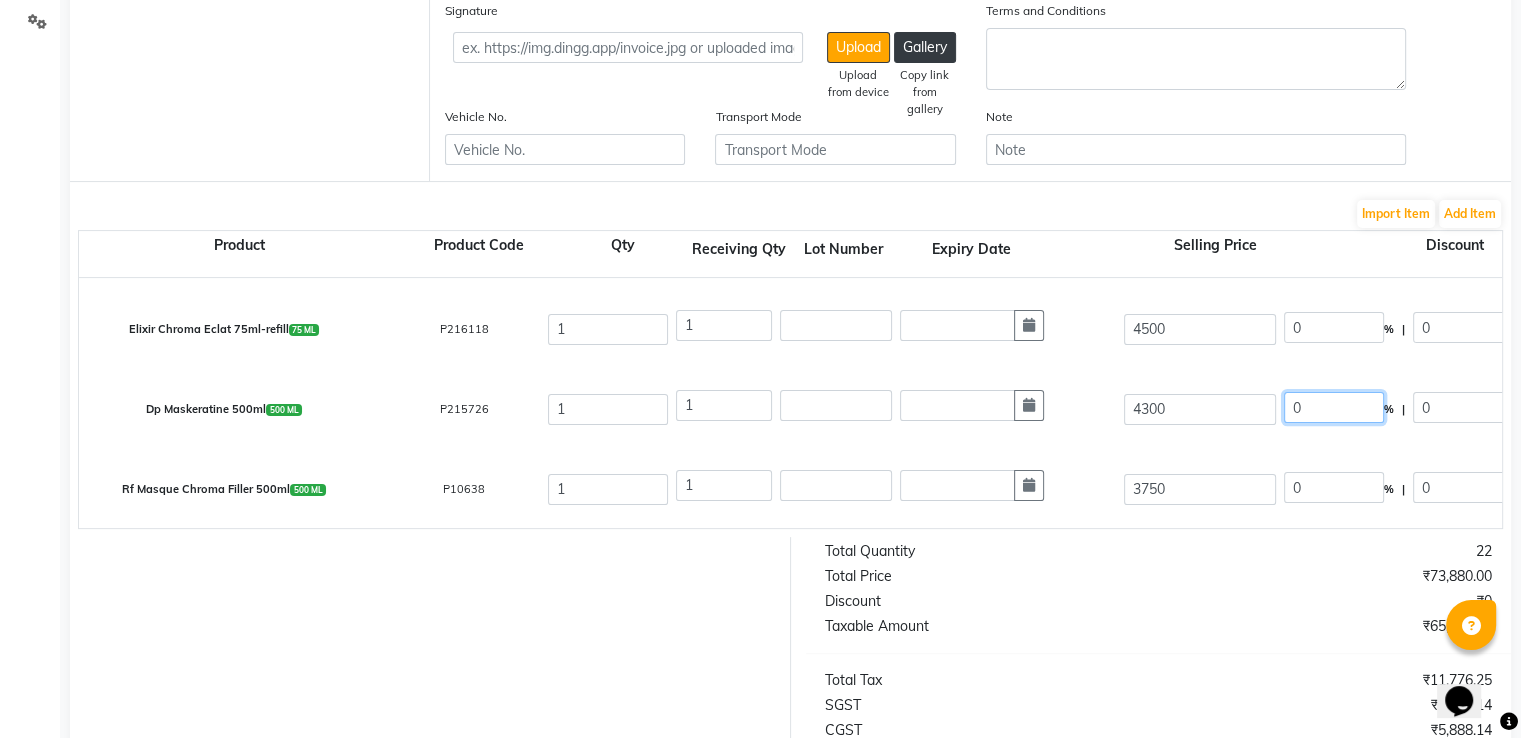 type on "550" 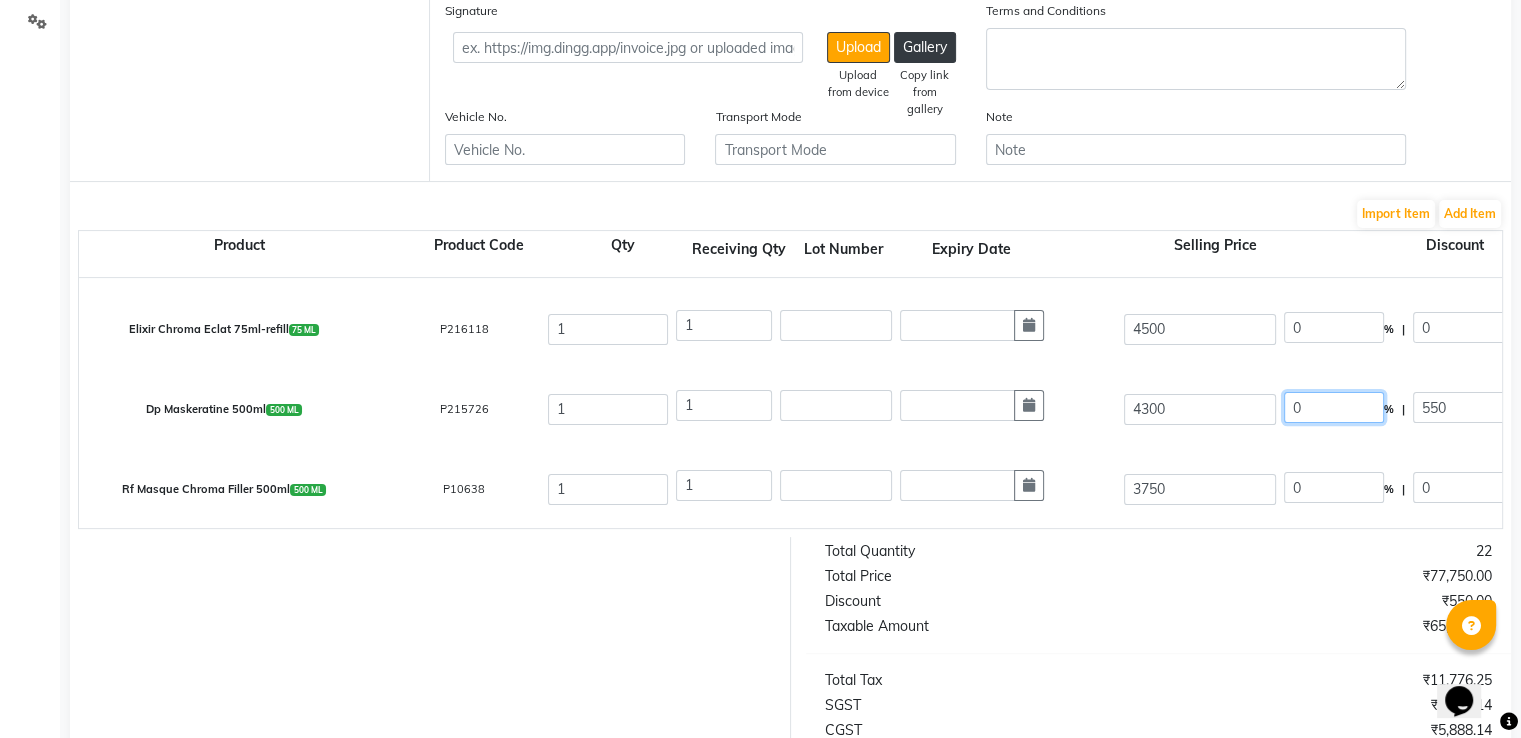 type on "0" 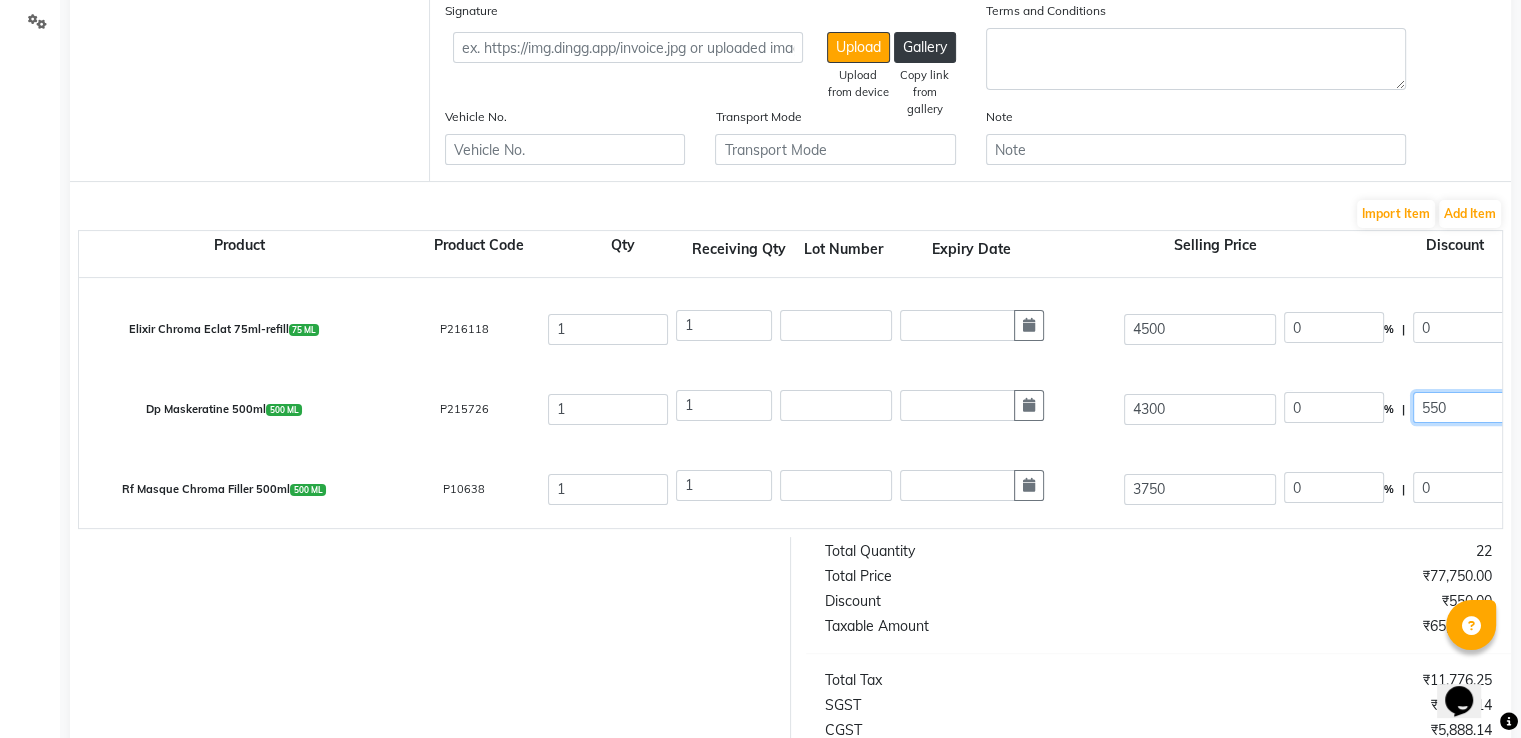 type on "0" 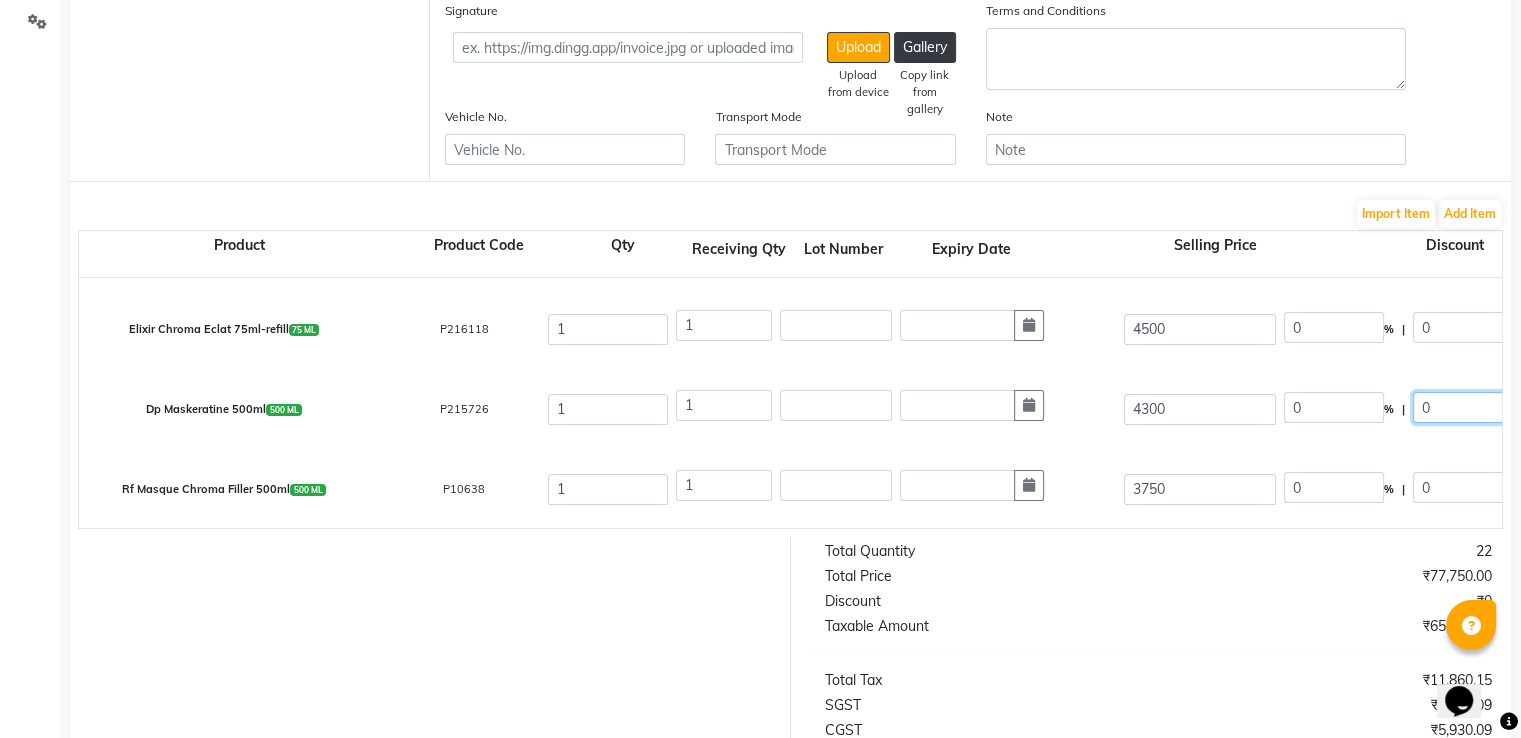 scroll, scrollTop: 0, scrollLeft: 30, axis: horizontal 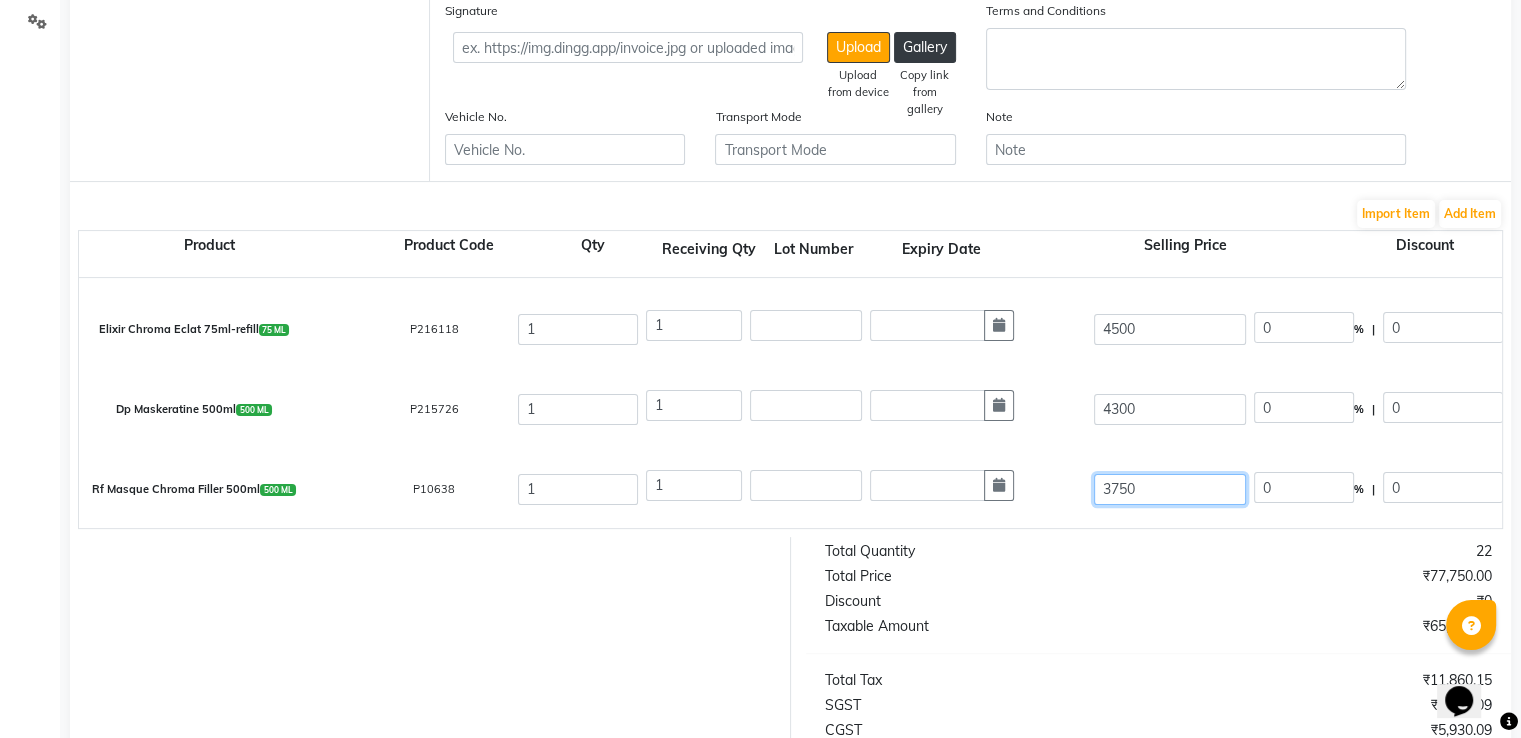 click on "3750" 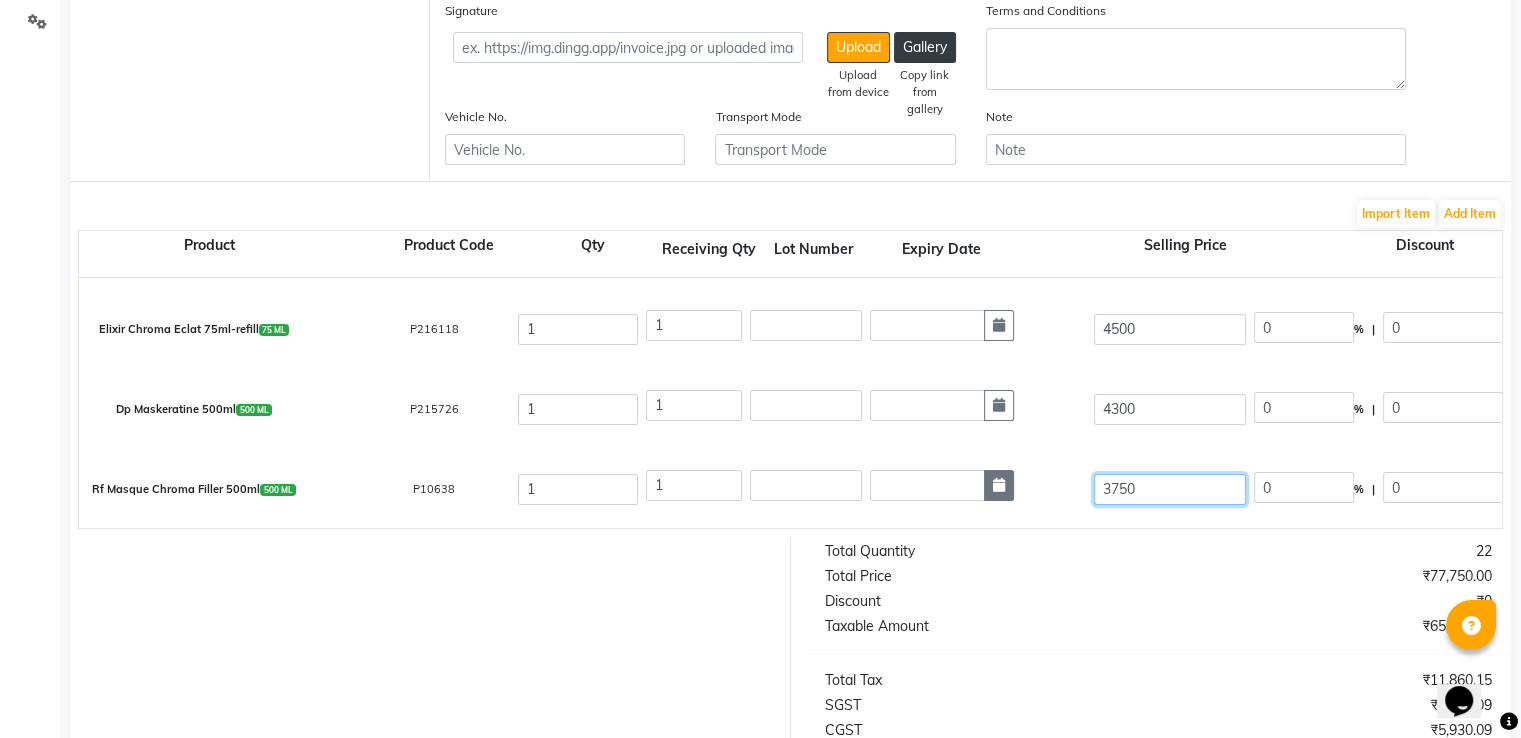 drag, startPoint x: 1184, startPoint y: 493, endPoint x: 997, endPoint y: 493, distance: 187 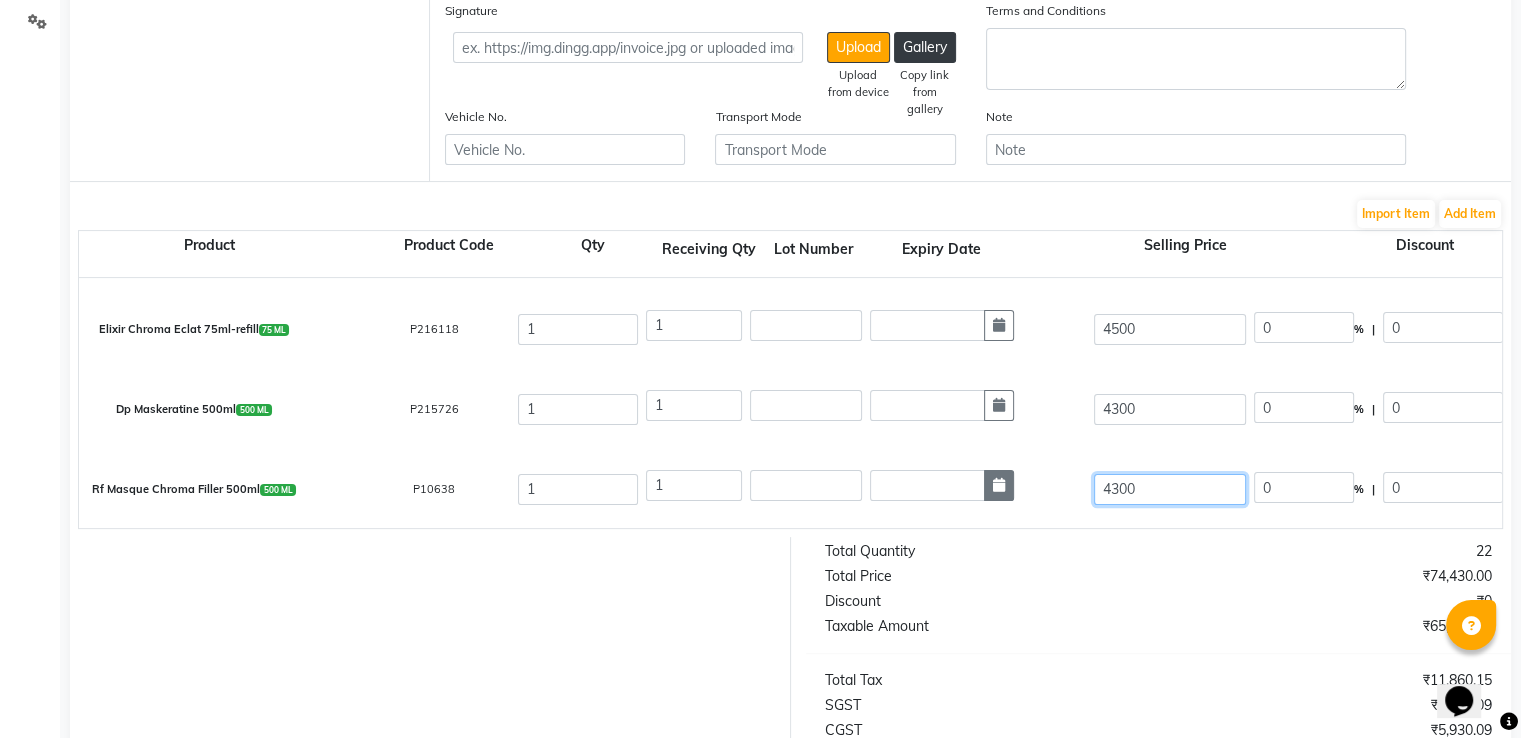 type on "4300" 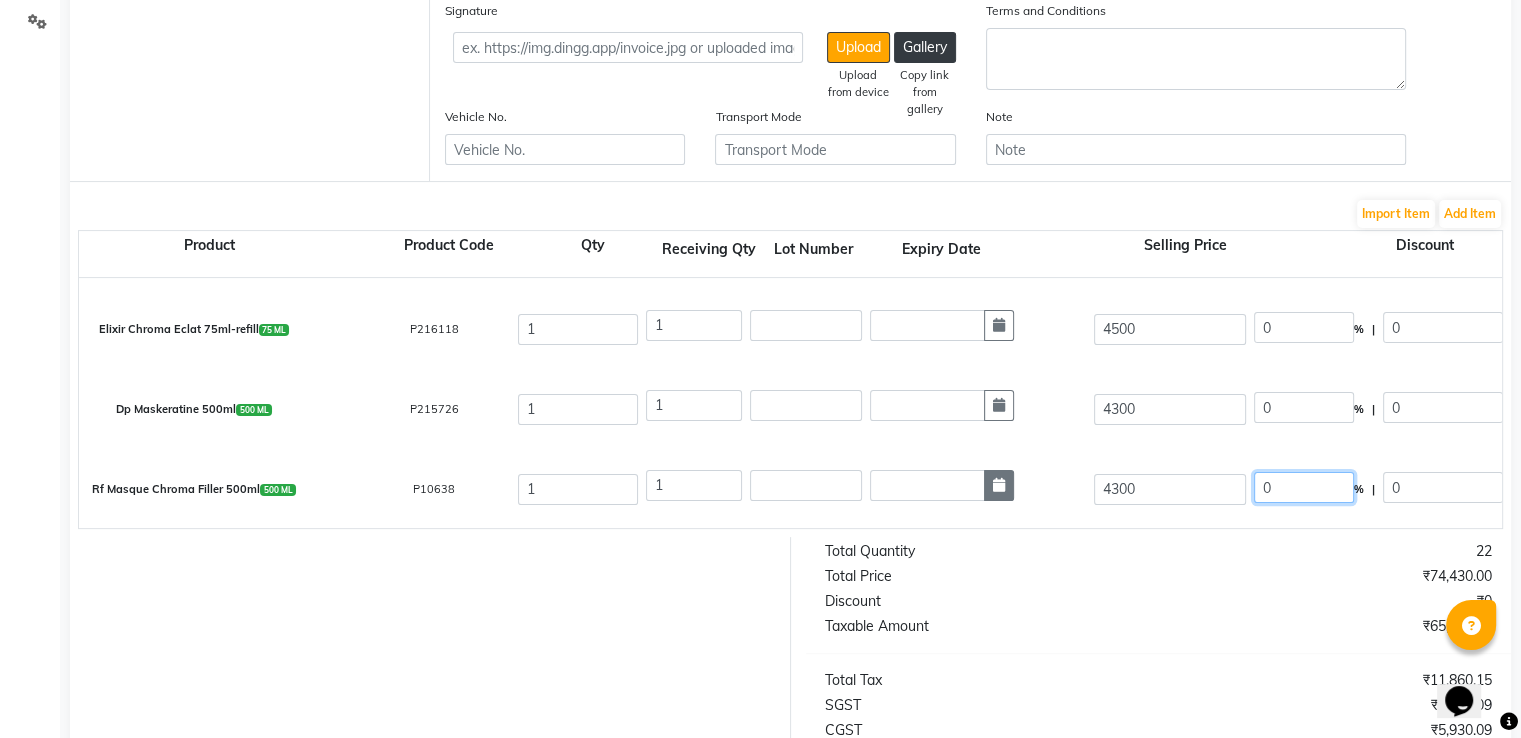 type on "12.79" 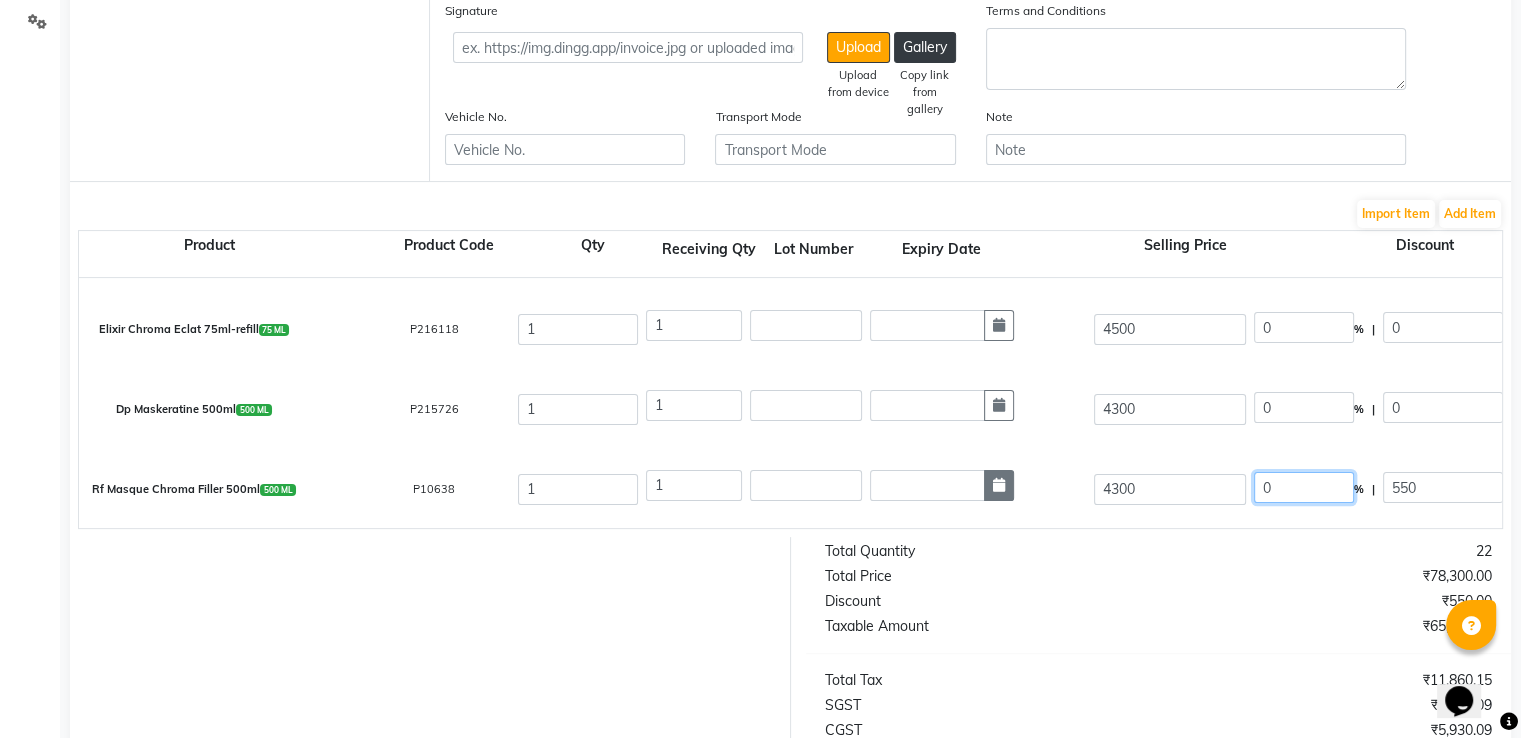 type on "0" 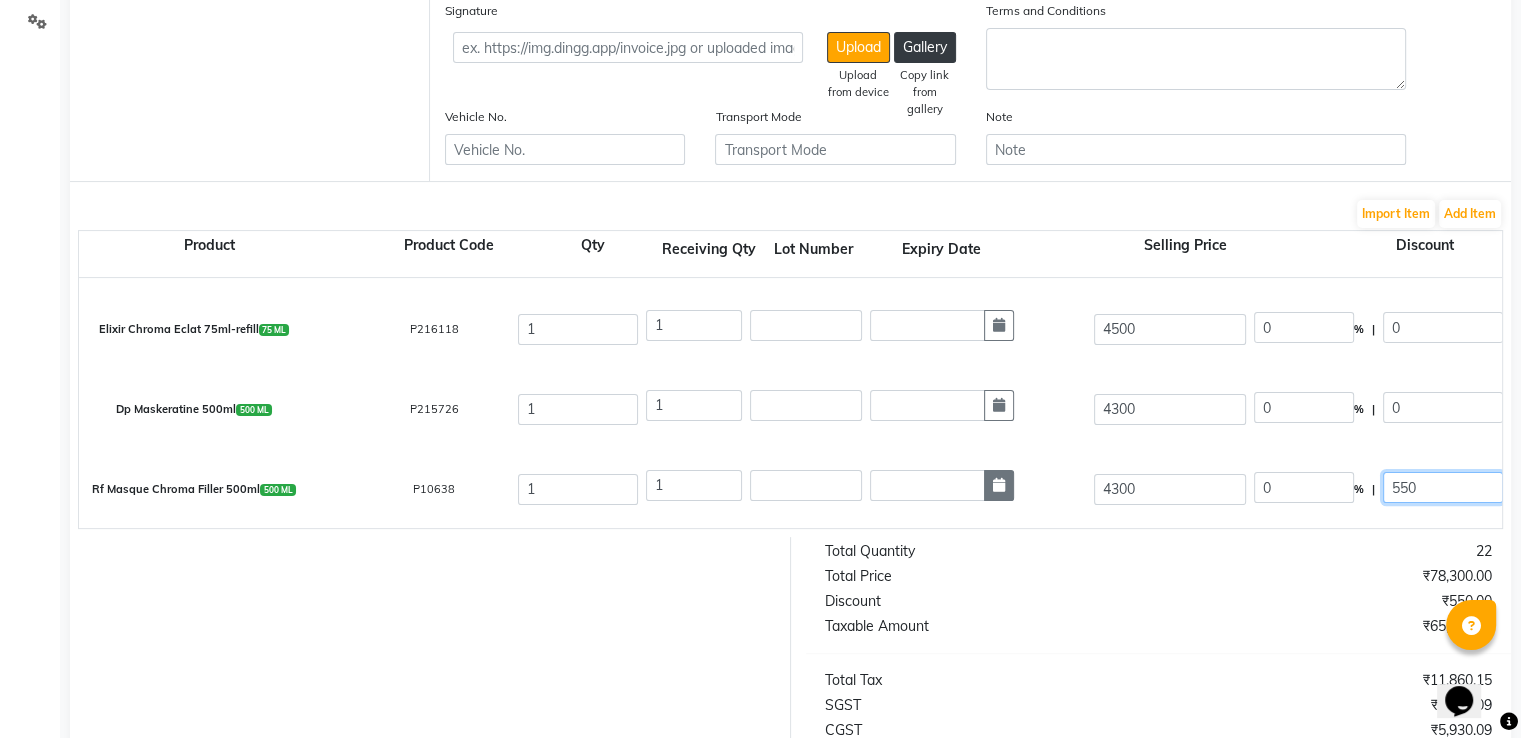 type on "0" 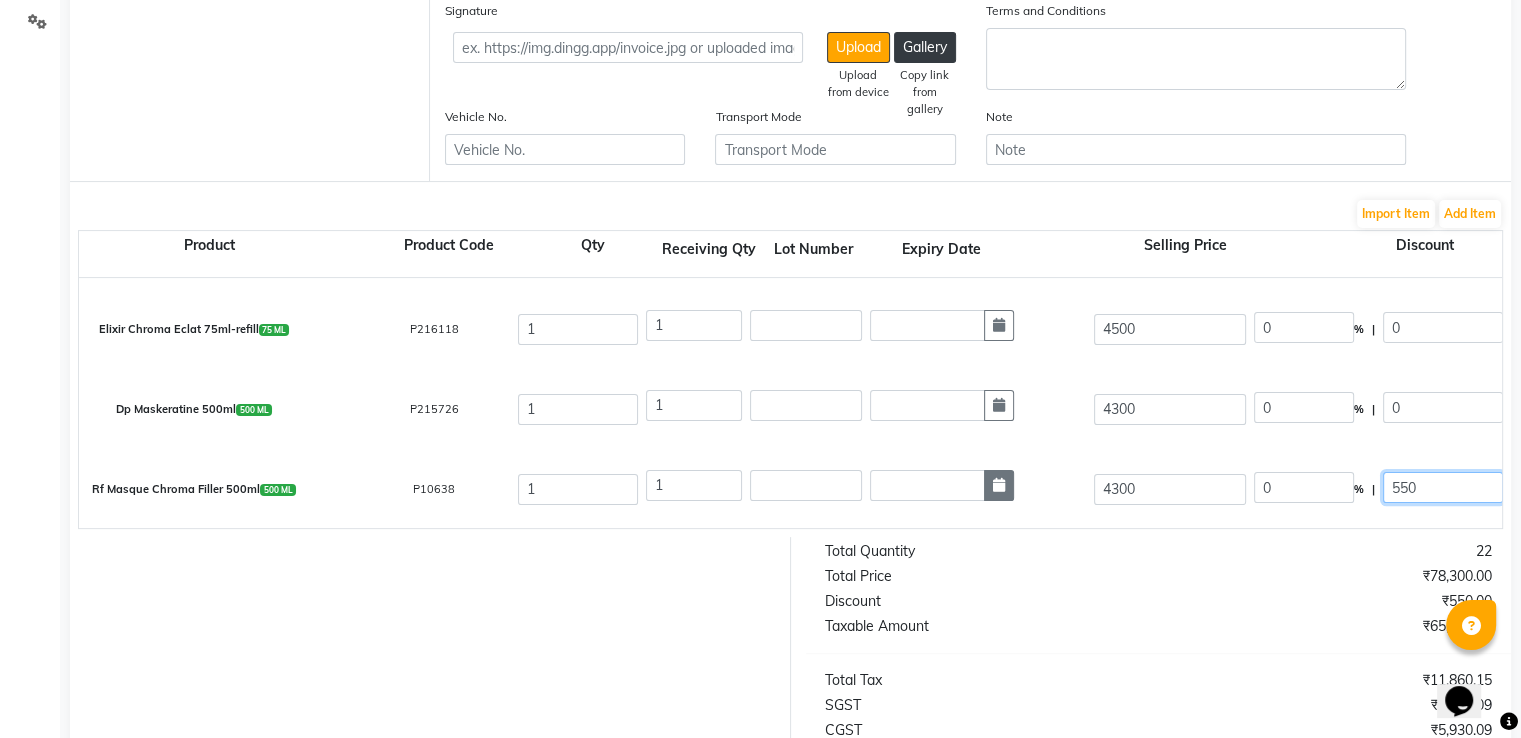 type on "4300" 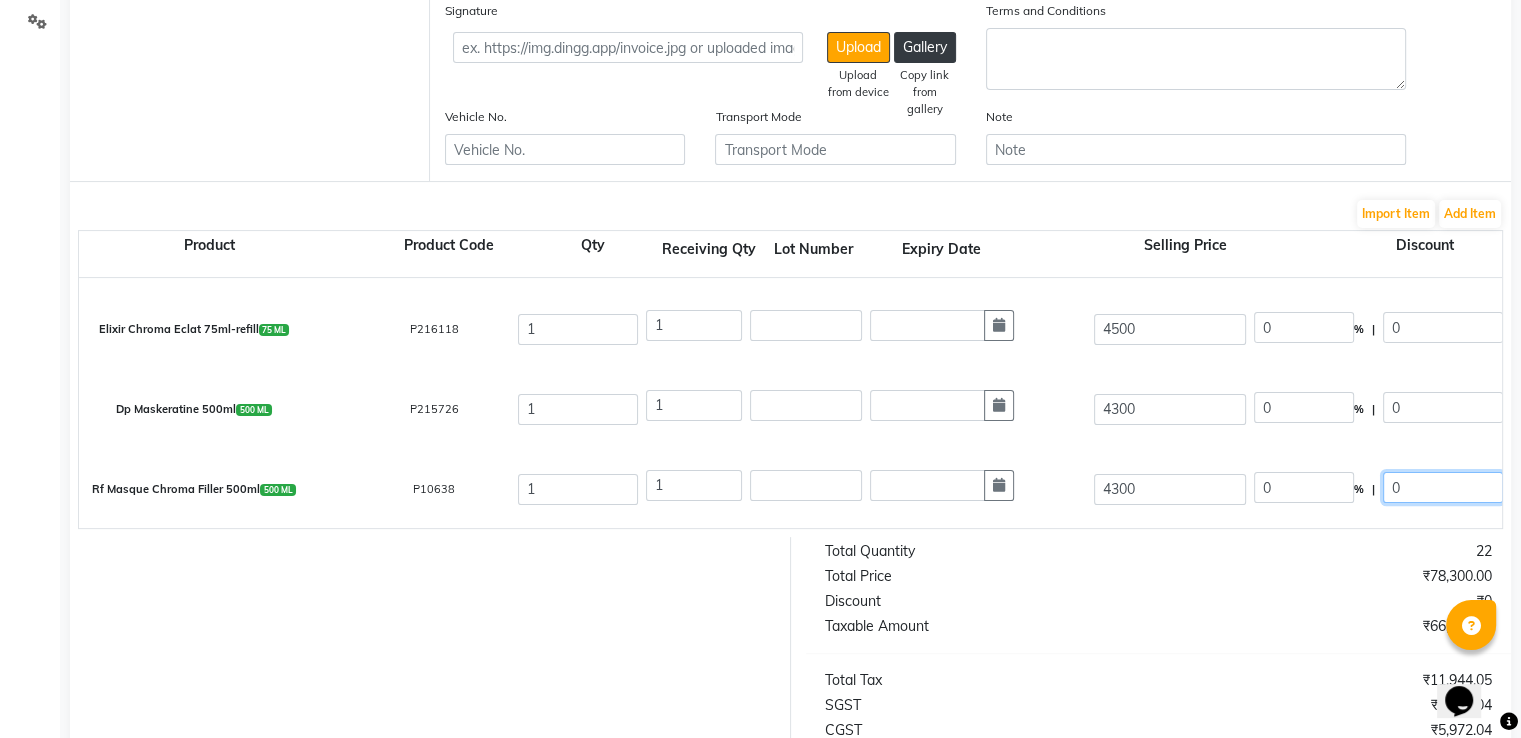 scroll, scrollTop: 429, scrollLeft: 0, axis: vertical 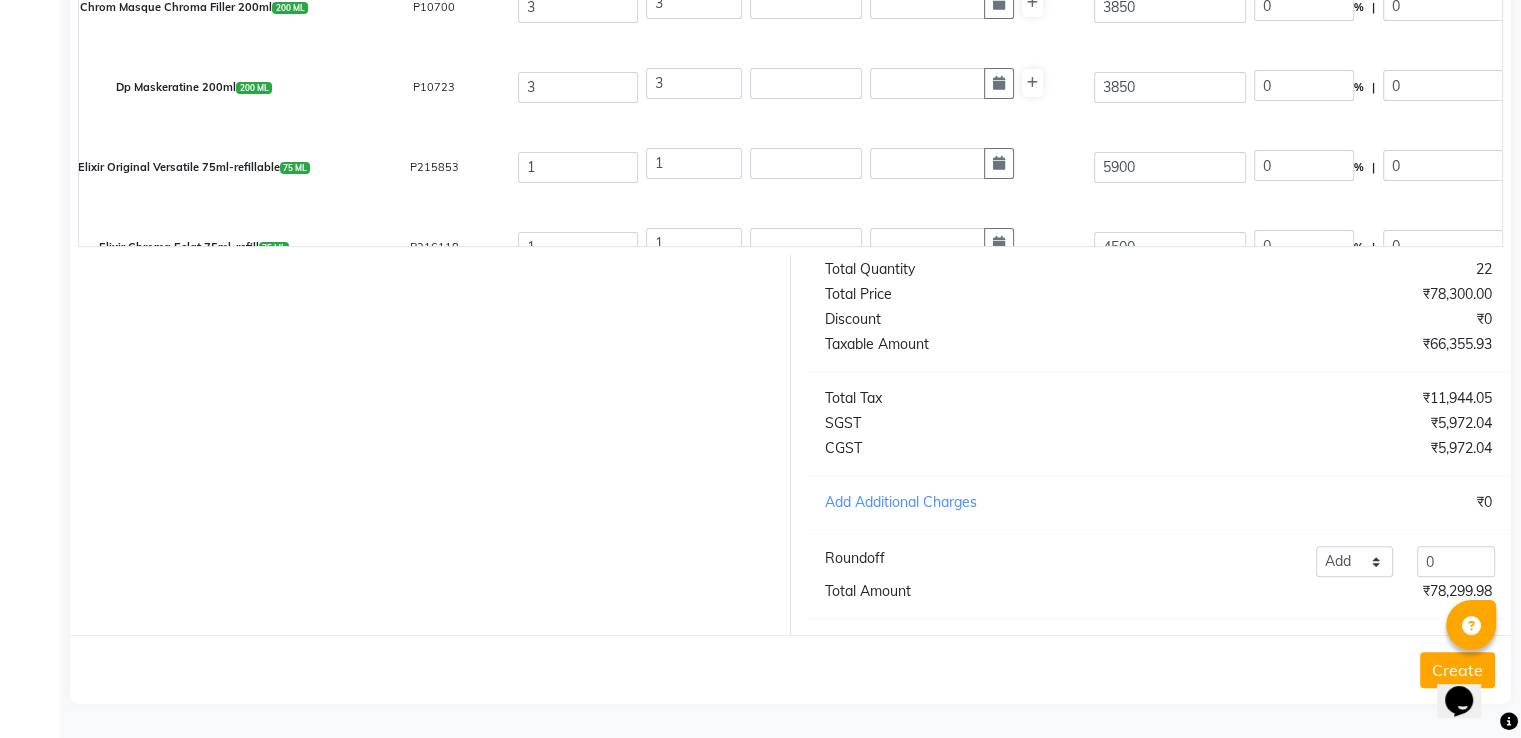 click on "Create" 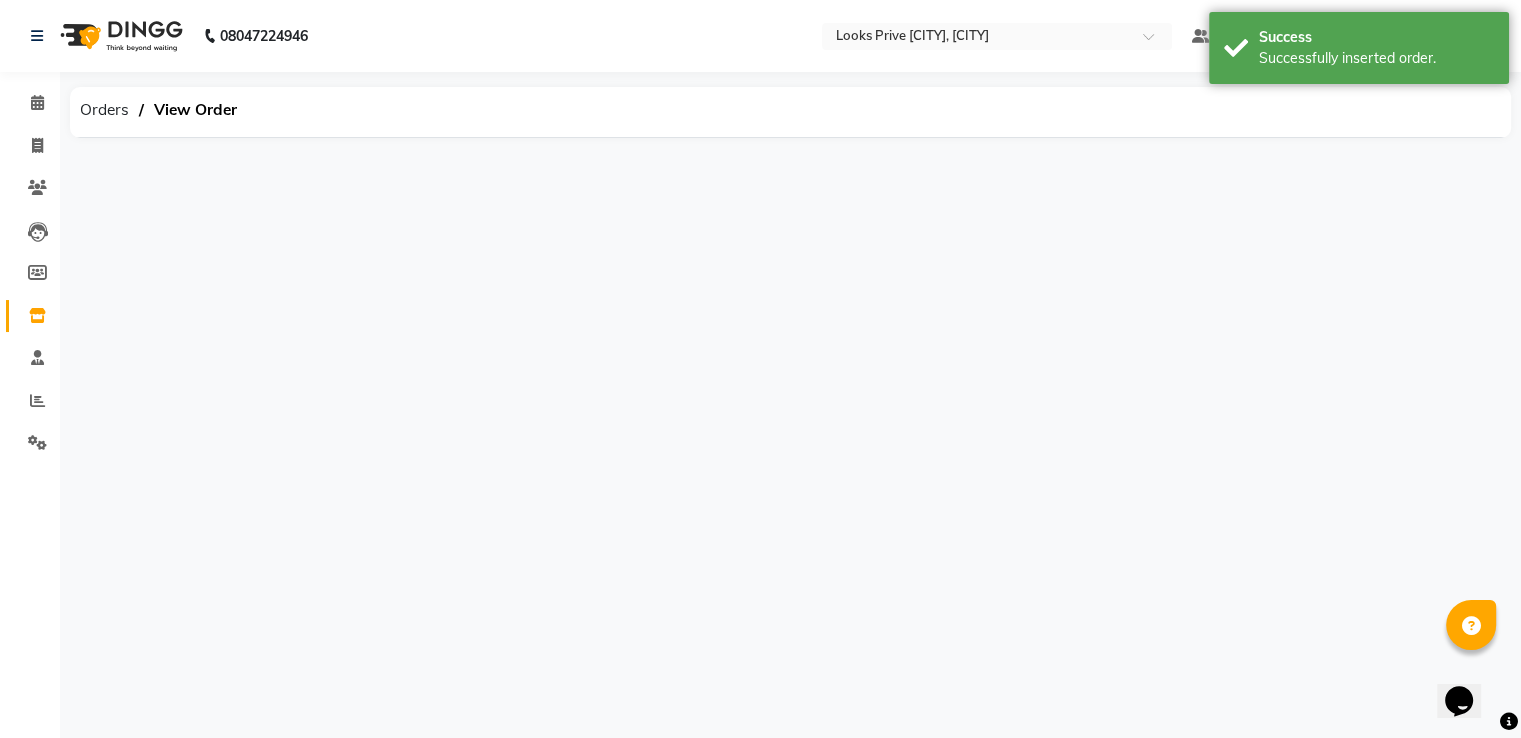 scroll, scrollTop: 0, scrollLeft: 0, axis: both 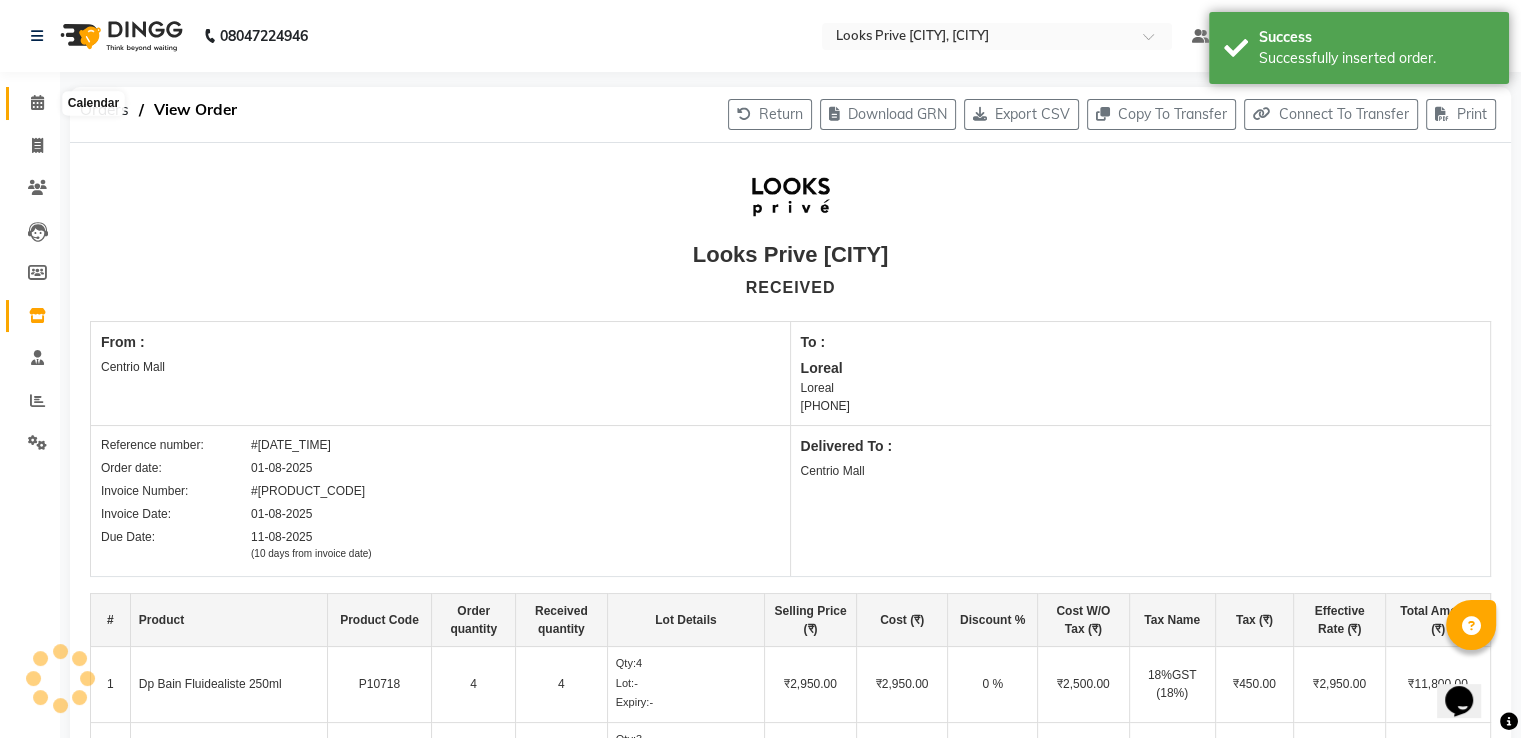 click 